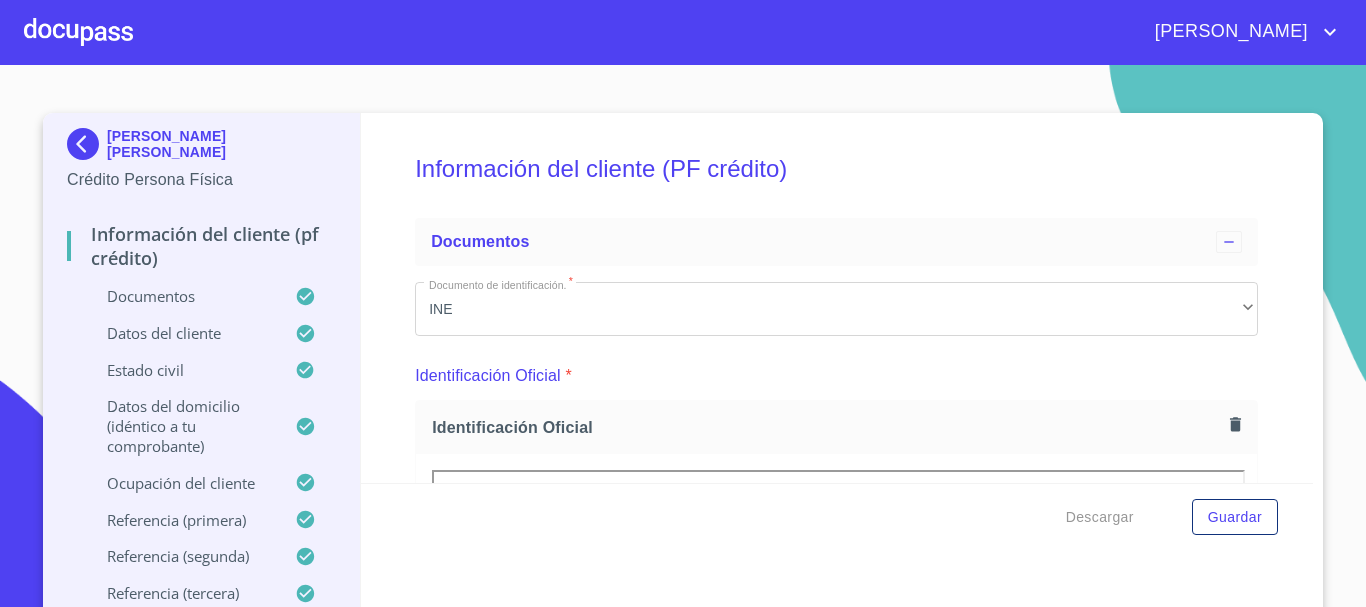 scroll, scrollTop: 0, scrollLeft: 0, axis: both 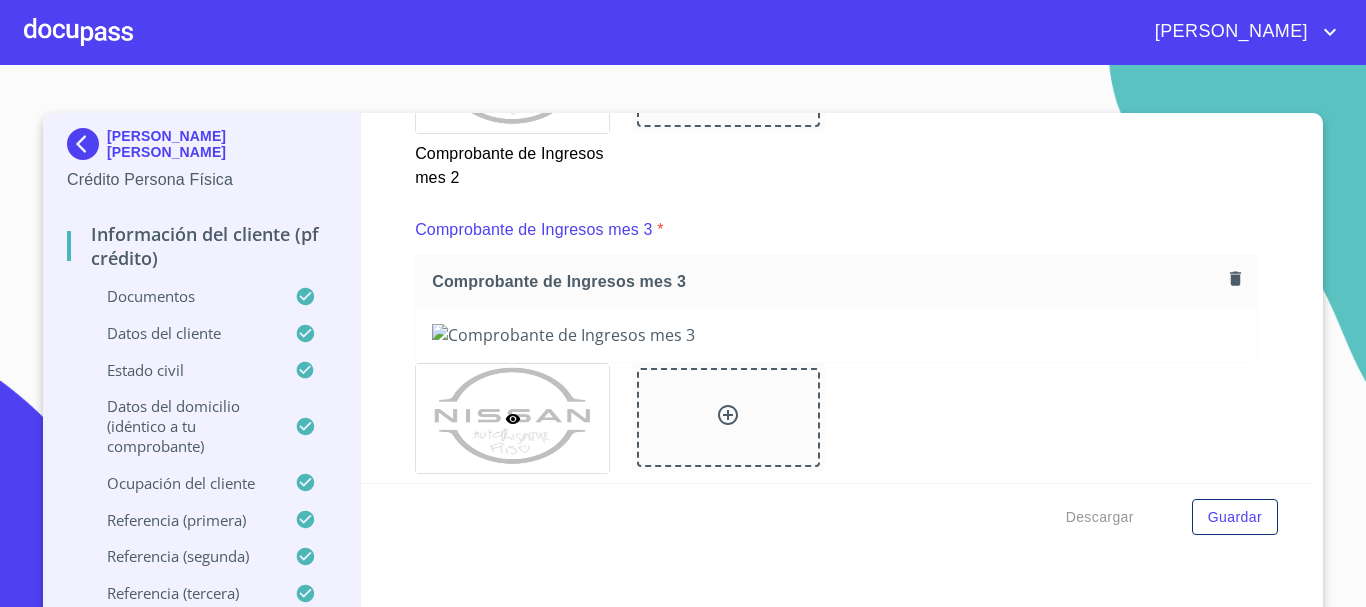click at bounding box center [78, 32] 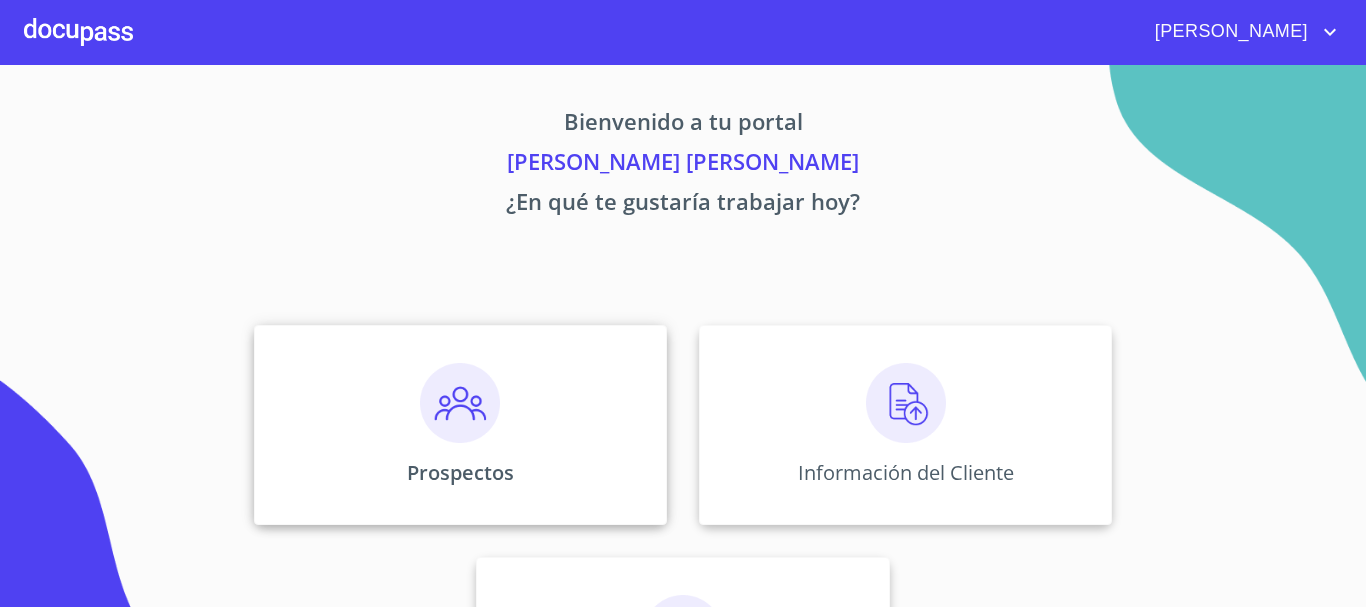 click on "Prospectos" at bounding box center (460, 425) 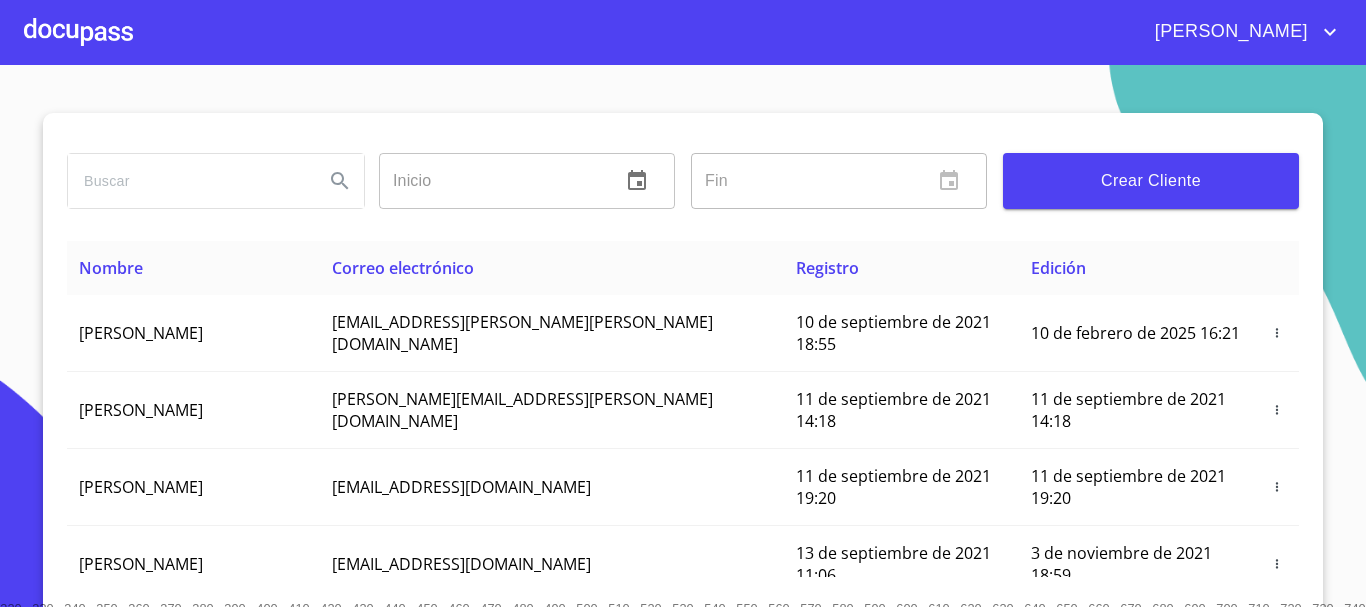 click on "Crear Cliente" at bounding box center (1151, 181) 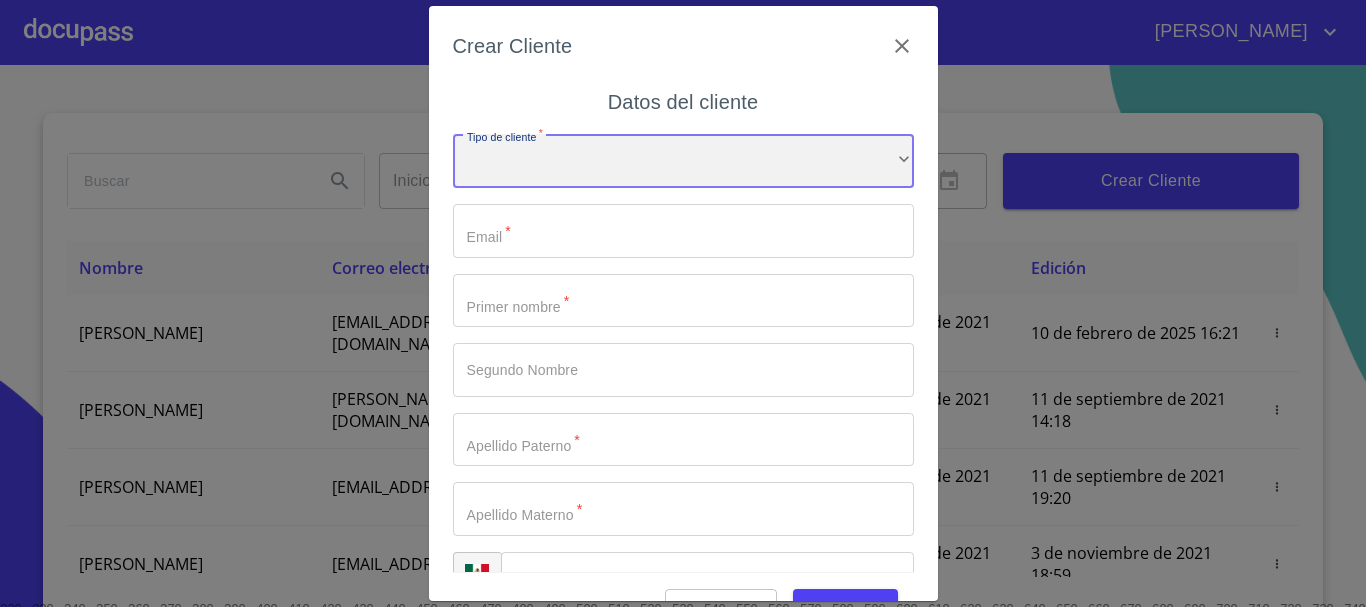 click on "​" at bounding box center [683, 161] 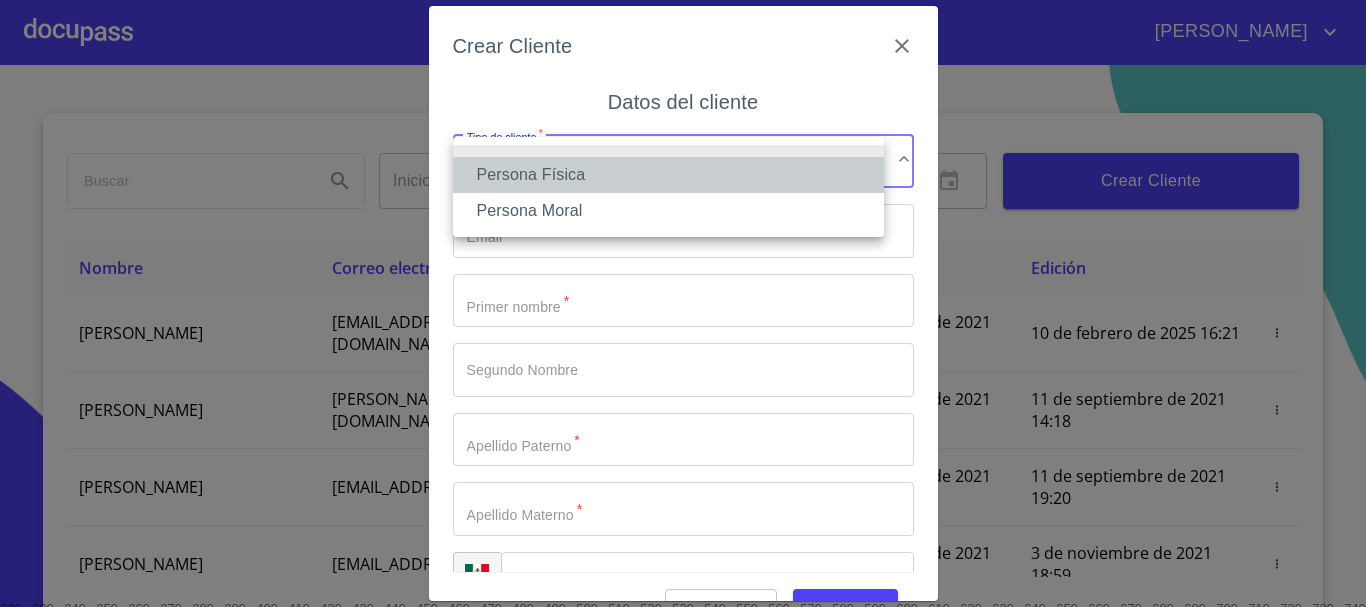 click on "Persona Física" at bounding box center (668, 175) 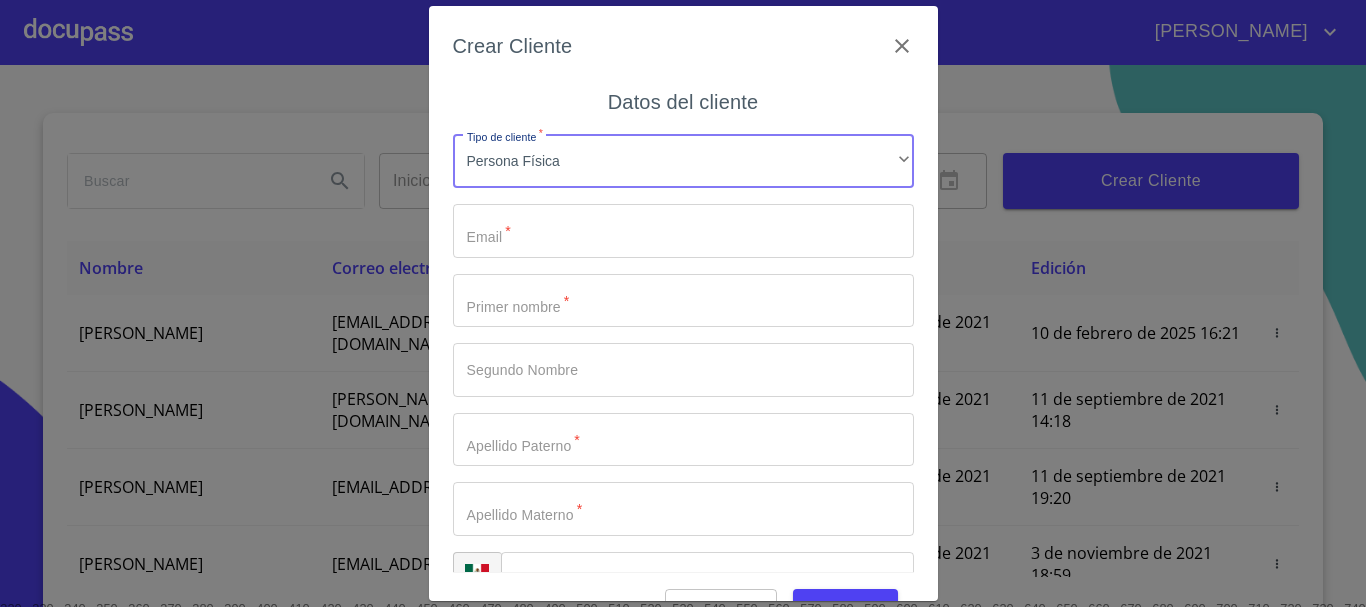 click on "Tipo de cliente   *" at bounding box center (683, 231) 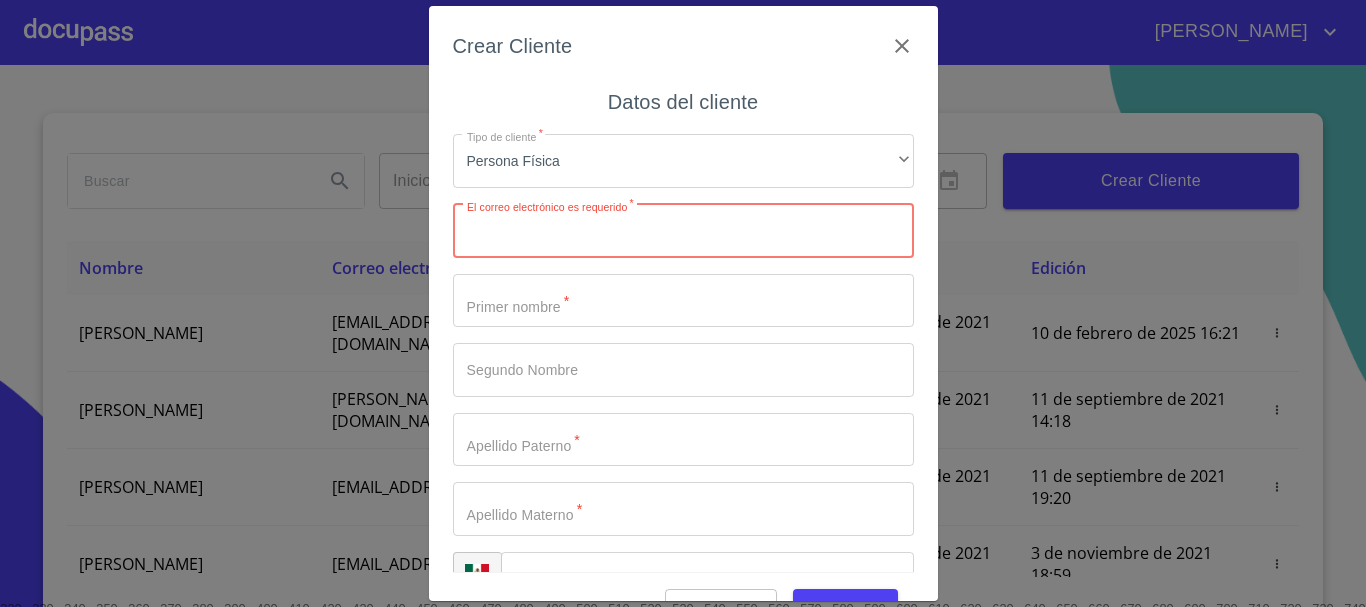 click on "Tipo de cliente   *" at bounding box center (683, 231) 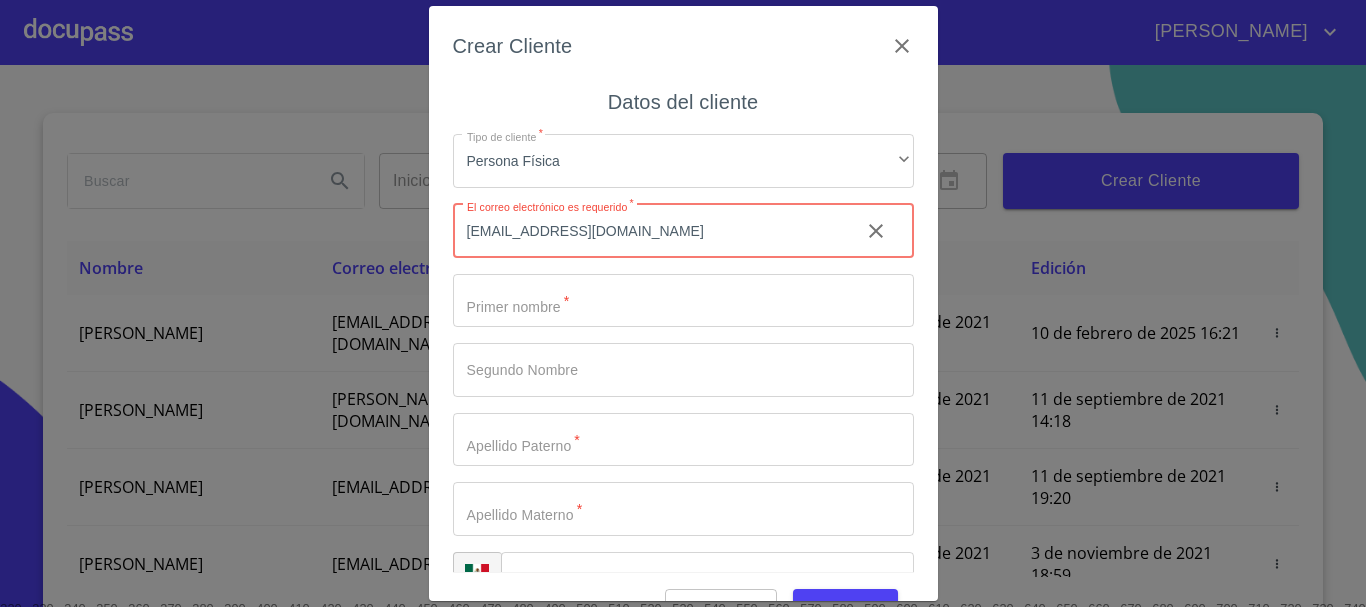 type on "[EMAIL_ADDRESS][DOMAIN_NAME]" 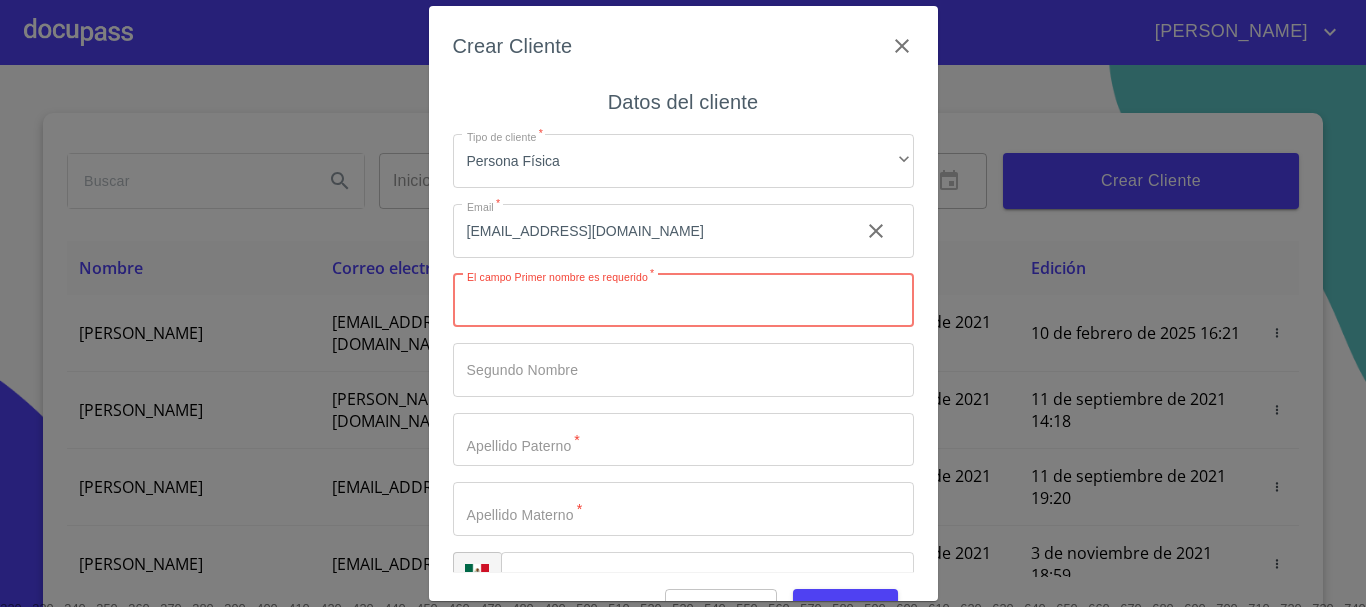 click on "Tipo de cliente   *" at bounding box center [683, 301] 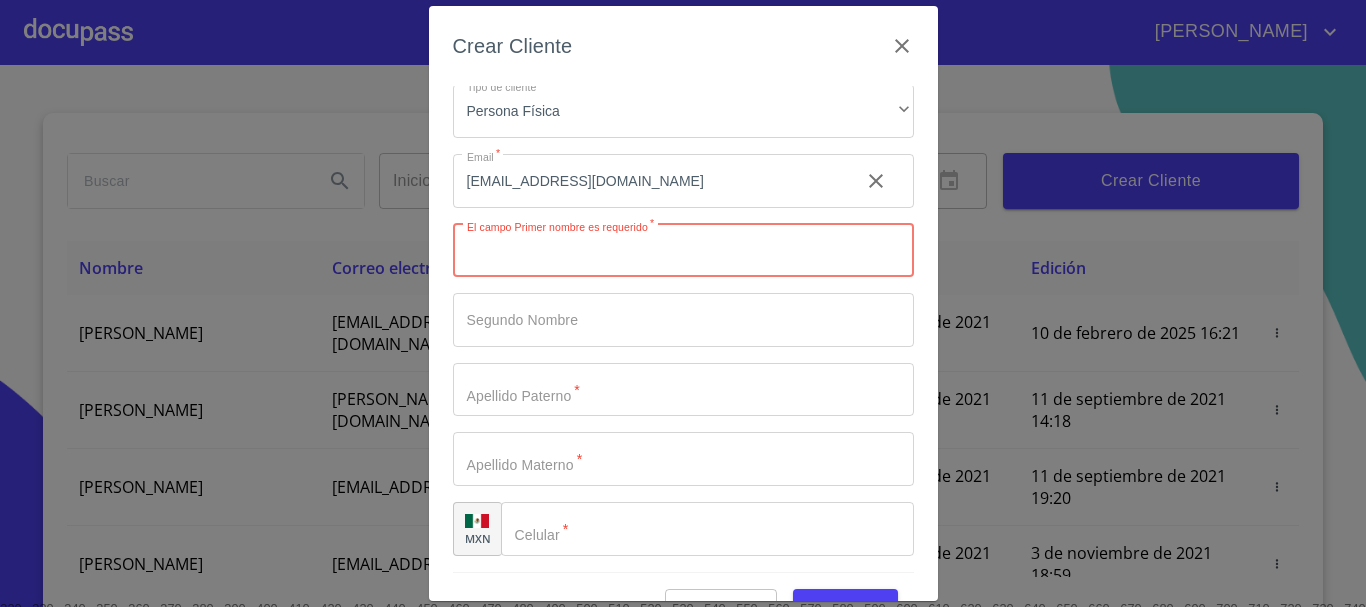 click on "Tipo de cliente   *" 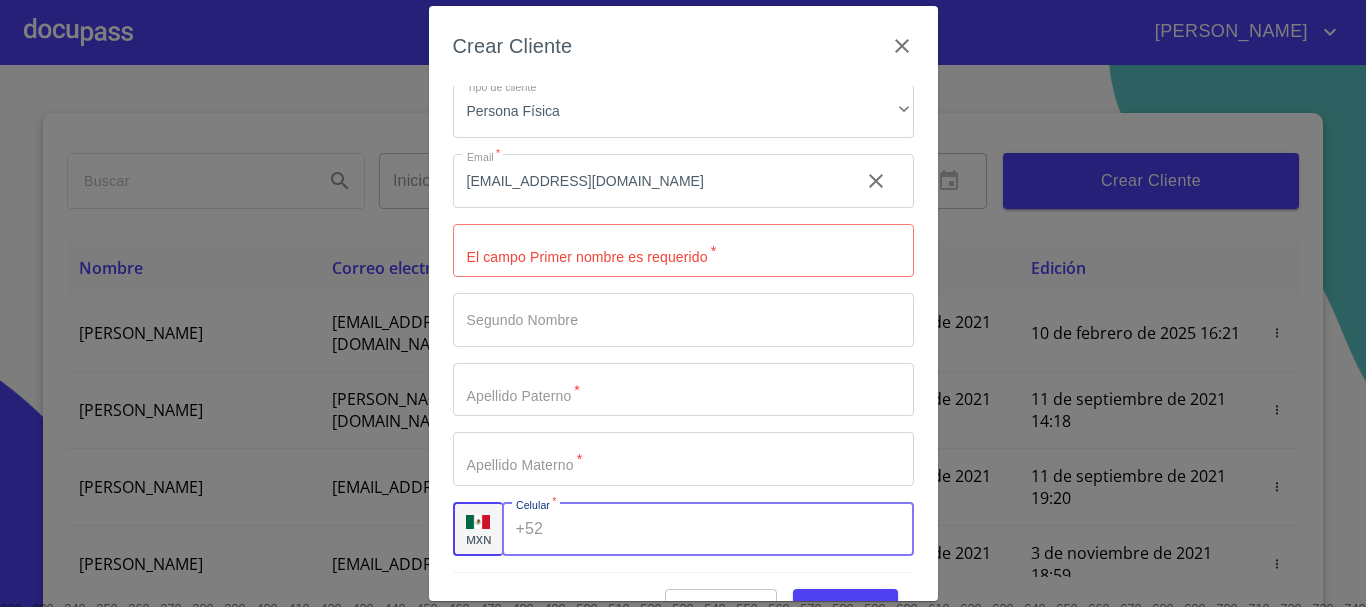 paste on "[PHONE_NUMBER]" 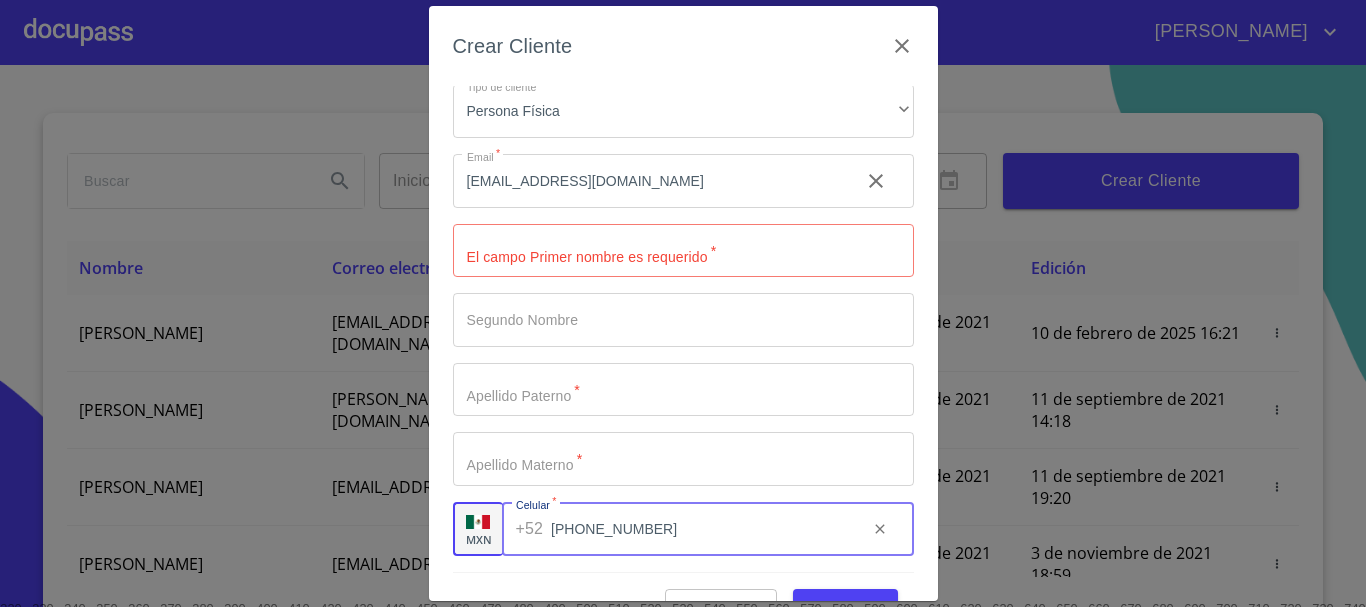 type on "[PHONE_NUMBER]" 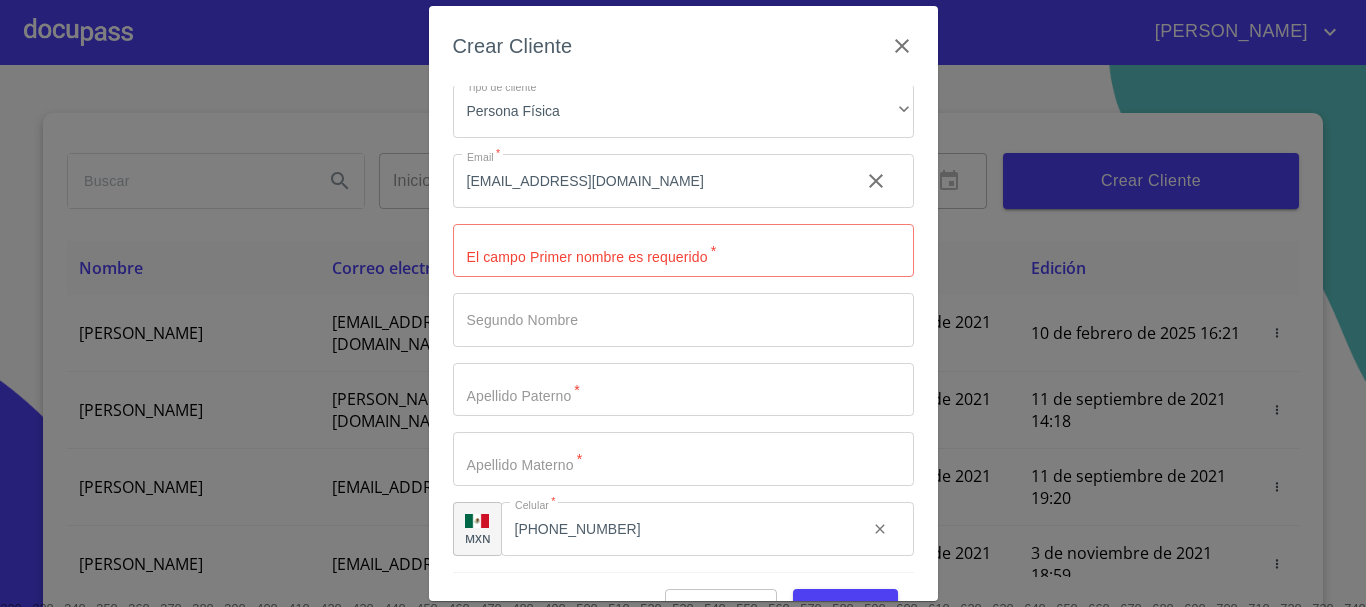 click on "Tipo de cliente   *" at bounding box center (683, 251) 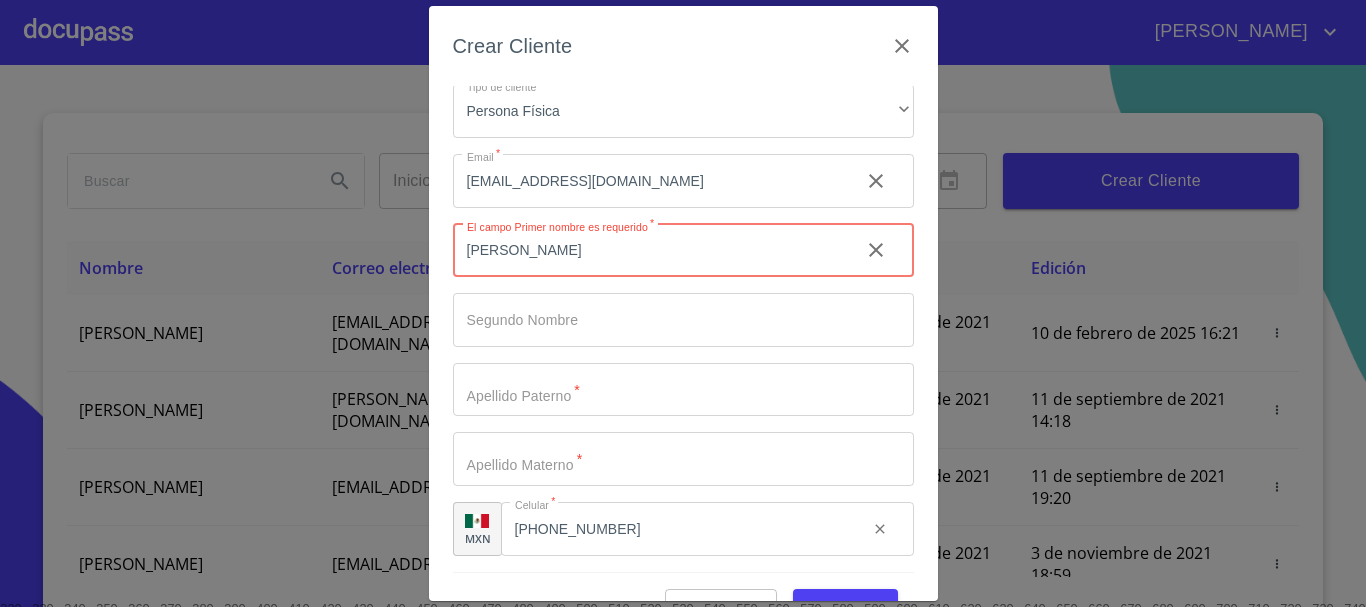type on "[PERSON_NAME]" 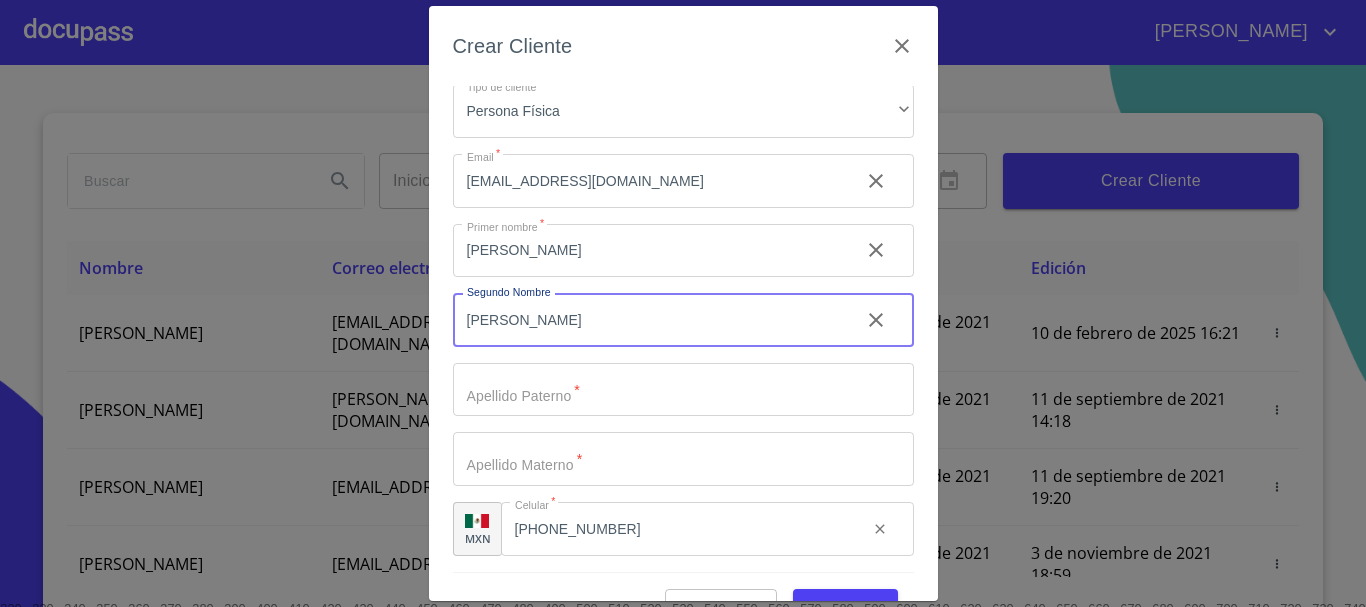 type on "[PERSON_NAME]" 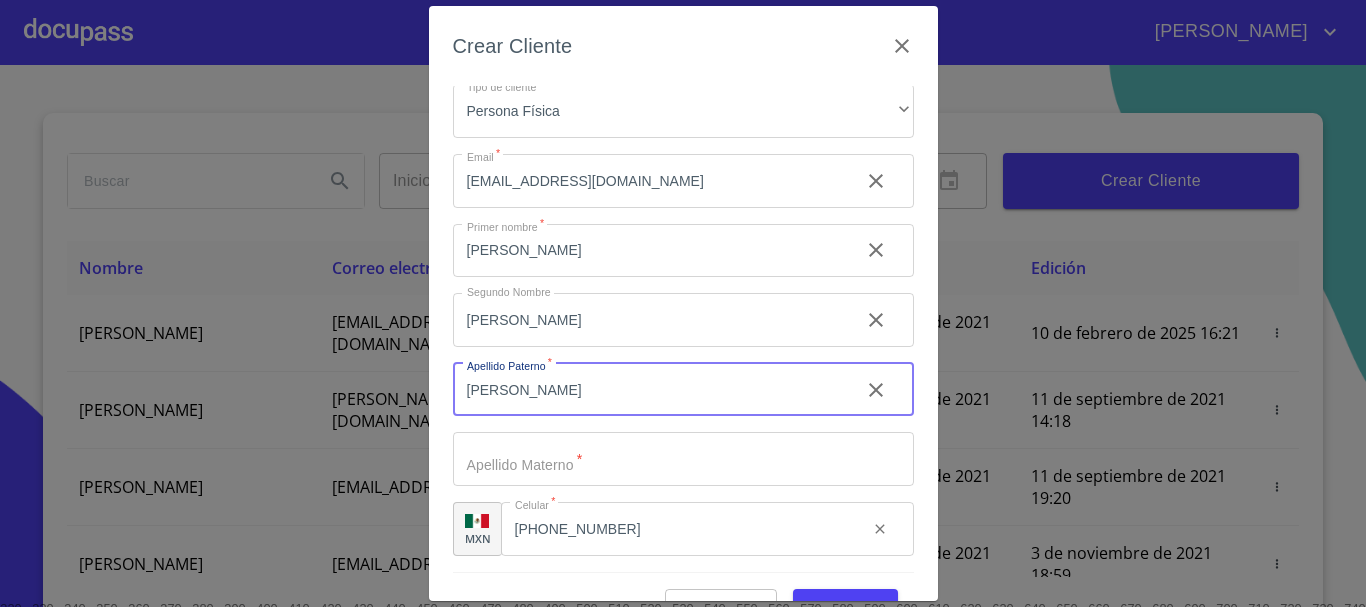 type on "[PERSON_NAME]" 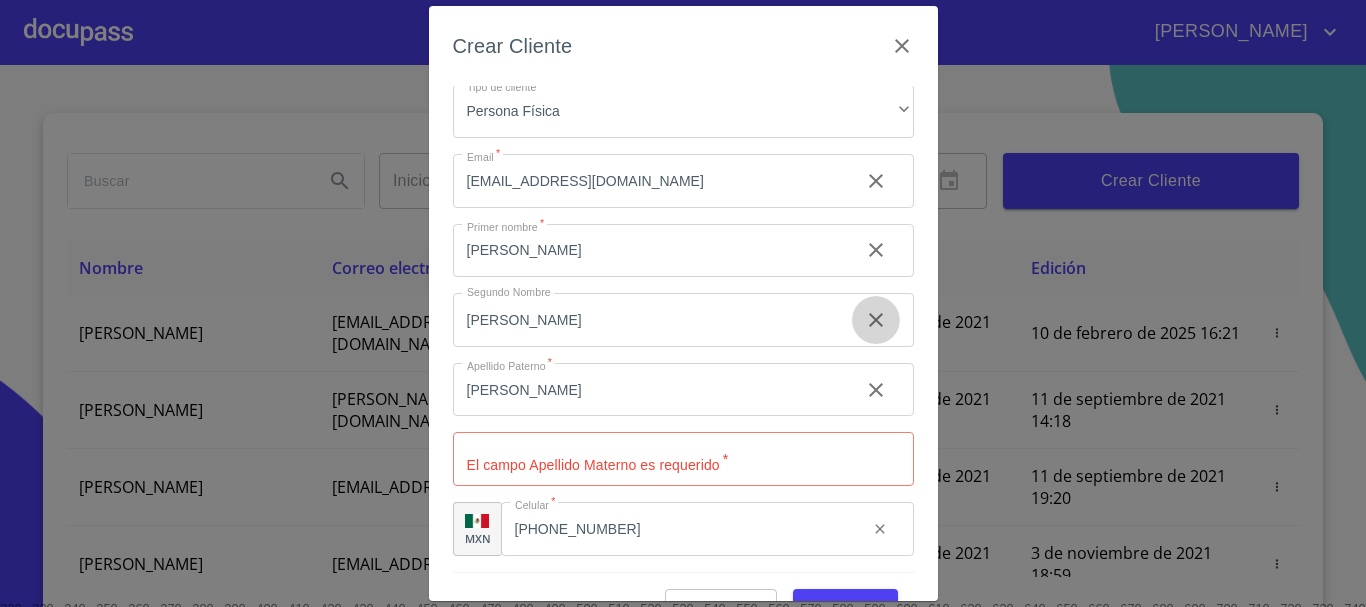 click 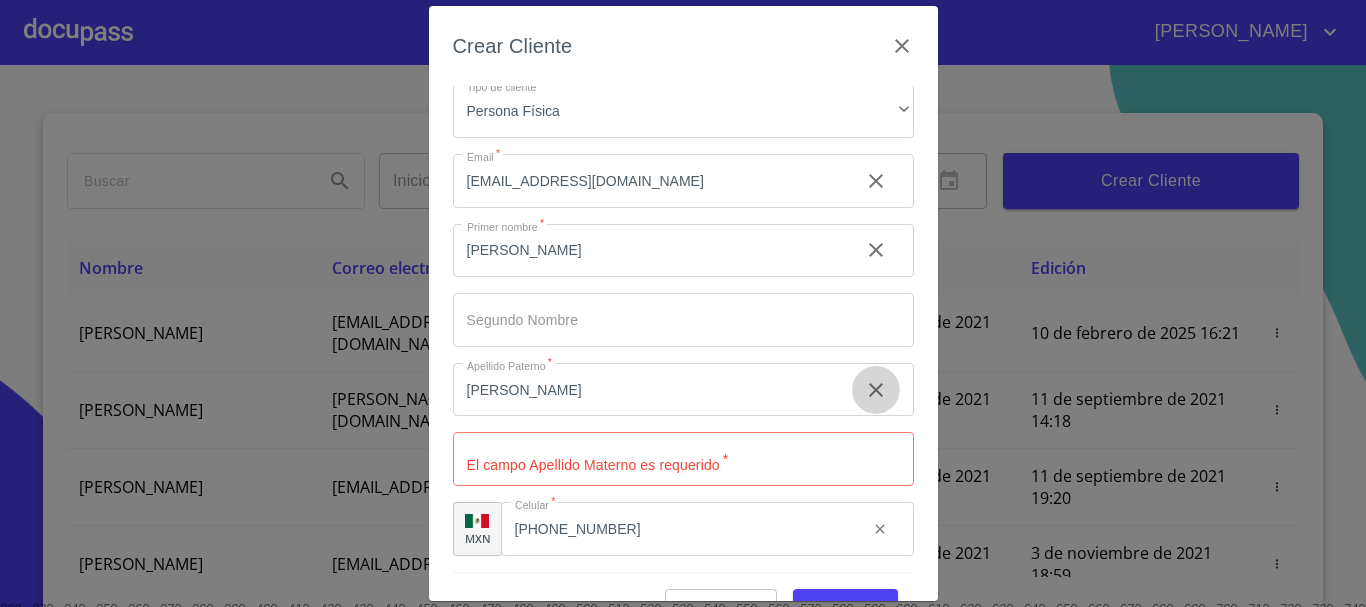 click 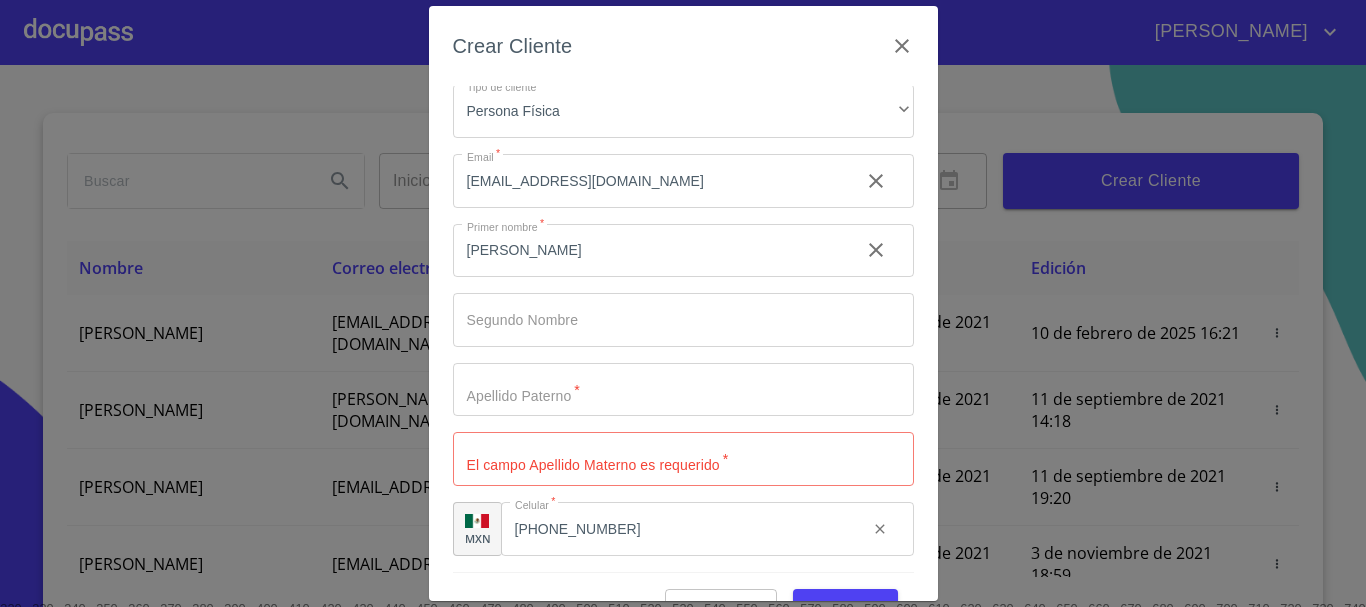 click on "Tipo de cliente   *" at bounding box center (648, 251) 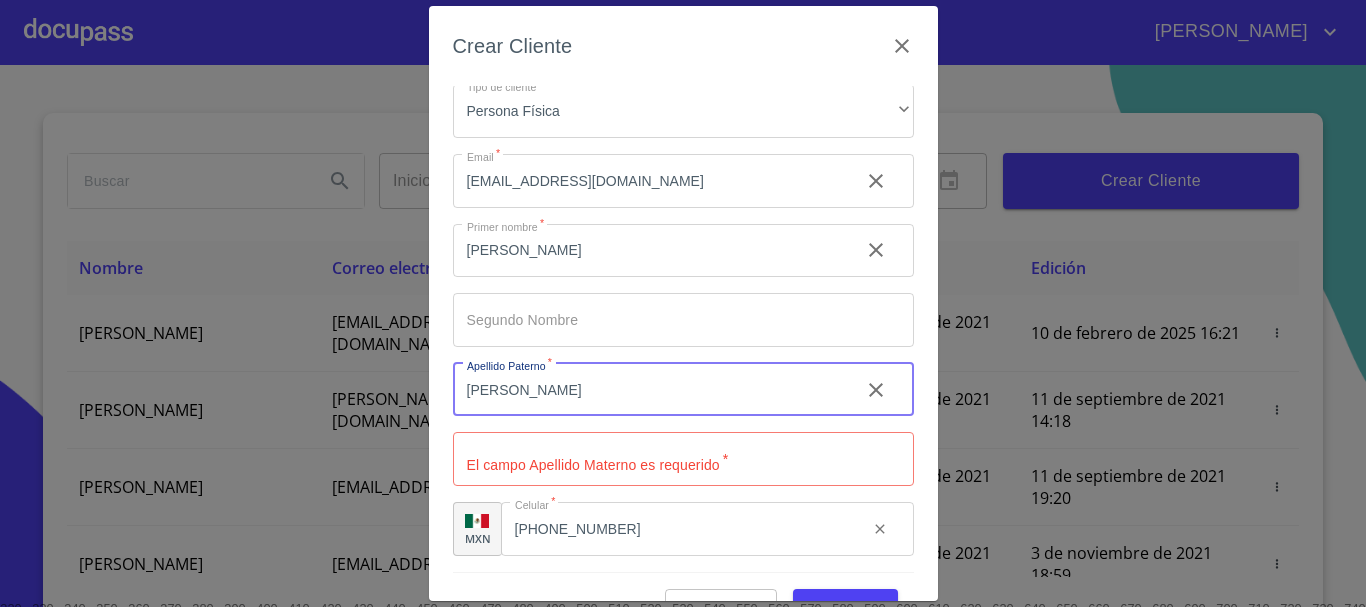 type on "[PERSON_NAME]" 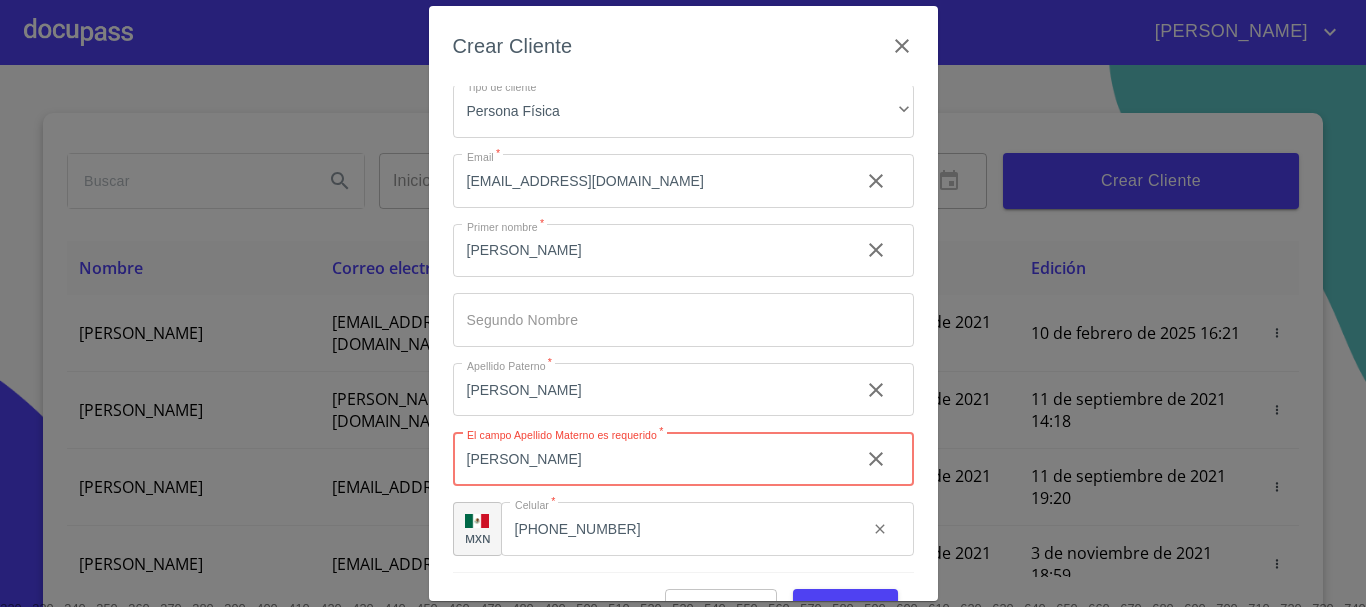 scroll, scrollTop: 48, scrollLeft: 0, axis: vertical 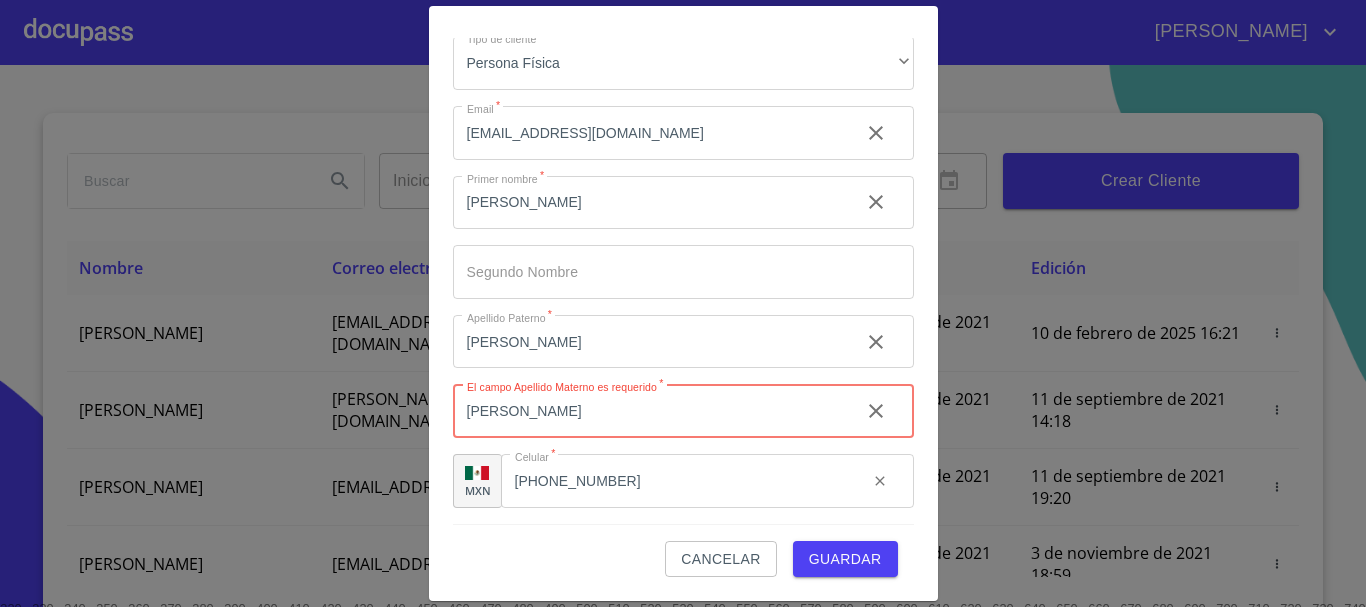 type on "[PERSON_NAME]" 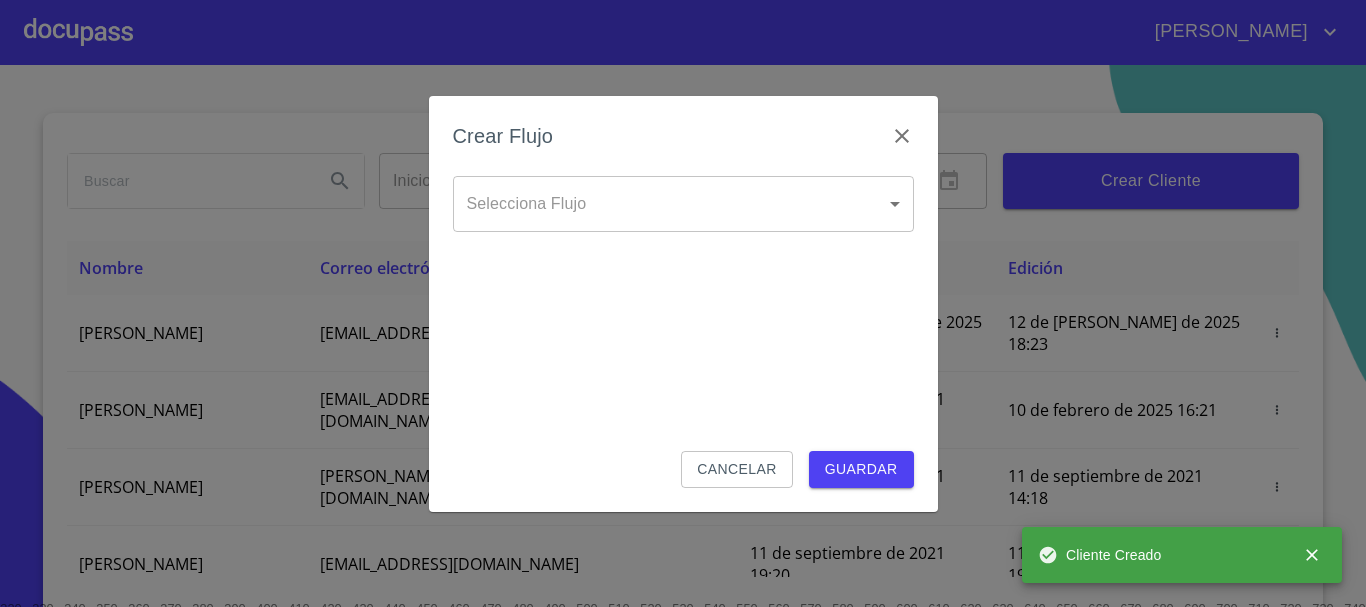 click on "[PERSON_NAME] ​ Fin ​ Crear Cliente Nombre   Correo electrónico   Registro   Edición     [PERSON_NAME] [EMAIL_ADDRESS][DOMAIN_NAME] 12 de [PERSON_NAME] de 2025 18:23 12 de [PERSON_NAME] de 2025 18:23 [PERSON_NAME] GROVER [EMAIL_ADDRESS][PERSON_NAME][PERSON_NAME][DOMAIN_NAME] 10 de septiembre de 2021 18:55 10 de febrero de 2025 16:21 [PERSON_NAME] CELIS  [EMAIL_ADDRESS][PERSON_NAME][DOMAIN_NAME] 11 de septiembre de 2021 14:18 11 de septiembre de 2021 14:18 [PERSON_NAME] [PERSON_NAME][EMAIL_ADDRESS][DOMAIN_NAME] 11 de septiembre de 2021 19:20 11 de septiembre de 2021 19:20 [PERSON_NAME] [EMAIL_ADDRESS][DOMAIN_NAME] 13 de septiembre de 2021 11:06 3 de noviembre de 2021 18:59 [PERSON_NAME] [EMAIL_ADDRESS][DOMAIN_NAME] 14 de septiembre de 2021 12:26 14 de septiembre de 2021 12:26 [PERSON_NAME] [EMAIL_ADDRESS][DOMAIN_NAME] 14 de septiembre de 2021 16:35 14 de septiembre de 2021 16:35 [PERSON_NAME] [EMAIL_ADDRESS][DOMAIN_NAME] 14 de septiembre de 2021 18:24 14 de septiembre de 2021 18:24 [PERSON_NAME]  [EMAIL_ADDRESS][DOMAIN_NAME] 15 de septiembre de 2021 13:18 [PERSON_NAME]" at bounding box center [683, 303] 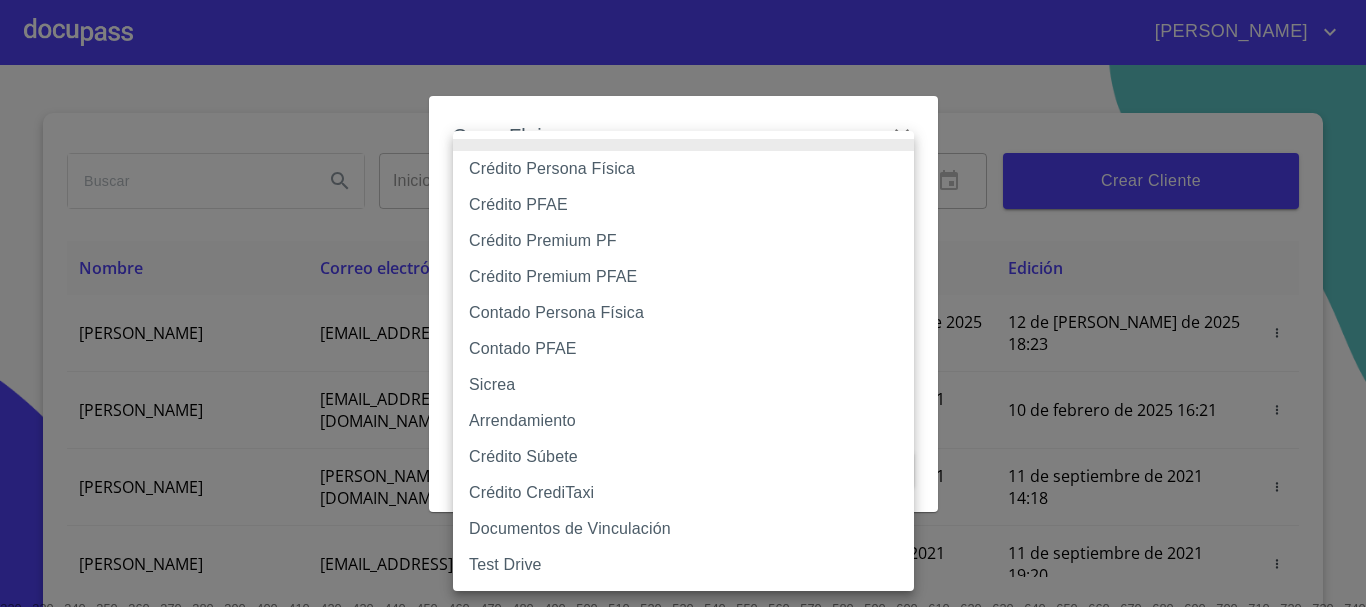 click on "Crédito Persona Física" at bounding box center (683, 169) 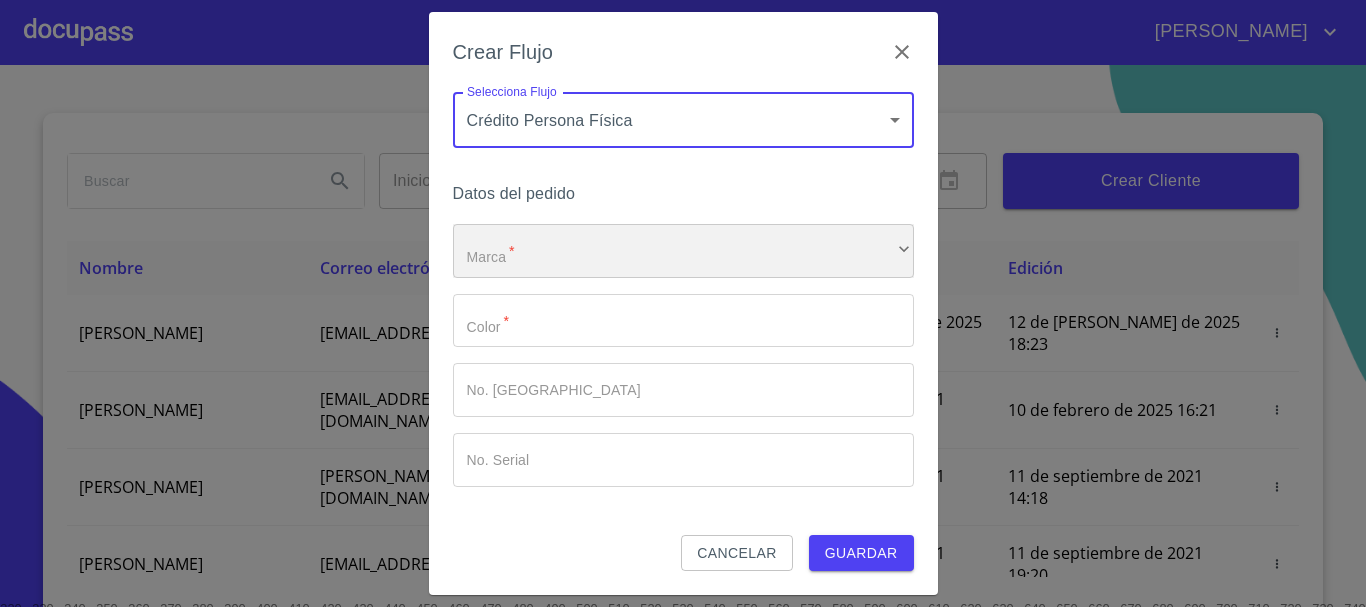 click on "​" at bounding box center (683, 251) 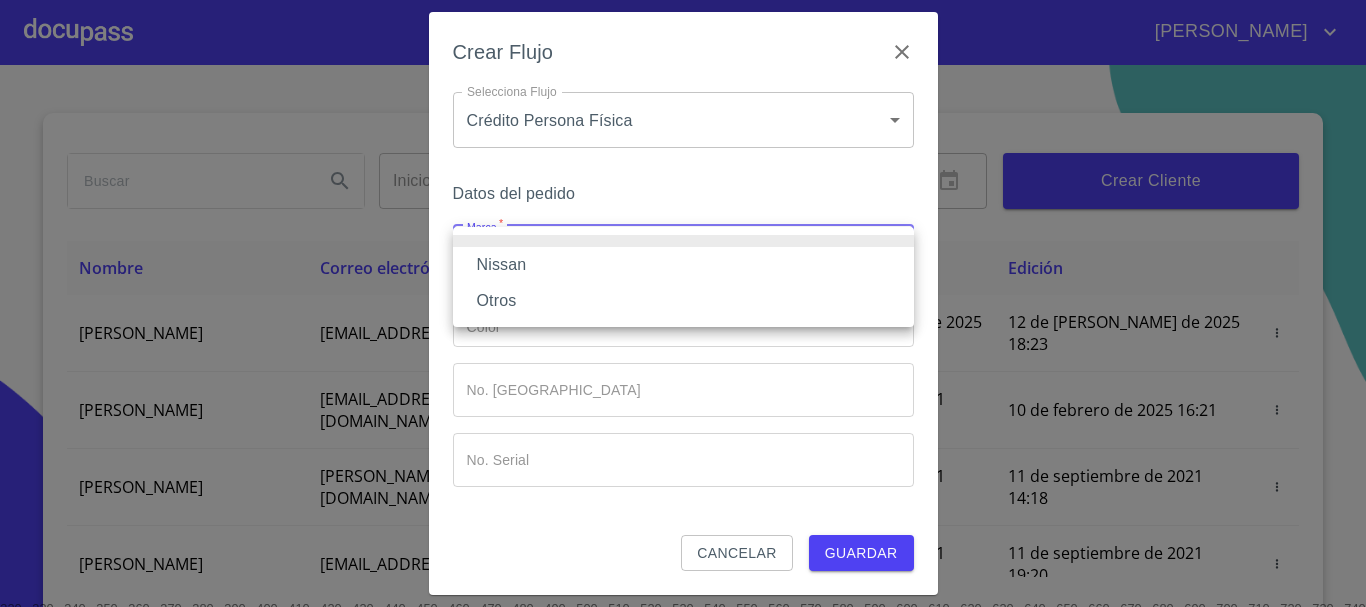 click on "Nissan" at bounding box center [683, 265] 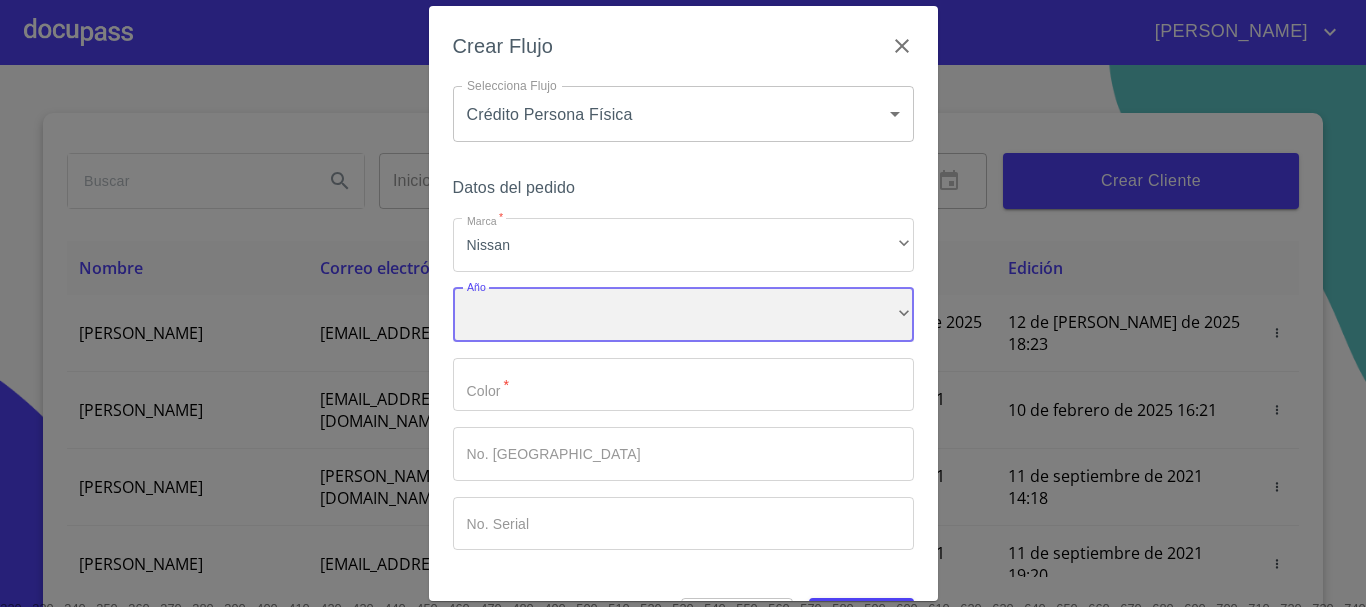 click on "​" at bounding box center [683, 315] 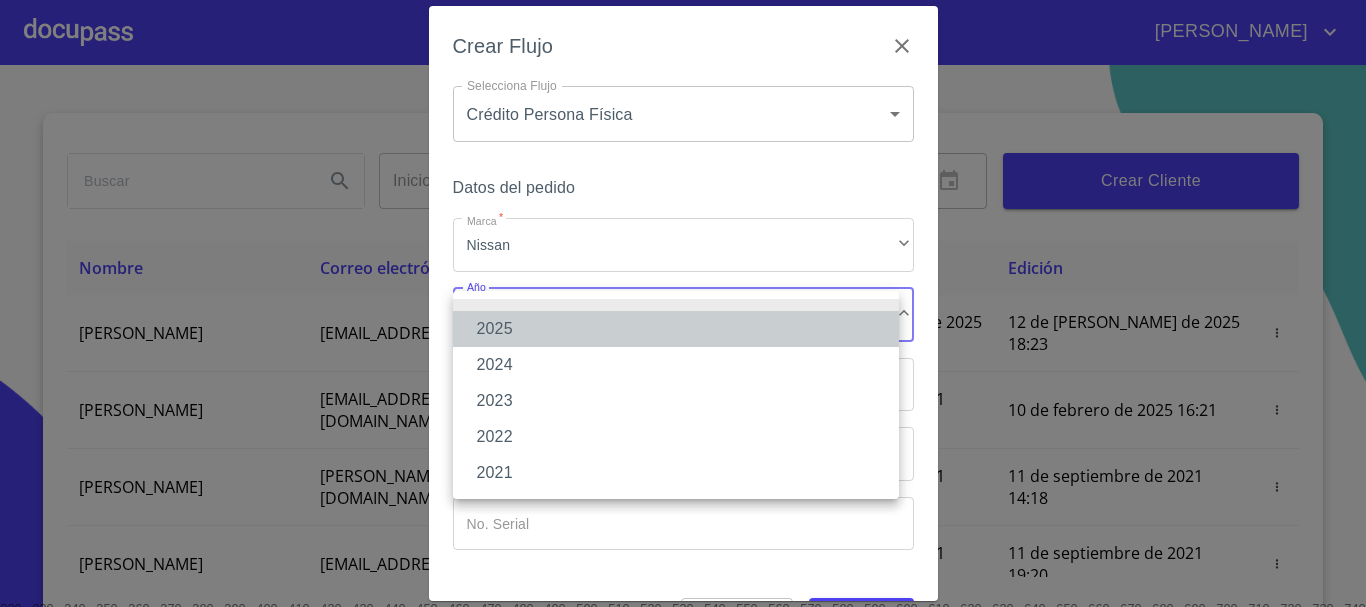 click on "2025" at bounding box center (676, 329) 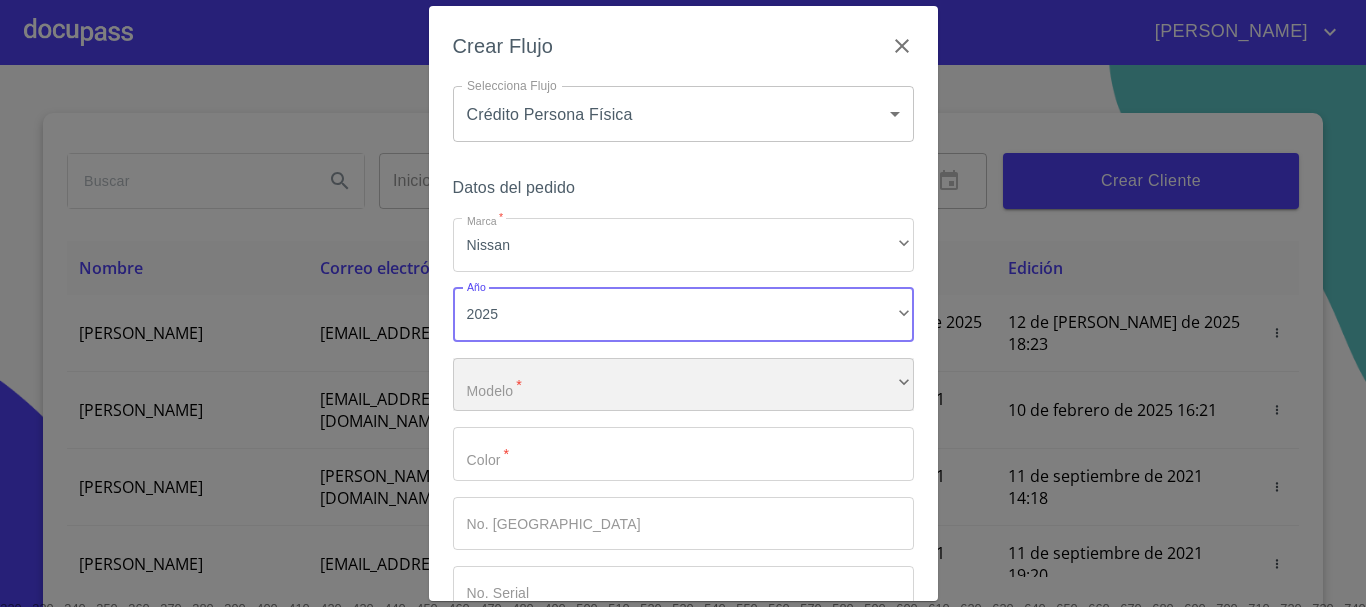 click on "​" at bounding box center [683, 385] 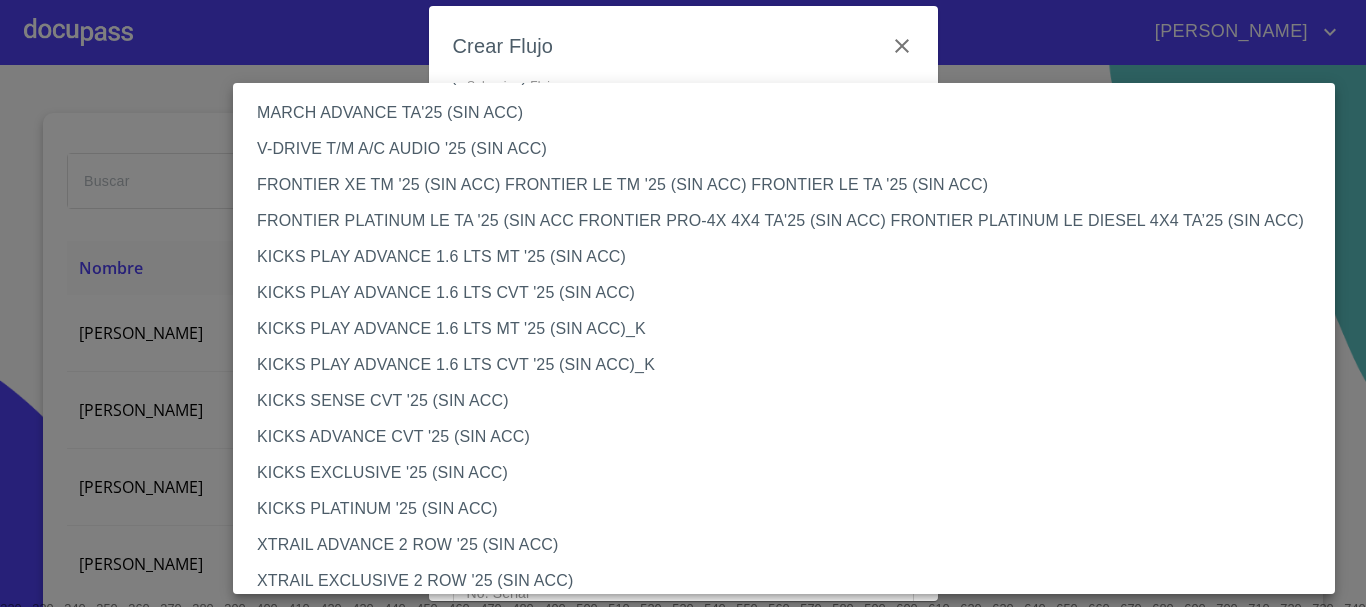 scroll, scrollTop: 1577, scrollLeft: 0, axis: vertical 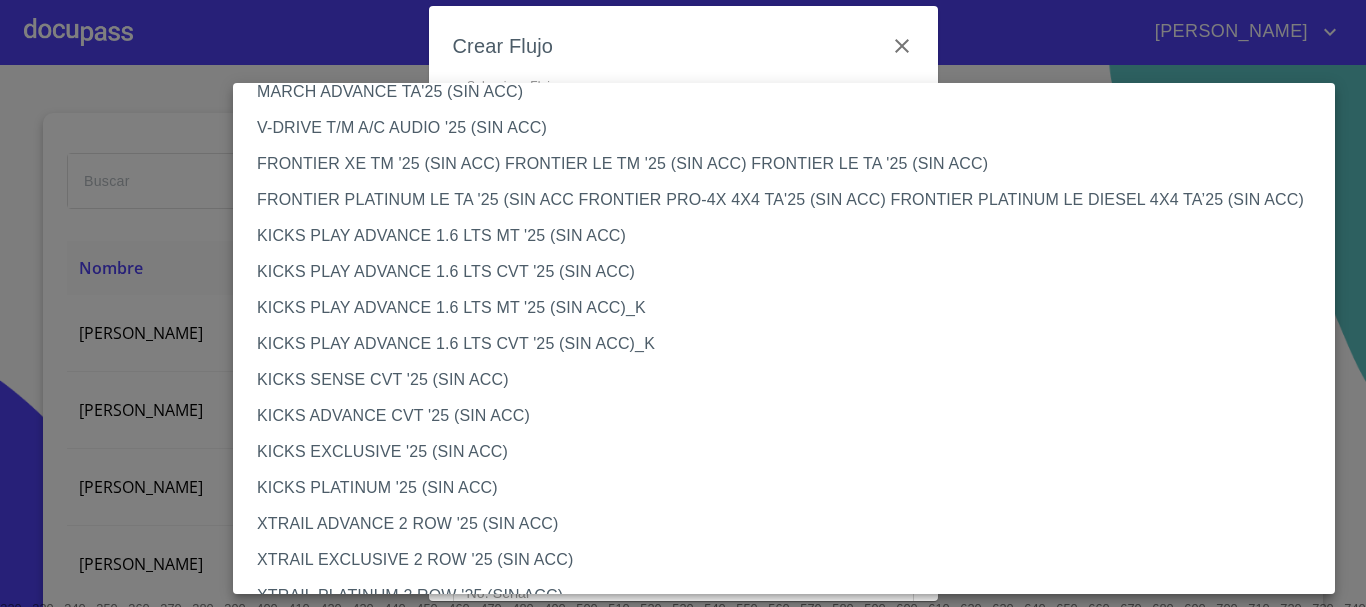 click on "FRONTIER PLATINUM LE TA '25 (SIN ACC FRONTIER PRO-4X 4X4 TA'25 (SIN ACC) FRONTIER PLATINUM LE DIESEL 4X4 TA’25 (SIN ACC)" at bounding box center (791, 200) 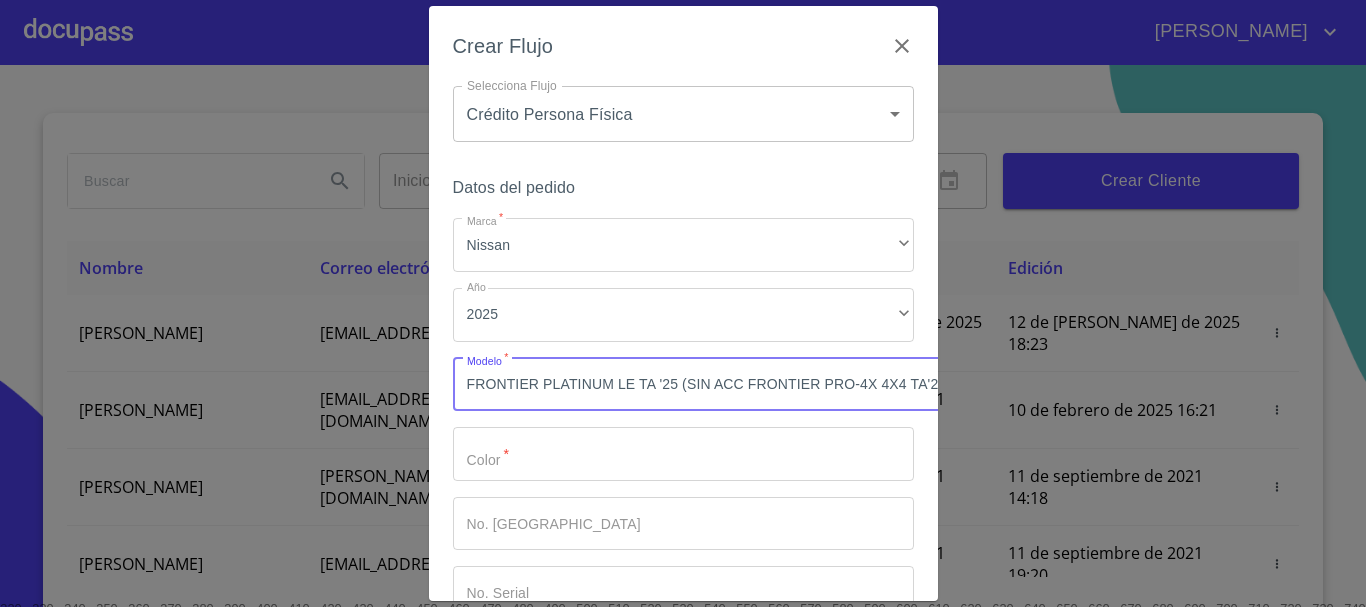 click on "Marca   *" at bounding box center [683, 454] 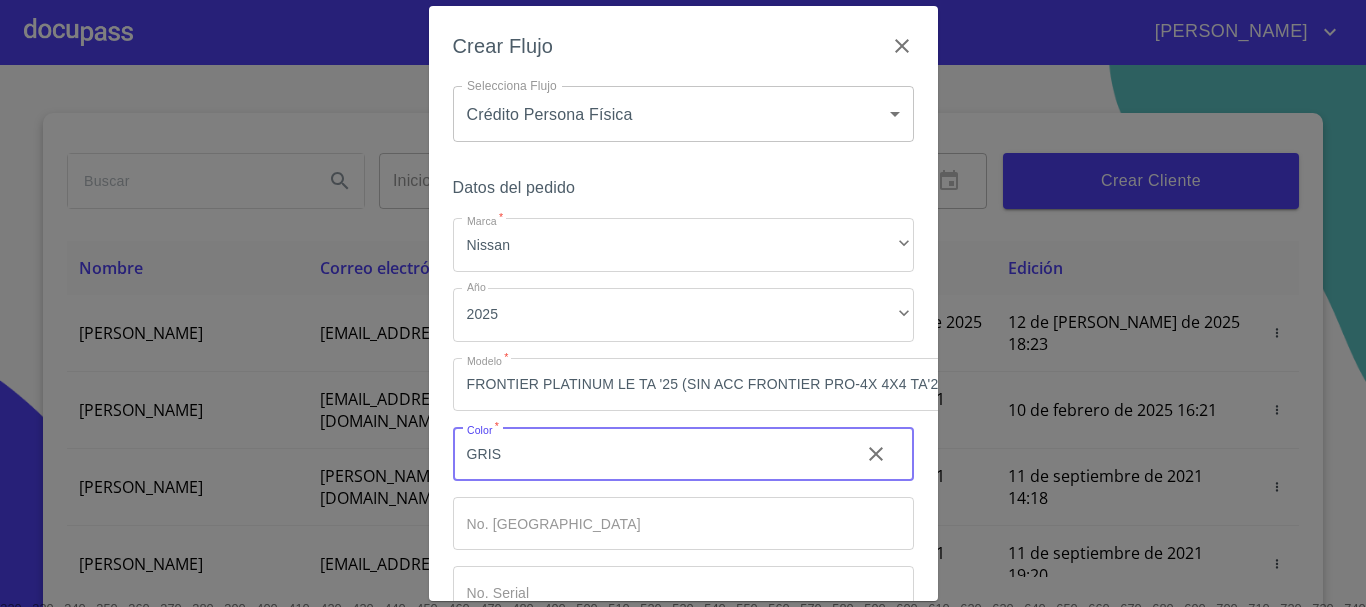 scroll, scrollTop: 143, scrollLeft: 0, axis: vertical 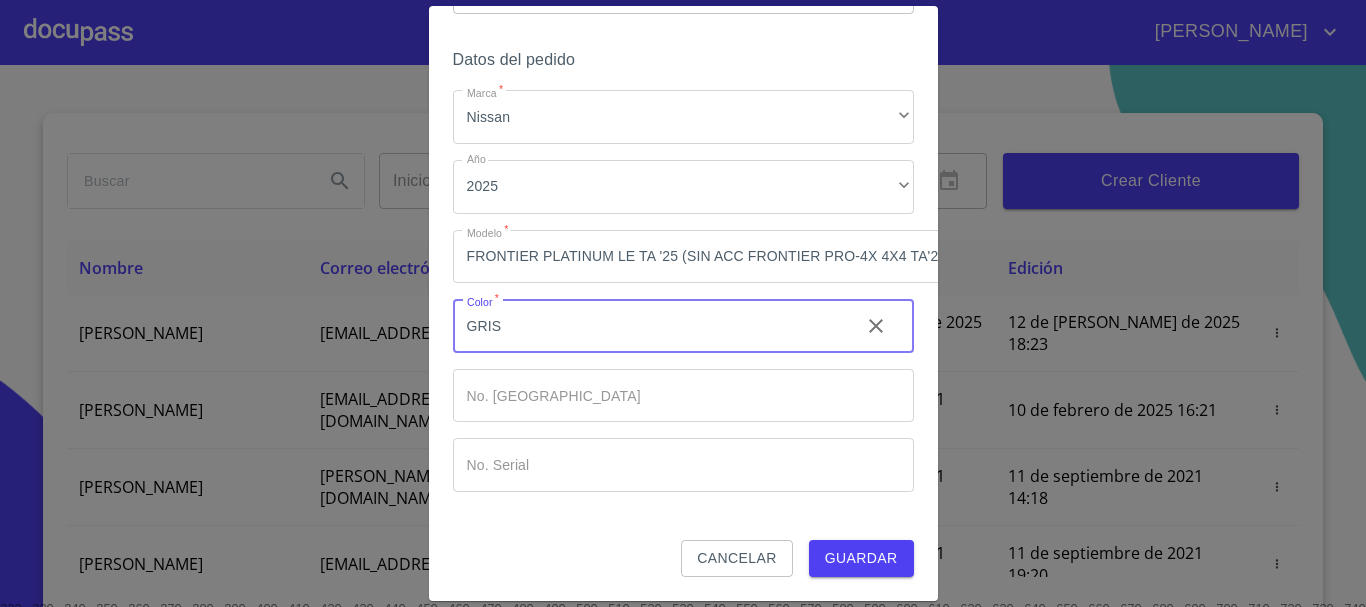 type on "GRIS" 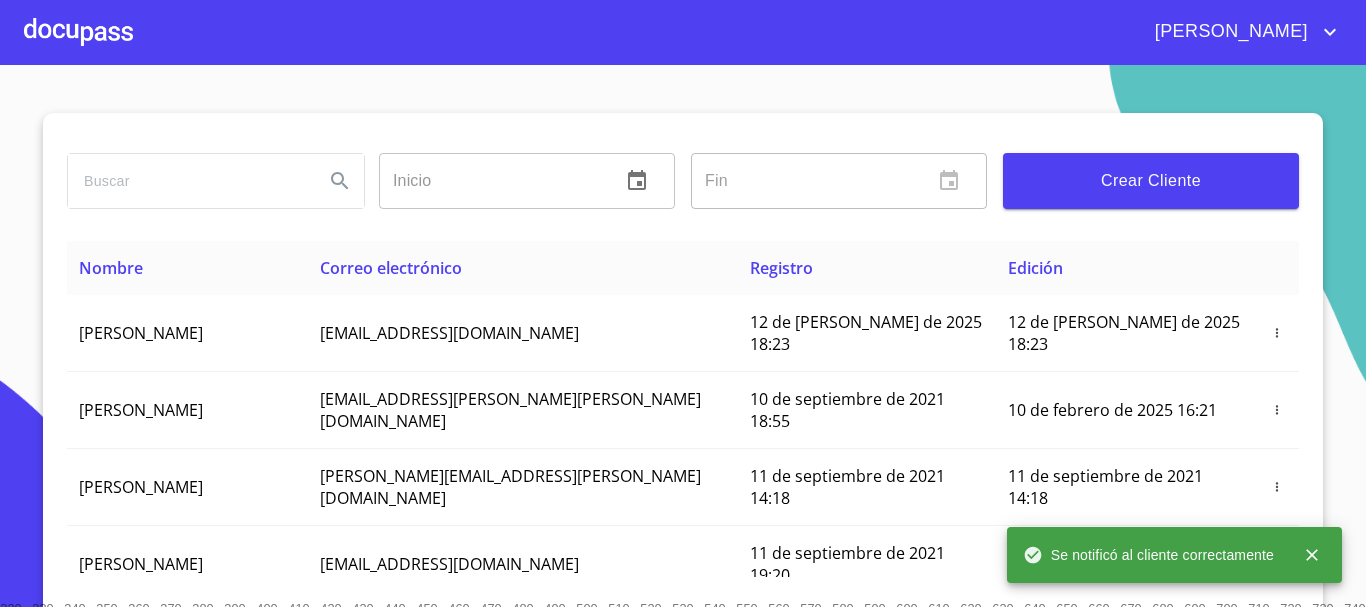 click at bounding box center (78, 32) 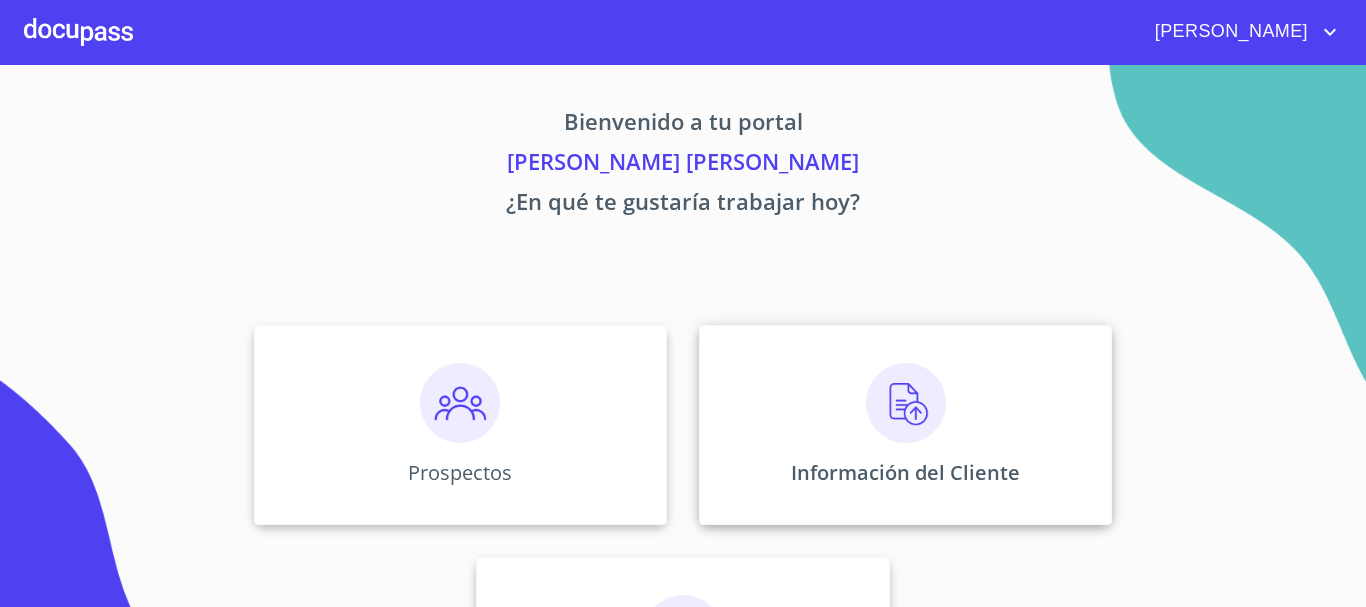 click on "Información del Cliente" at bounding box center [905, 425] 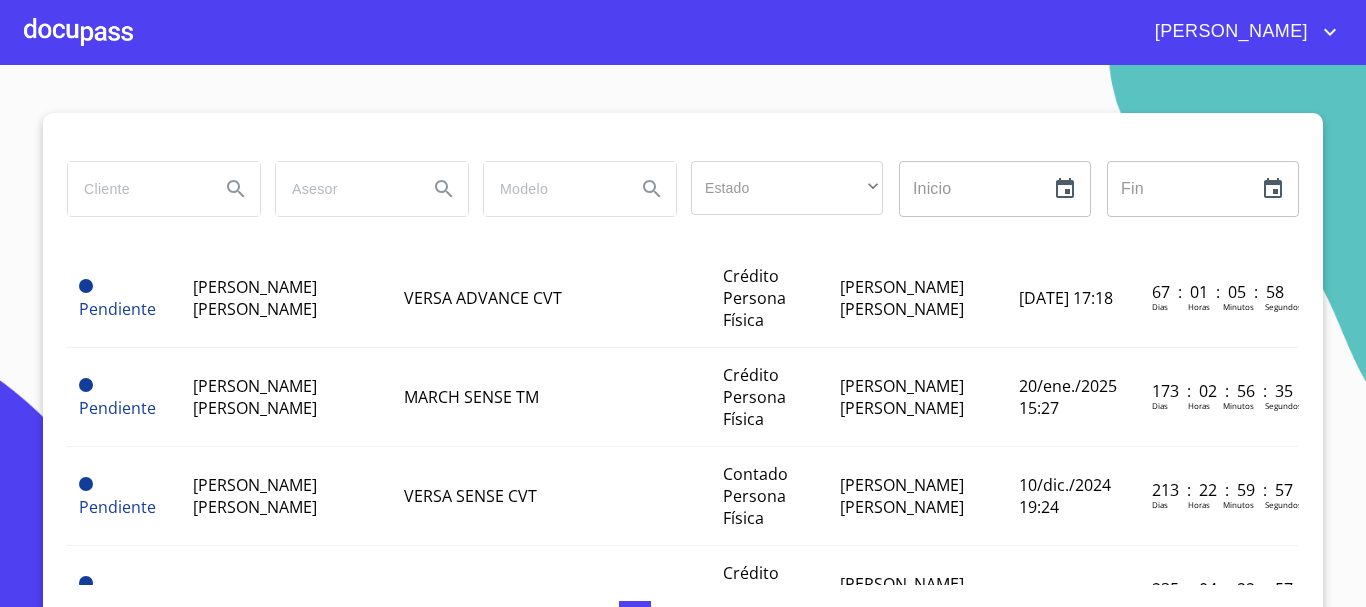 scroll, scrollTop: 0, scrollLeft: 0, axis: both 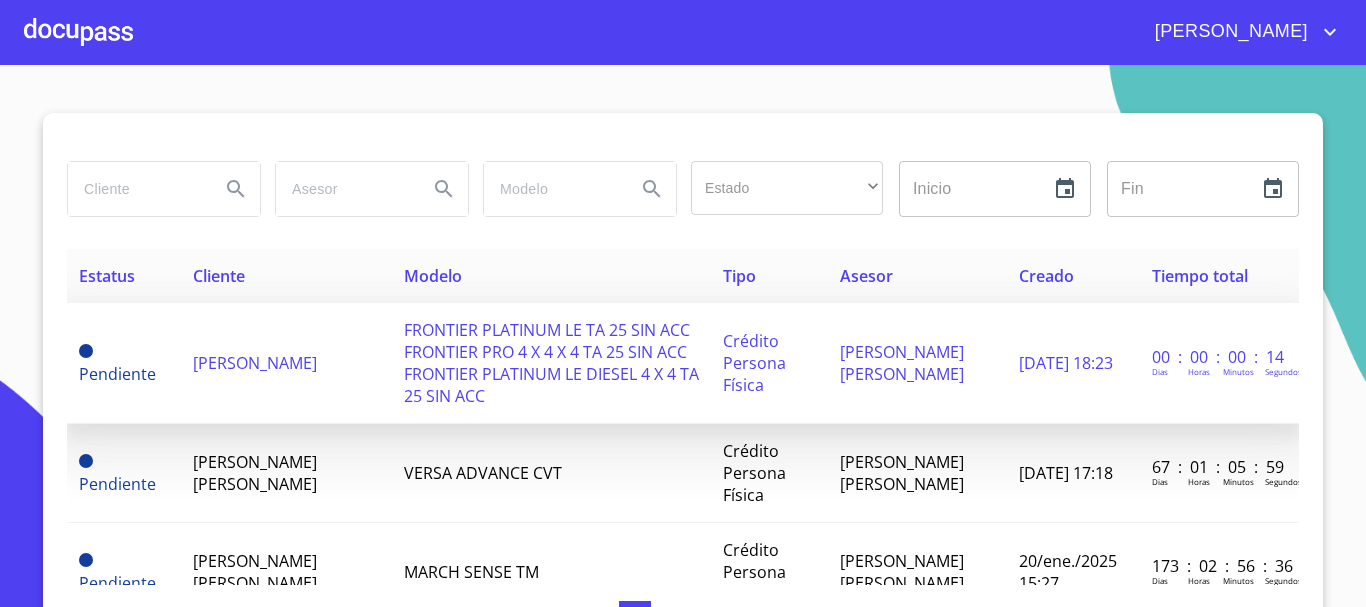 click on "[PERSON_NAME]" at bounding box center [255, 363] 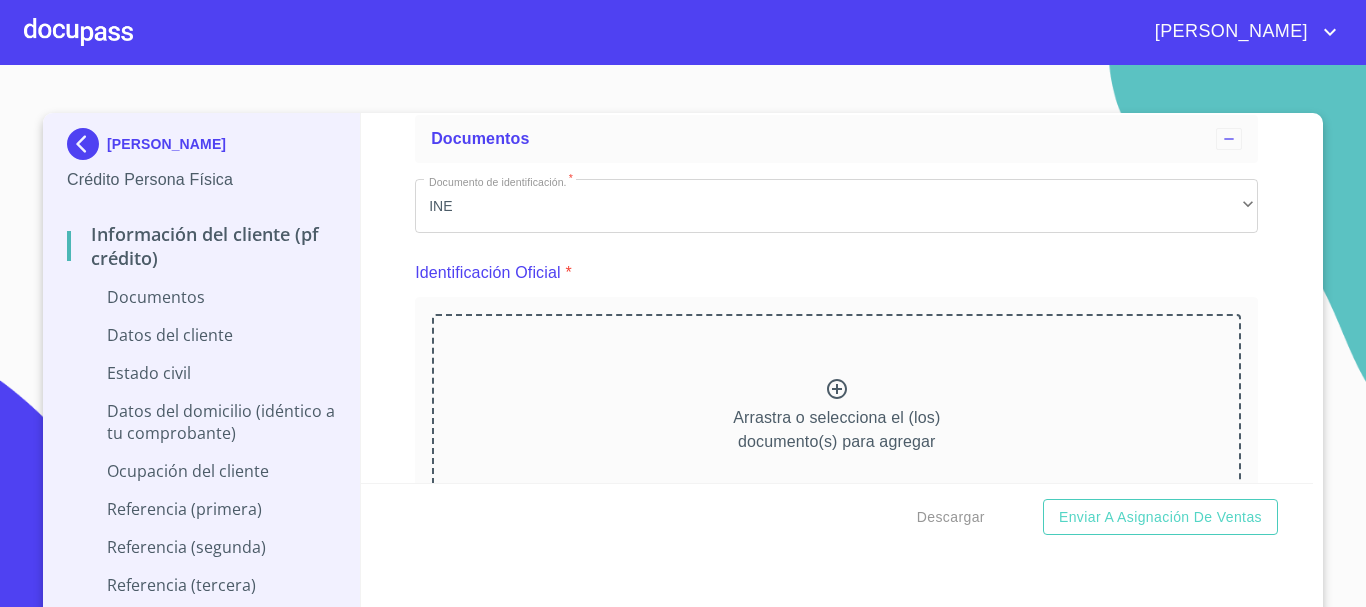 scroll, scrollTop: 200, scrollLeft: 0, axis: vertical 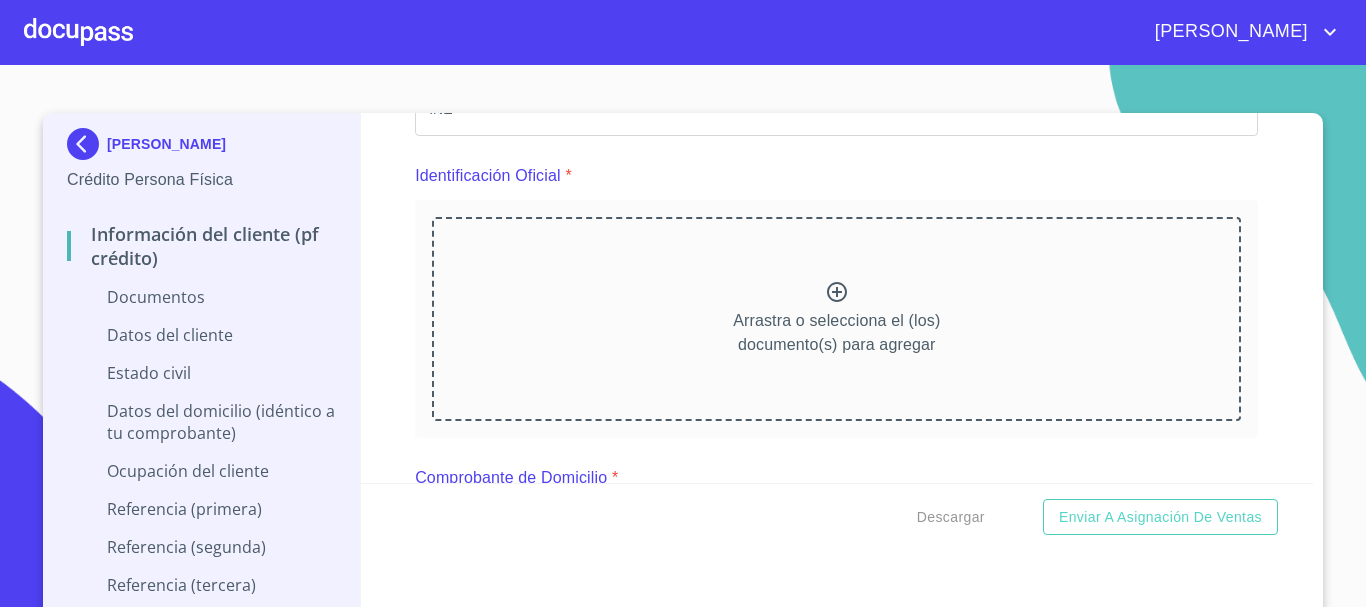 click 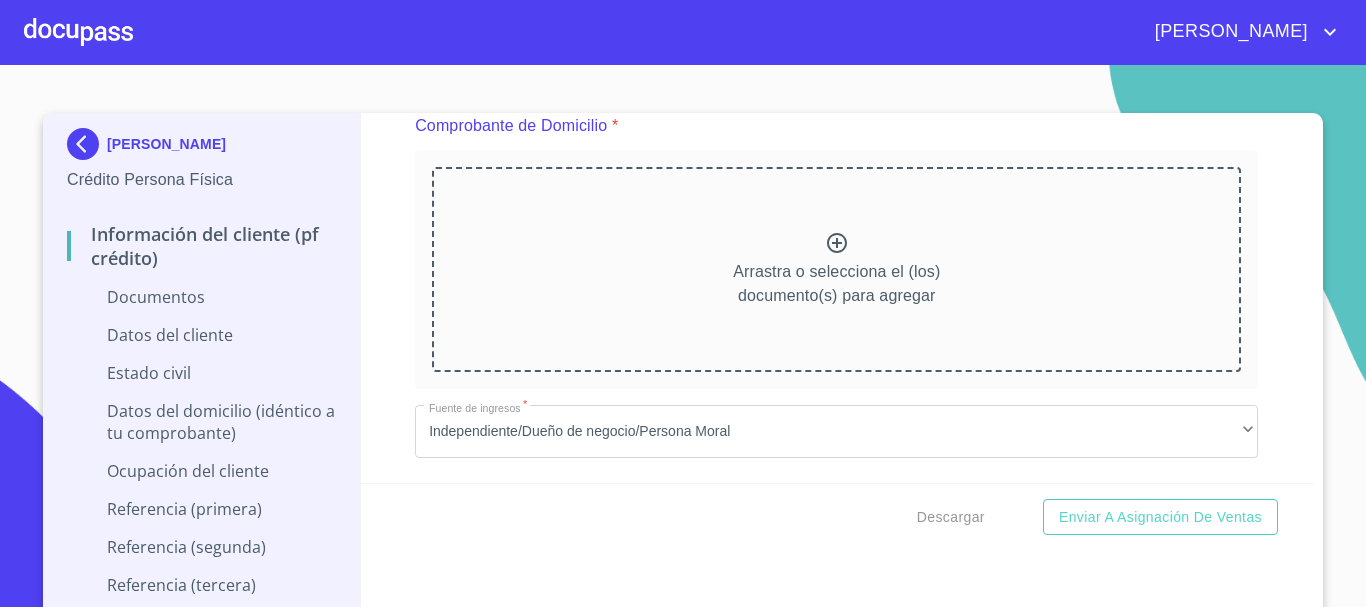 scroll, scrollTop: 1134, scrollLeft: 0, axis: vertical 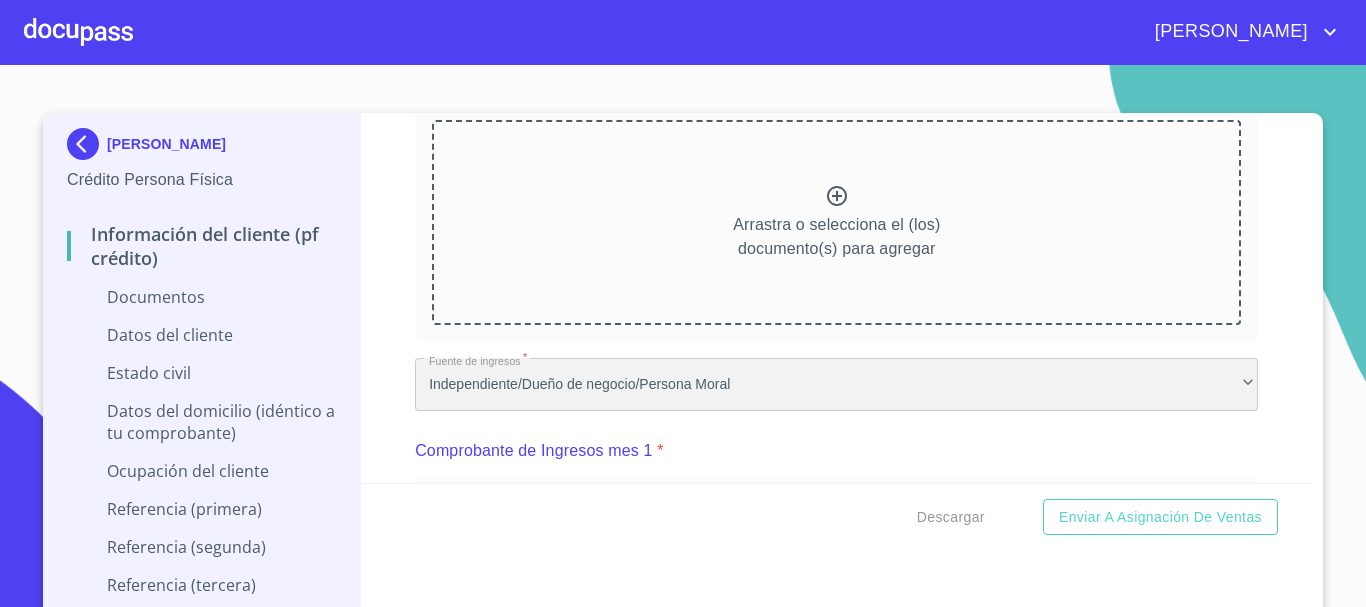 click on "Independiente/Dueño de negocio/Persona Moral" at bounding box center [836, 385] 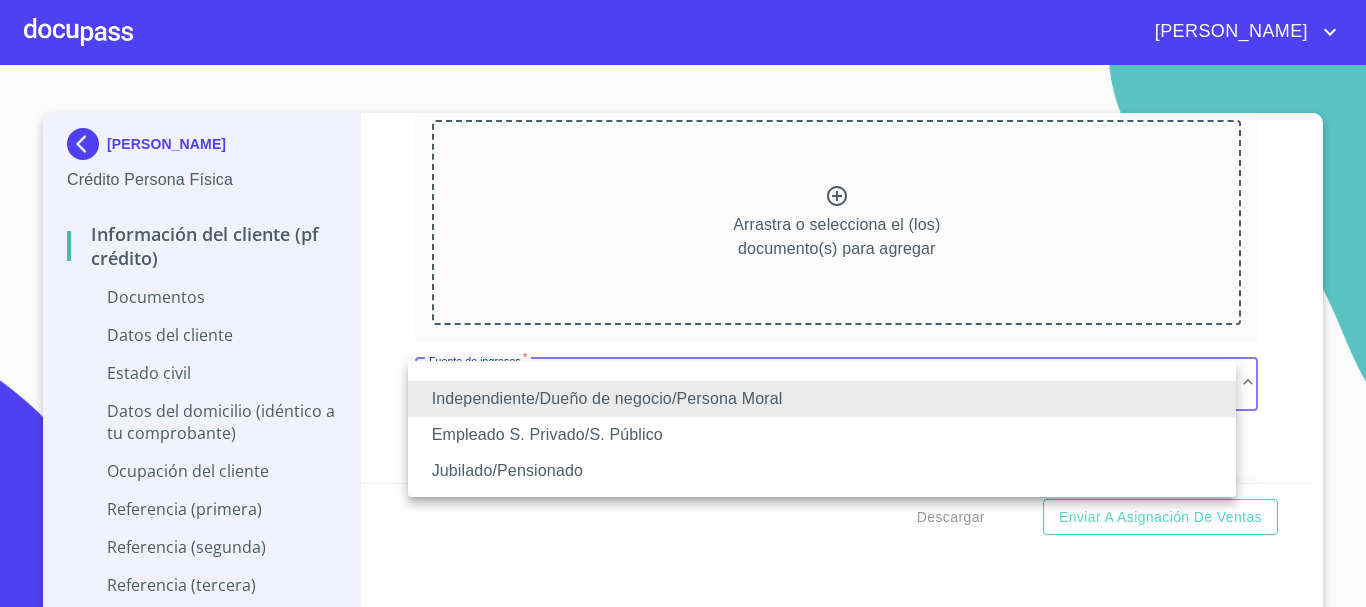 click on "Empleado S. Privado/S. Público" at bounding box center (822, 435) 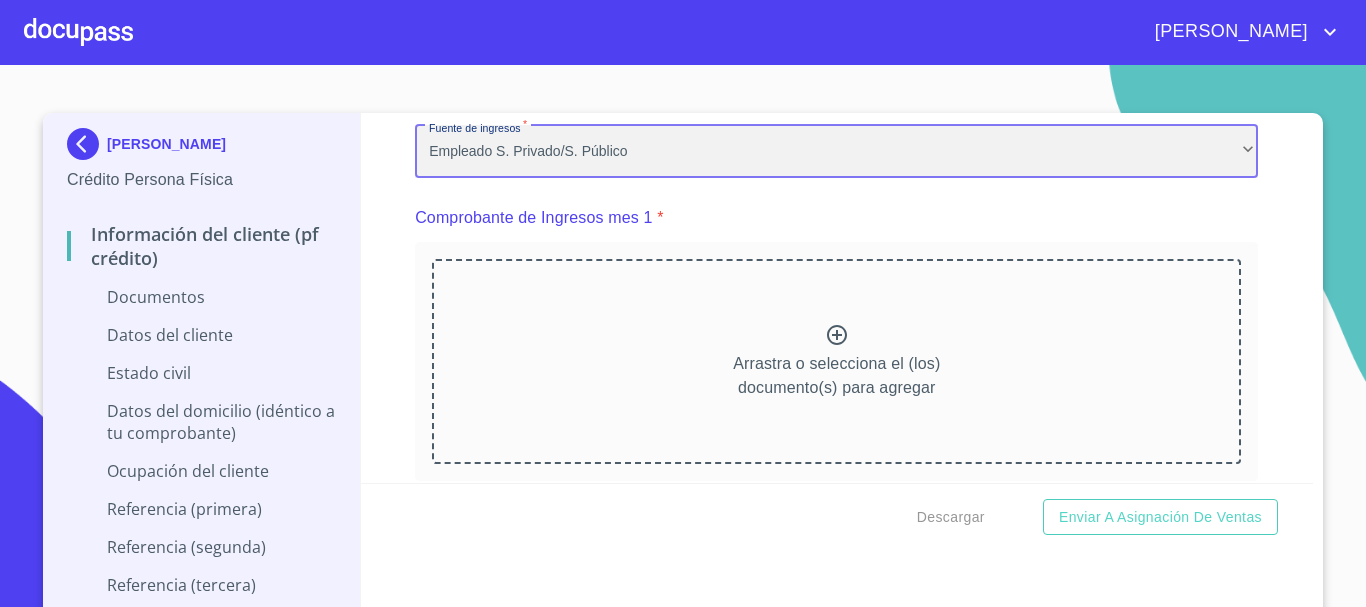 scroll, scrollTop: 1415, scrollLeft: 0, axis: vertical 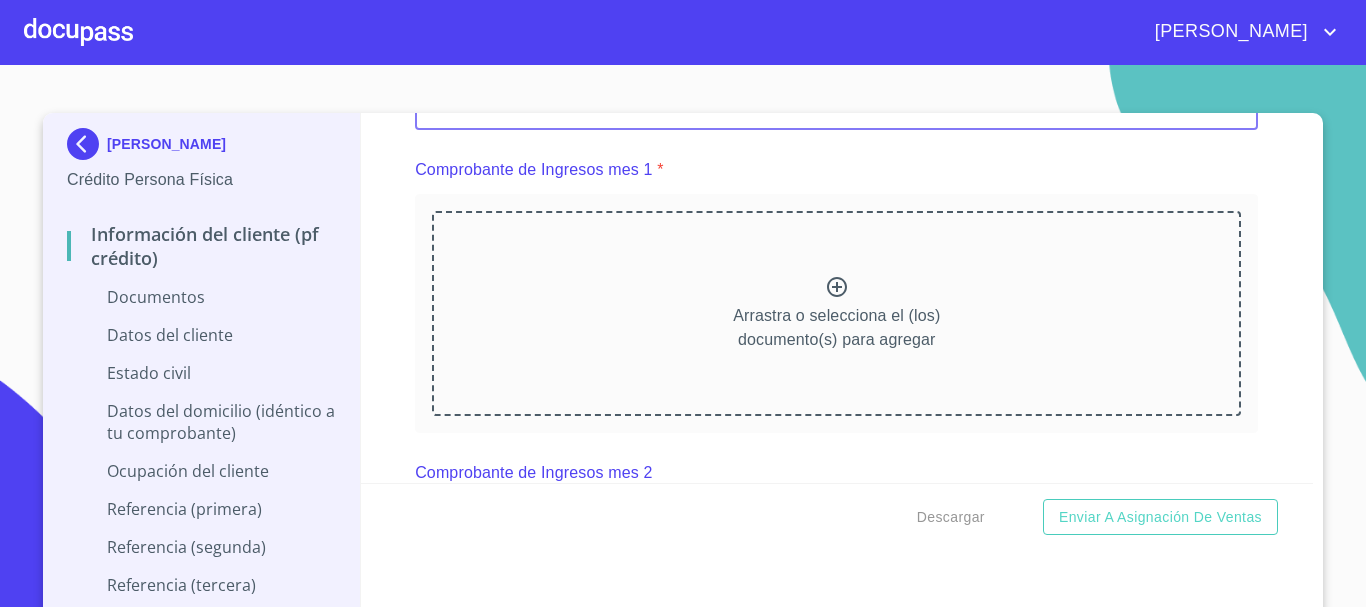 click 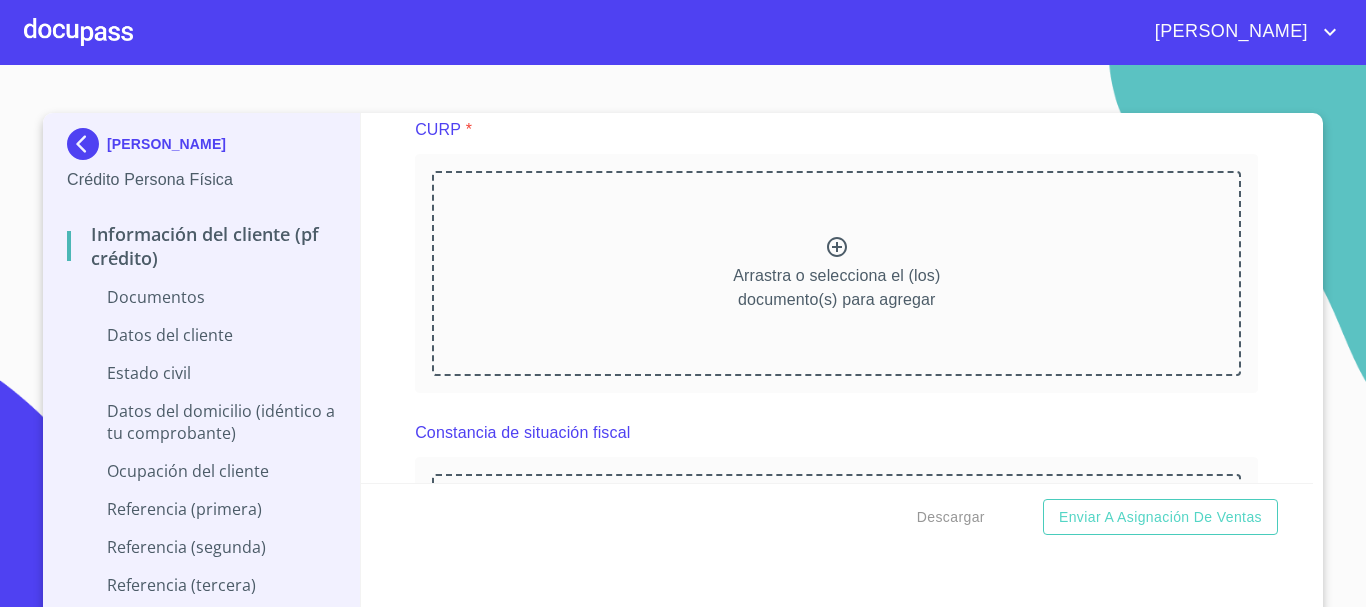 scroll, scrollTop: 2415, scrollLeft: 0, axis: vertical 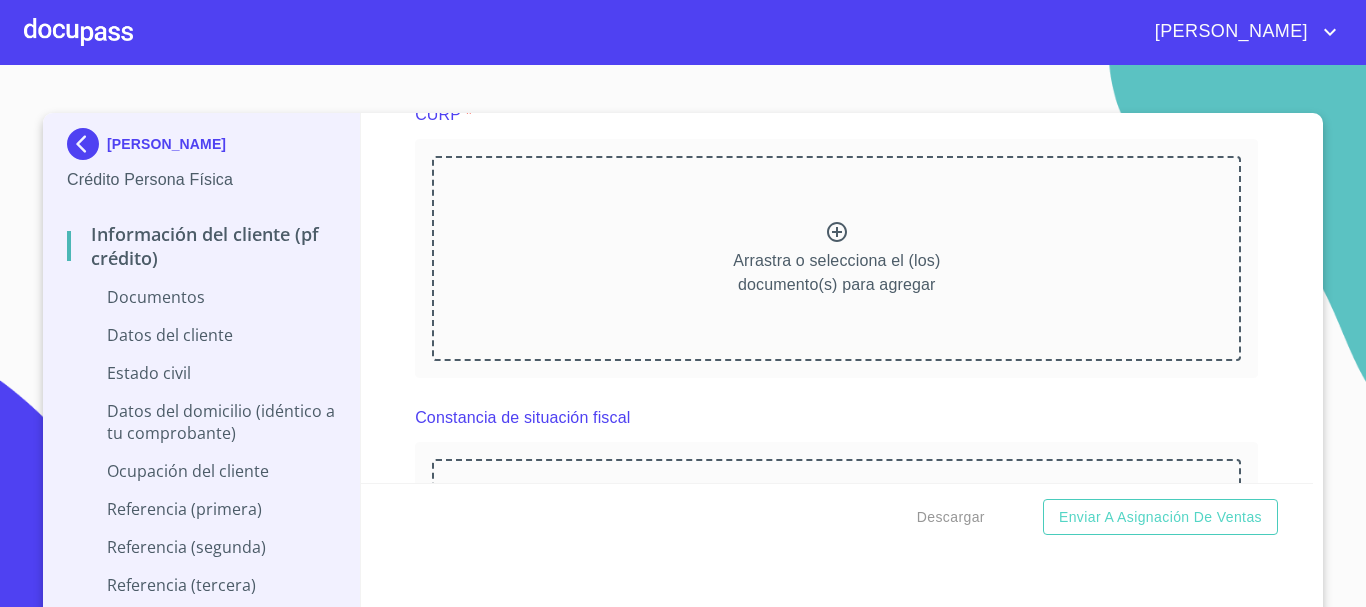 click 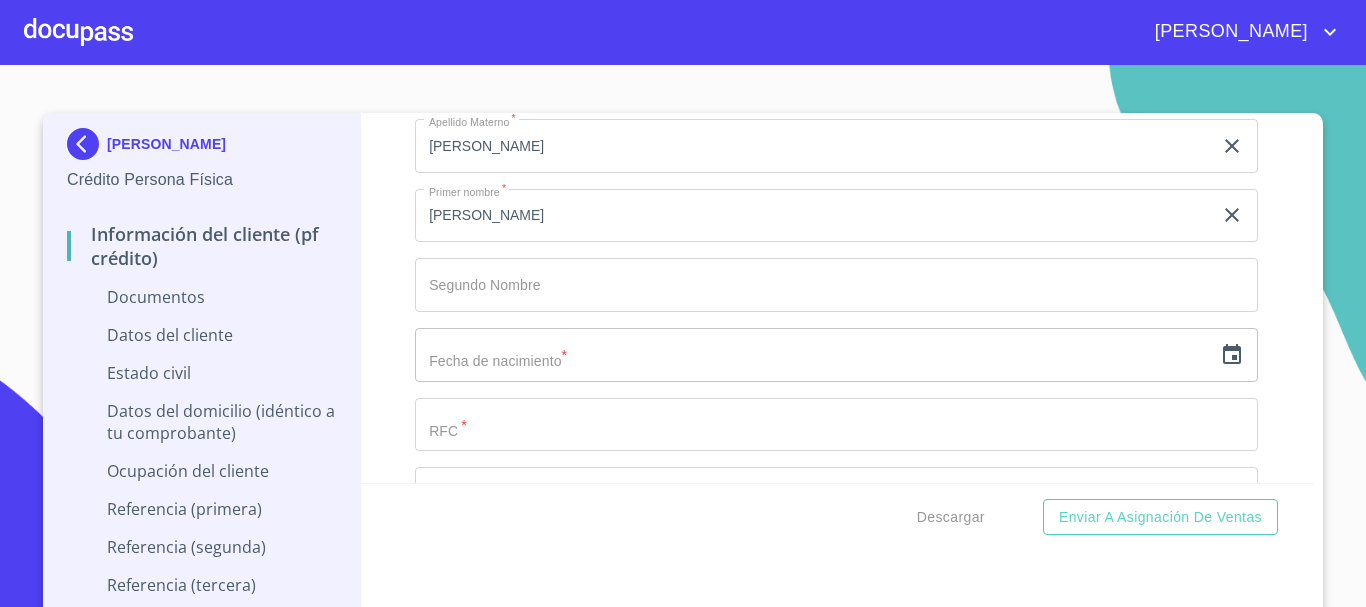 scroll, scrollTop: 3215, scrollLeft: 0, axis: vertical 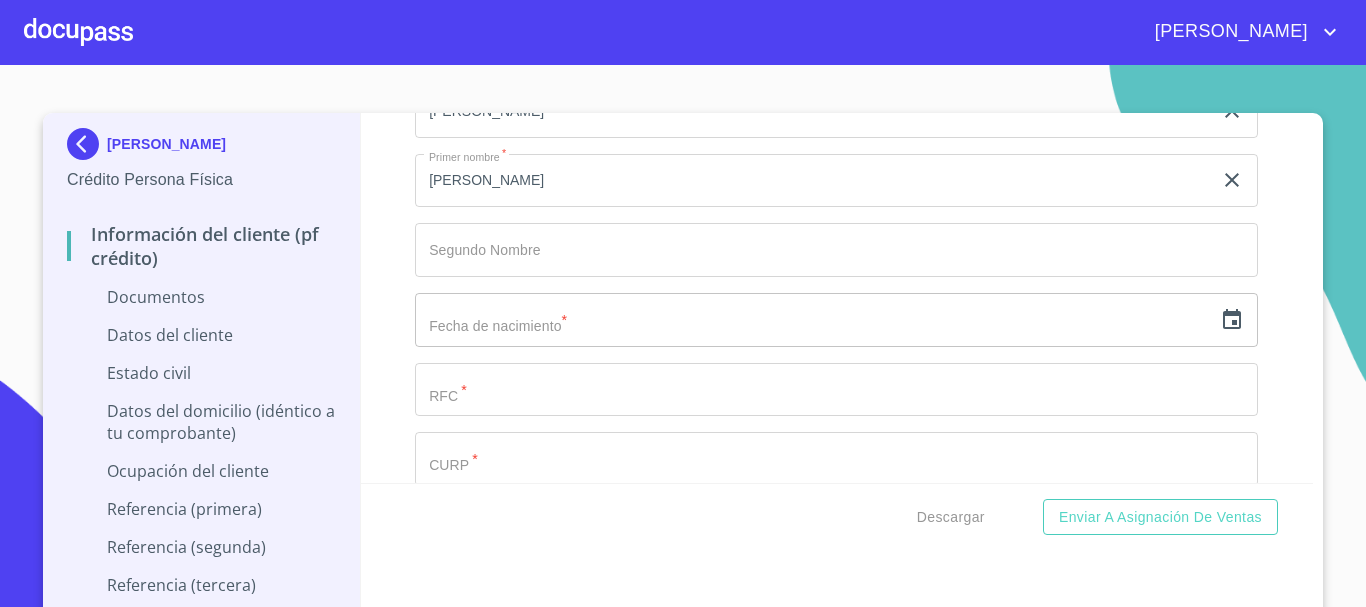click 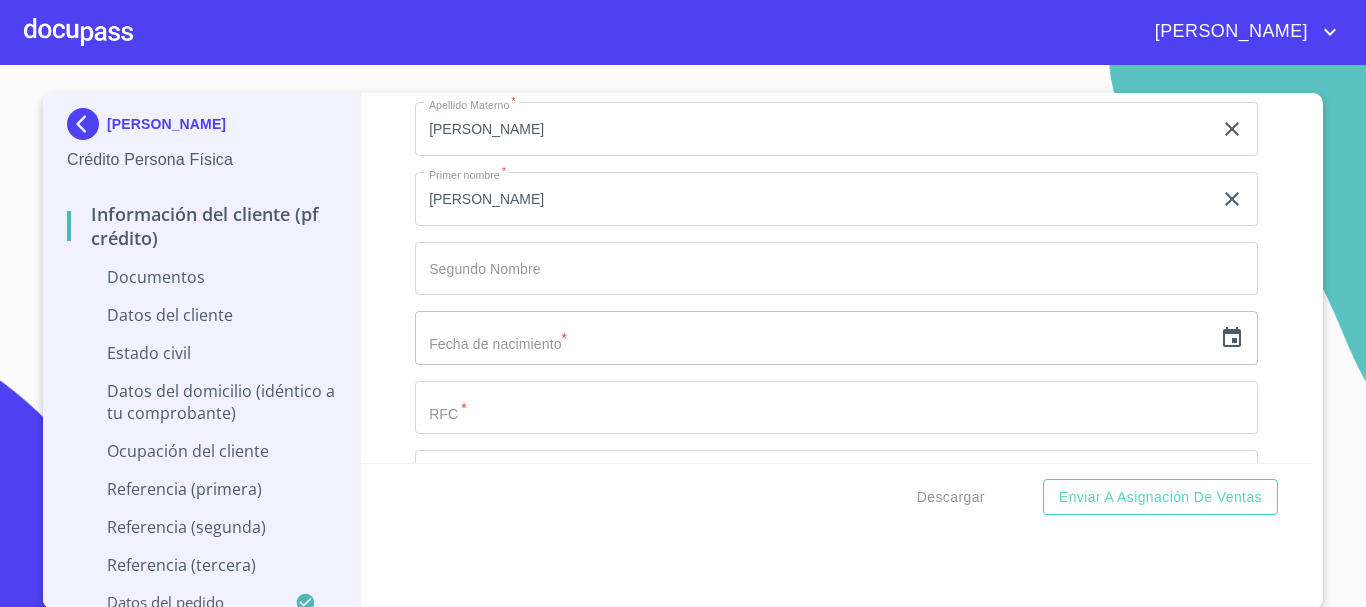 scroll, scrollTop: 22, scrollLeft: 0, axis: vertical 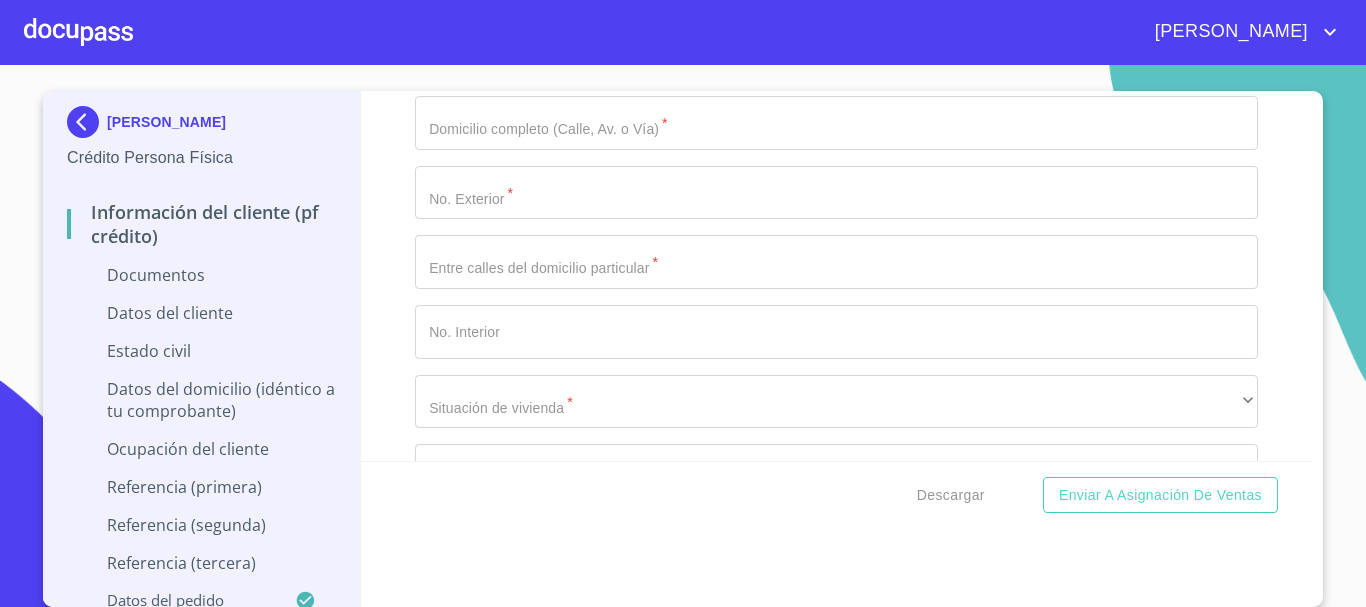 click 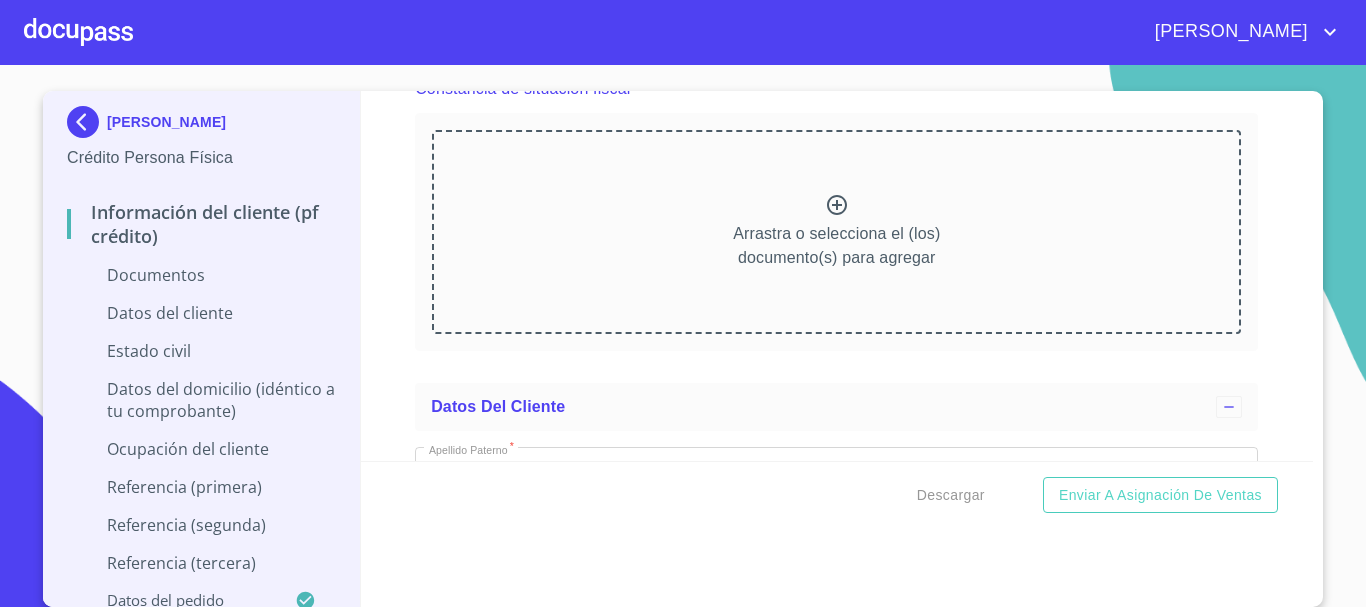 scroll, scrollTop: 3333, scrollLeft: 0, axis: vertical 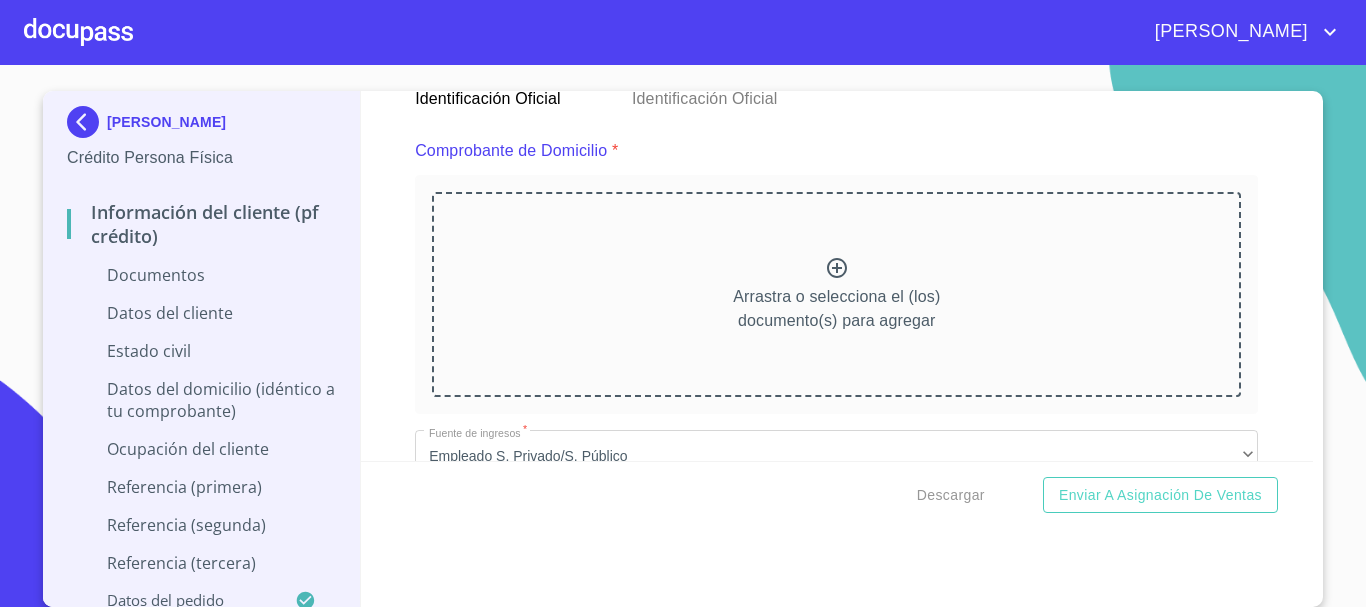 click 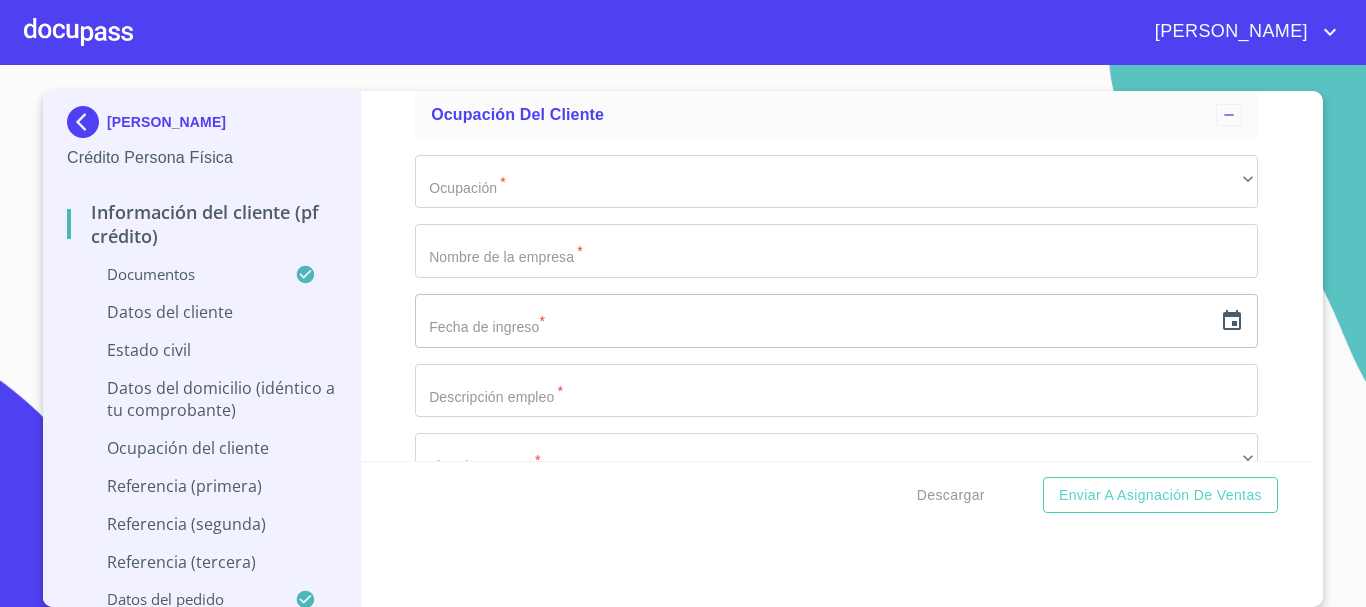 scroll, scrollTop: 6072, scrollLeft: 0, axis: vertical 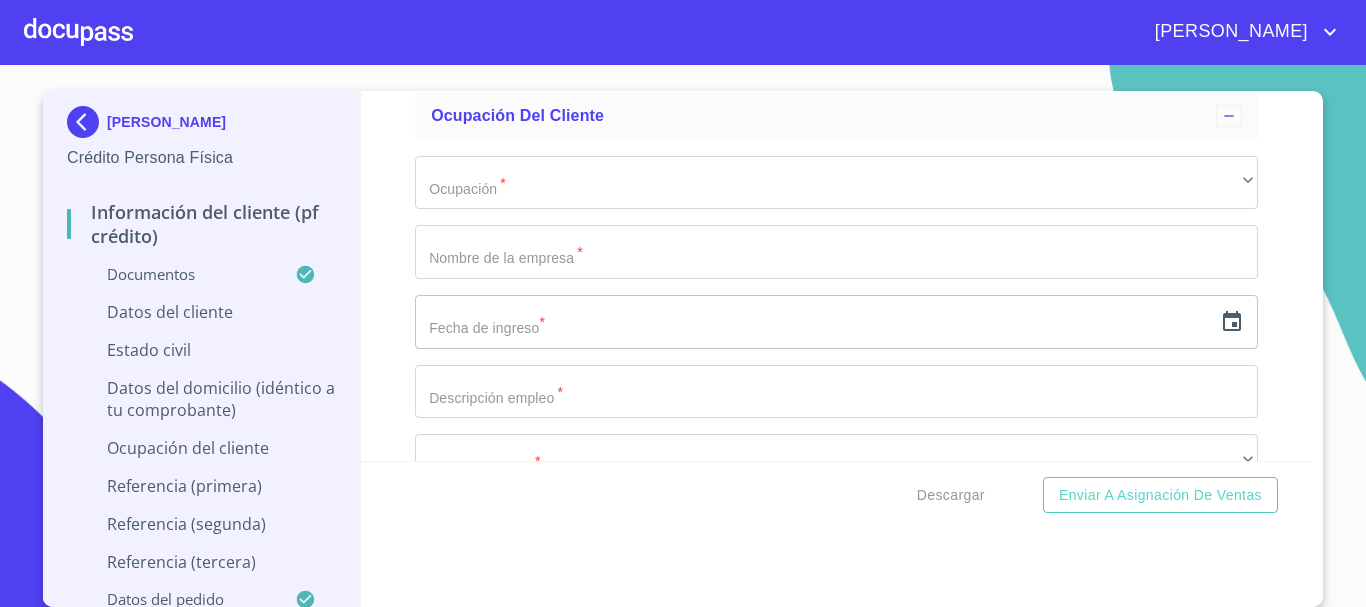 click at bounding box center [813, -1450] 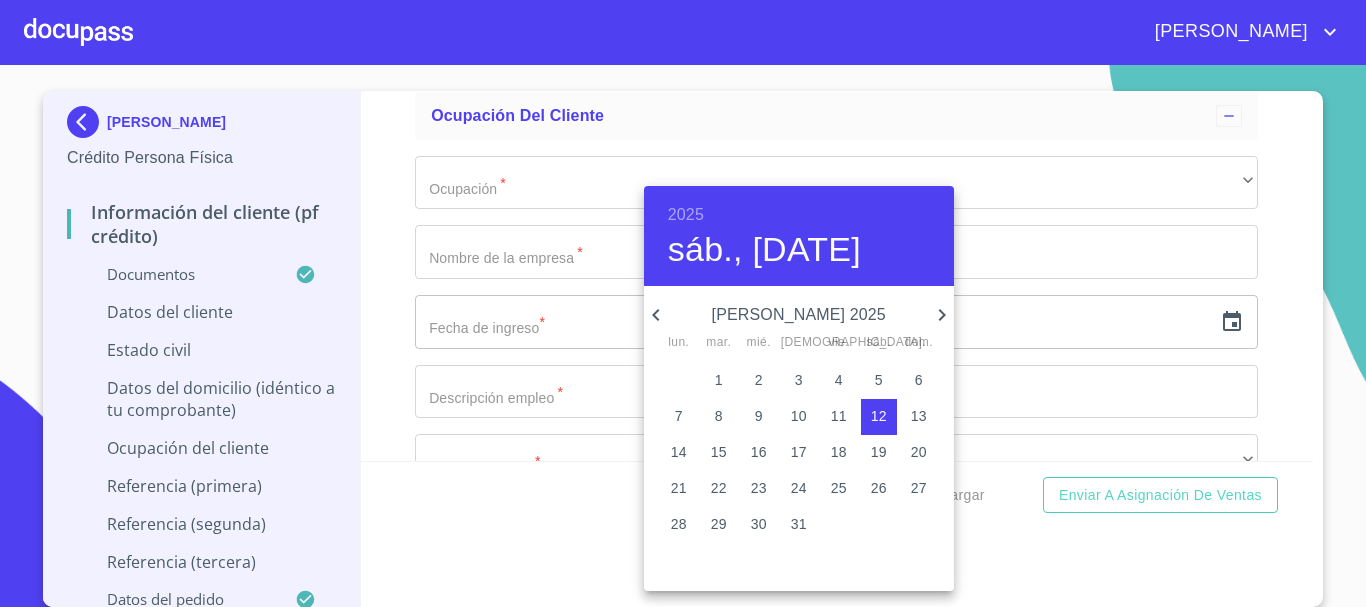 click on "2025" at bounding box center [686, 215] 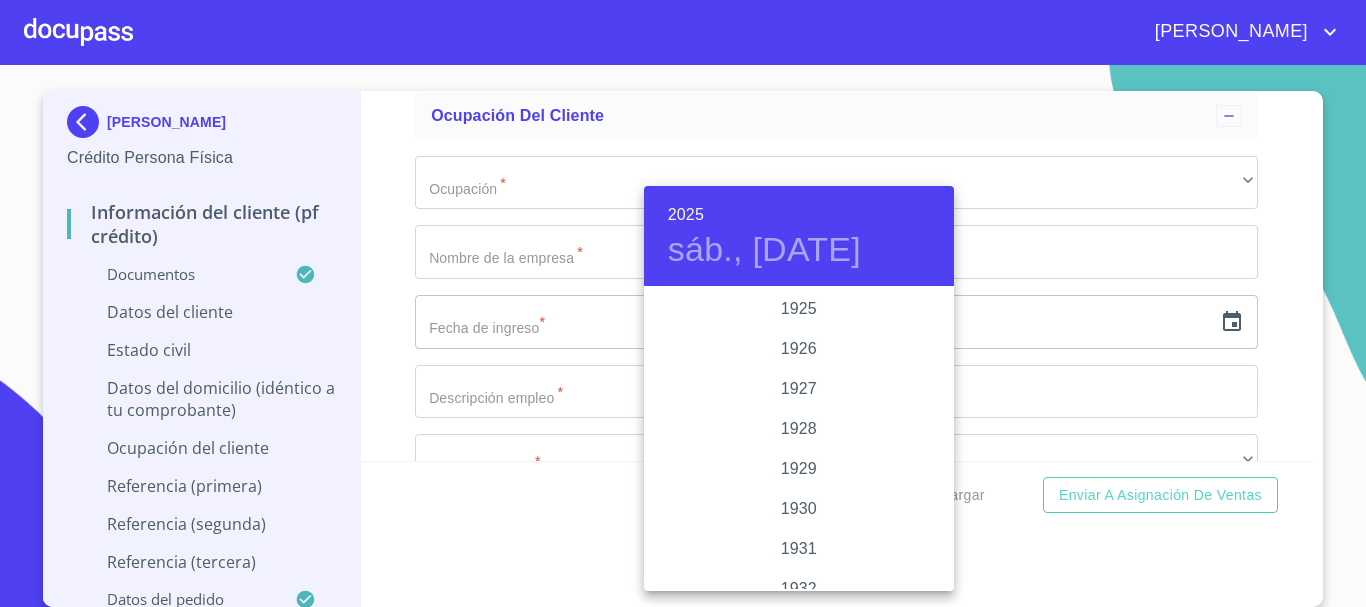 scroll, scrollTop: 3880, scrollLeft: 0, axis: vertical 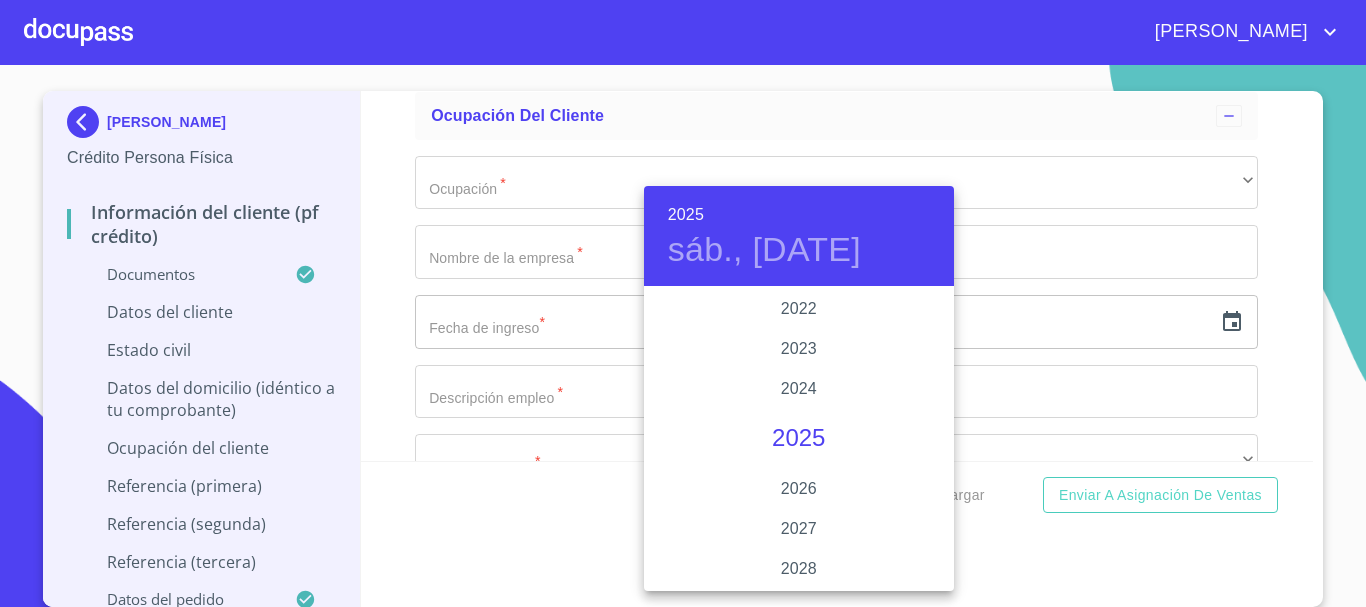 click on "2025" at bounding box center (686, 215) 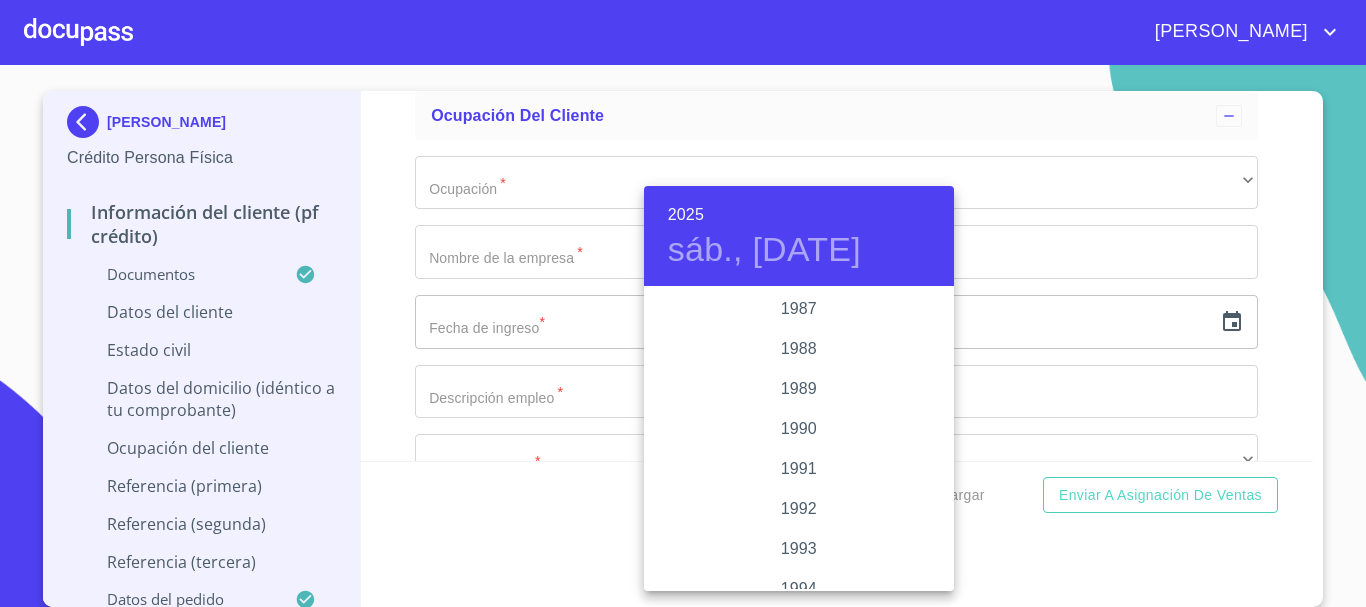 scroll, scrollTop: 2380, scrollLeft: 0, axis: vertical 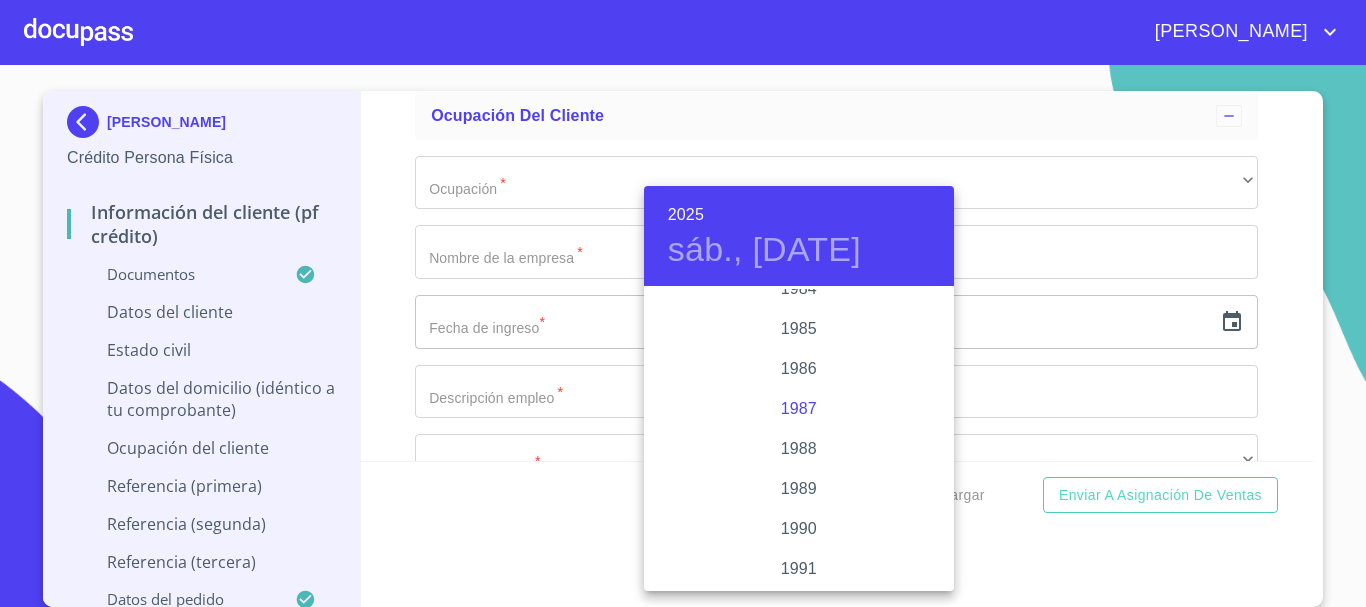 click on "1987" at bounding box center (799, 409) 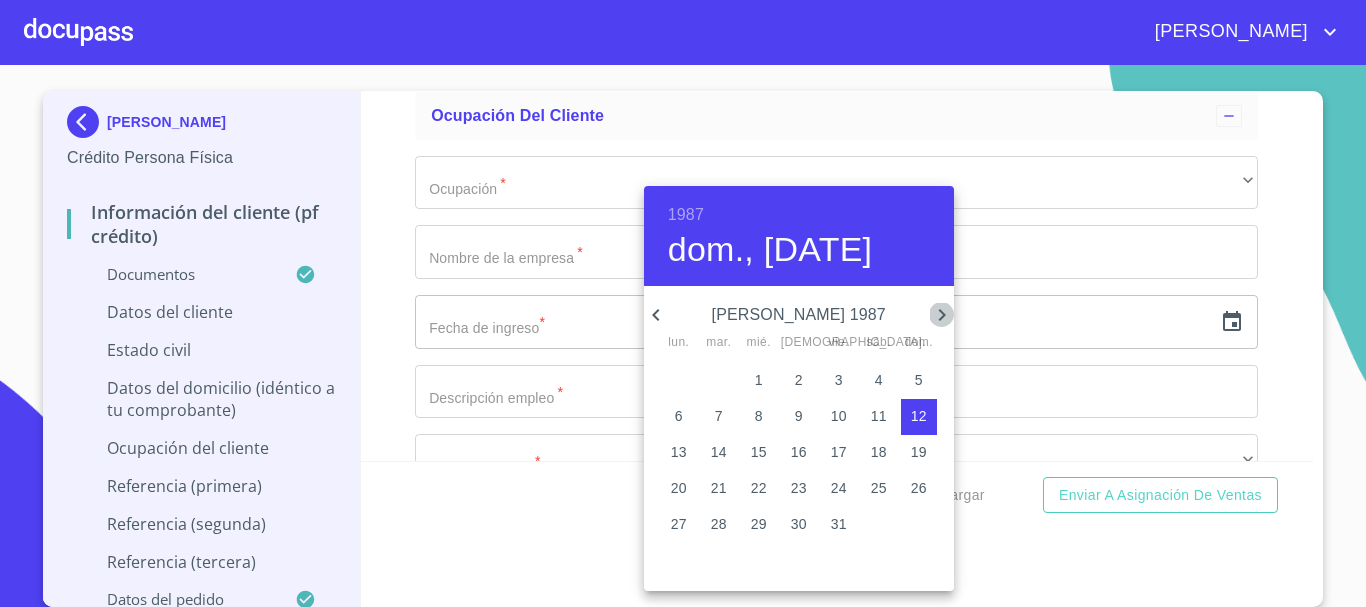 click 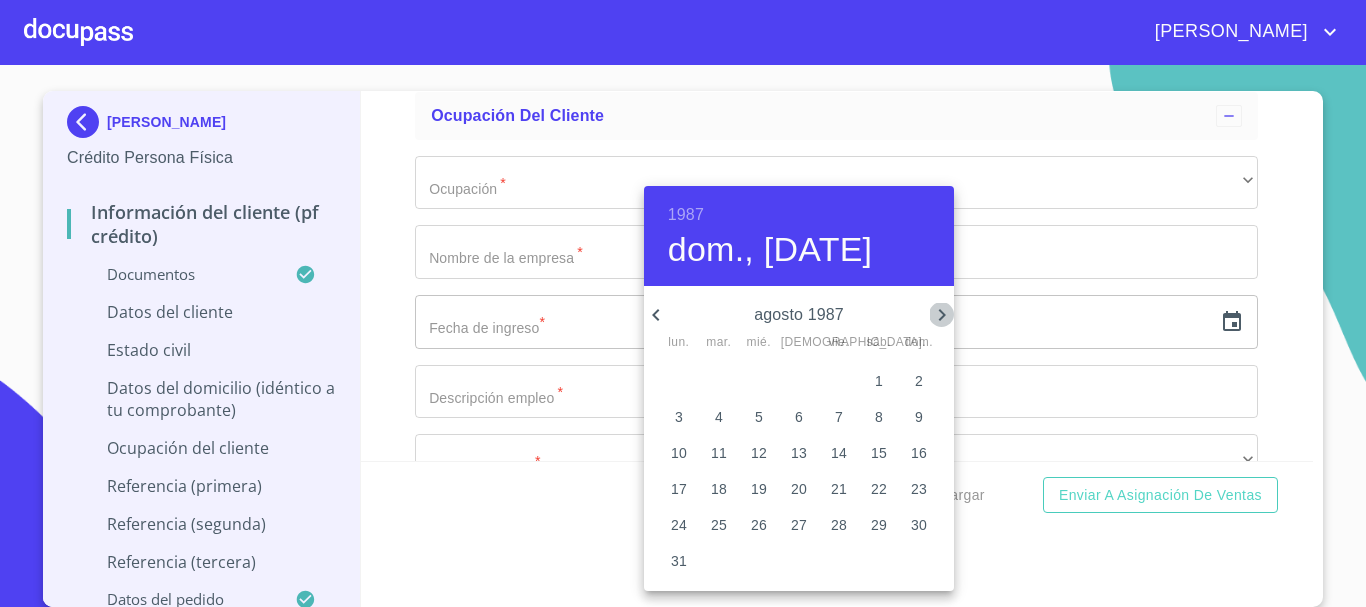 click 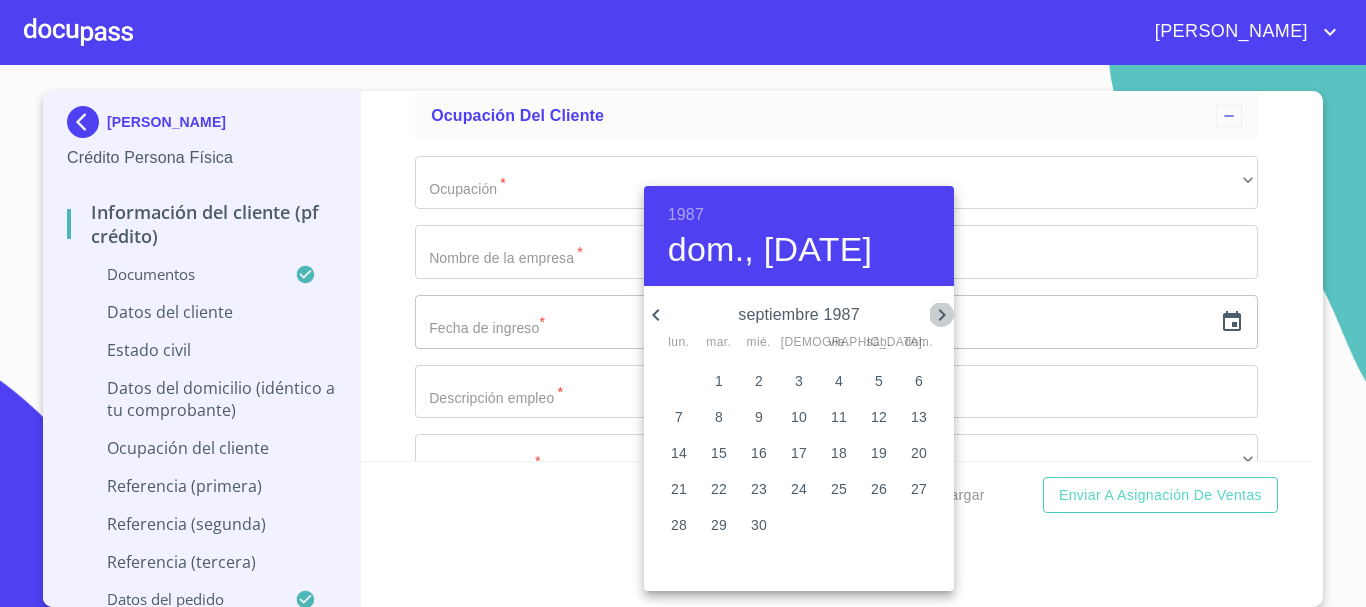 click 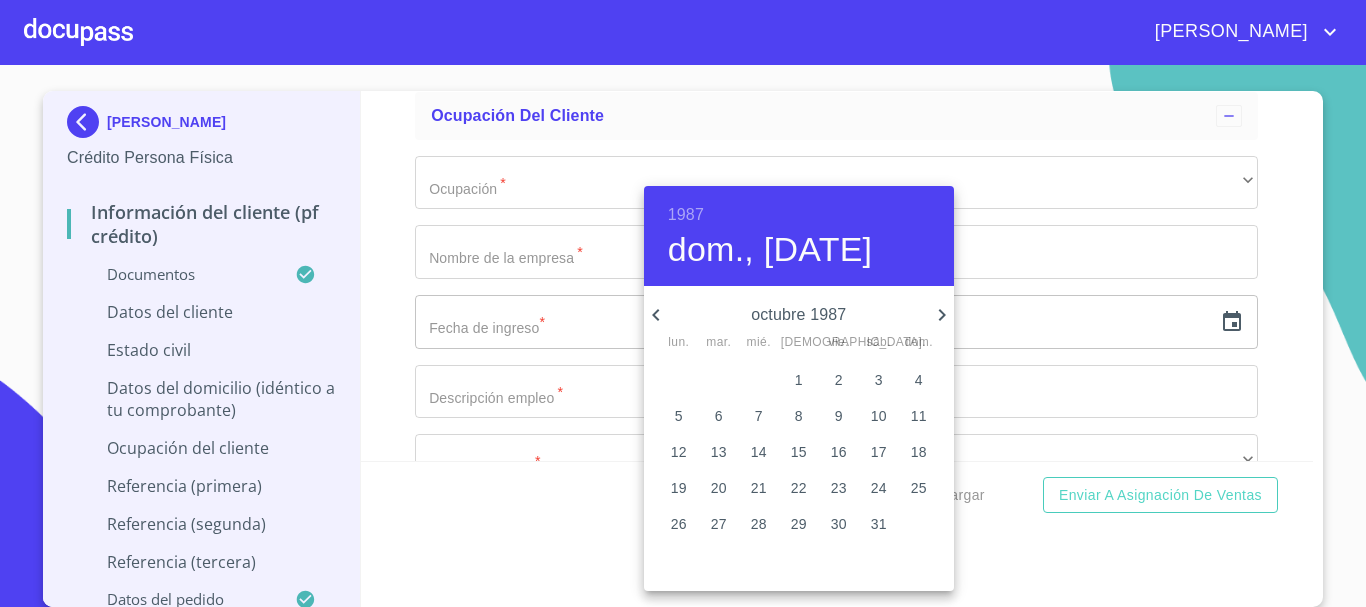 click 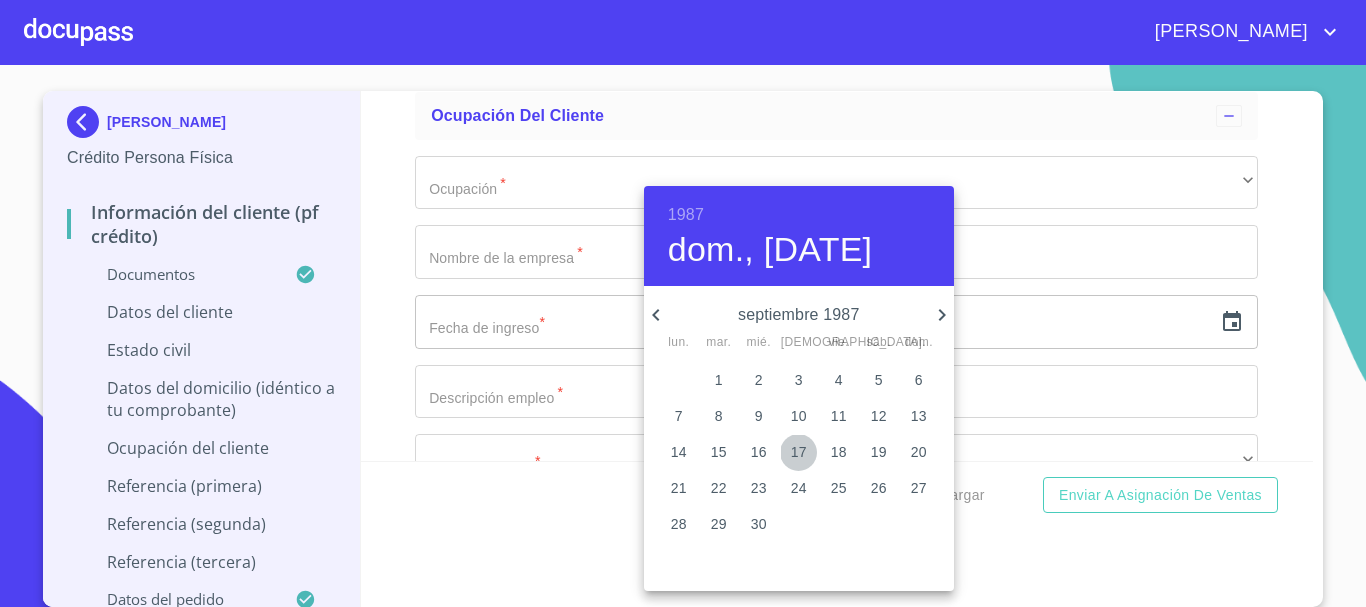 click on "17" at bounding box center (799, 452) 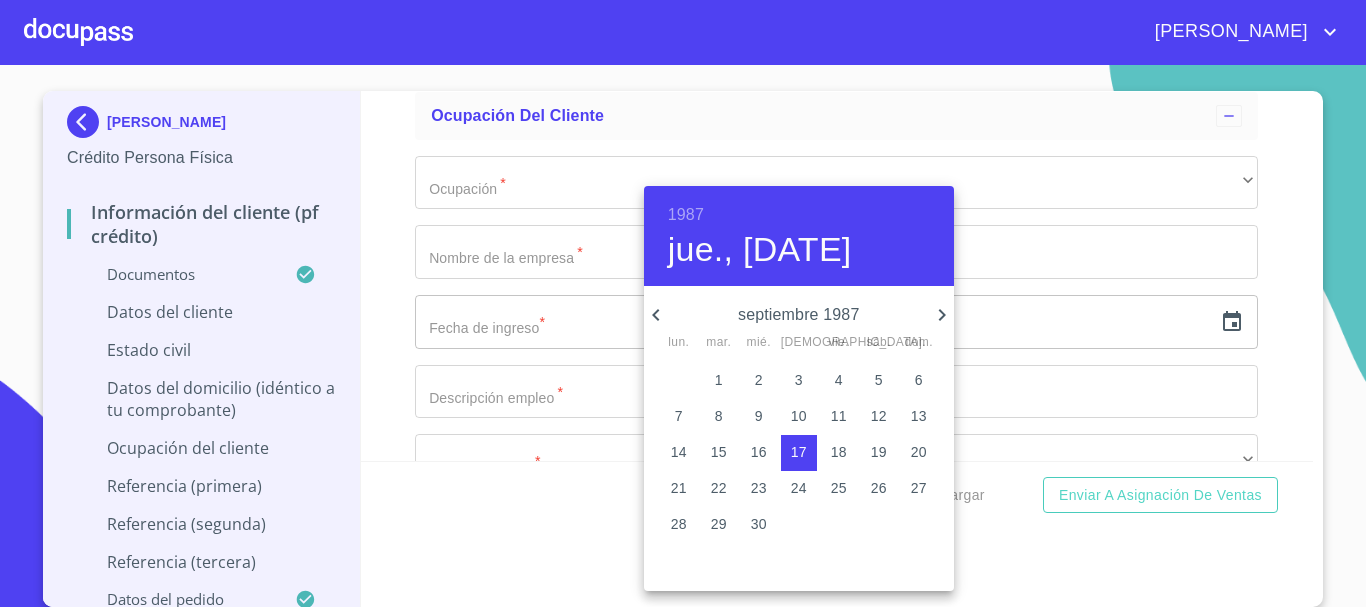 click at bounding box center [683, 303] 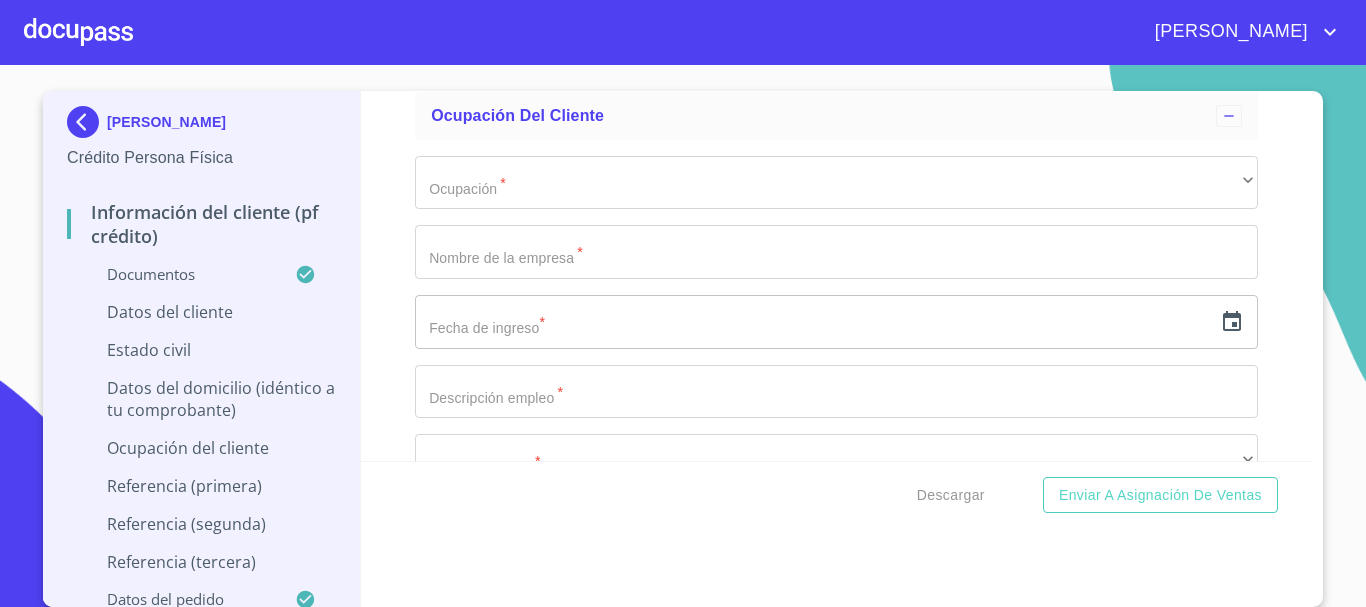 click on "Documento de identificación.   *" at bounding box center [813, -1729] 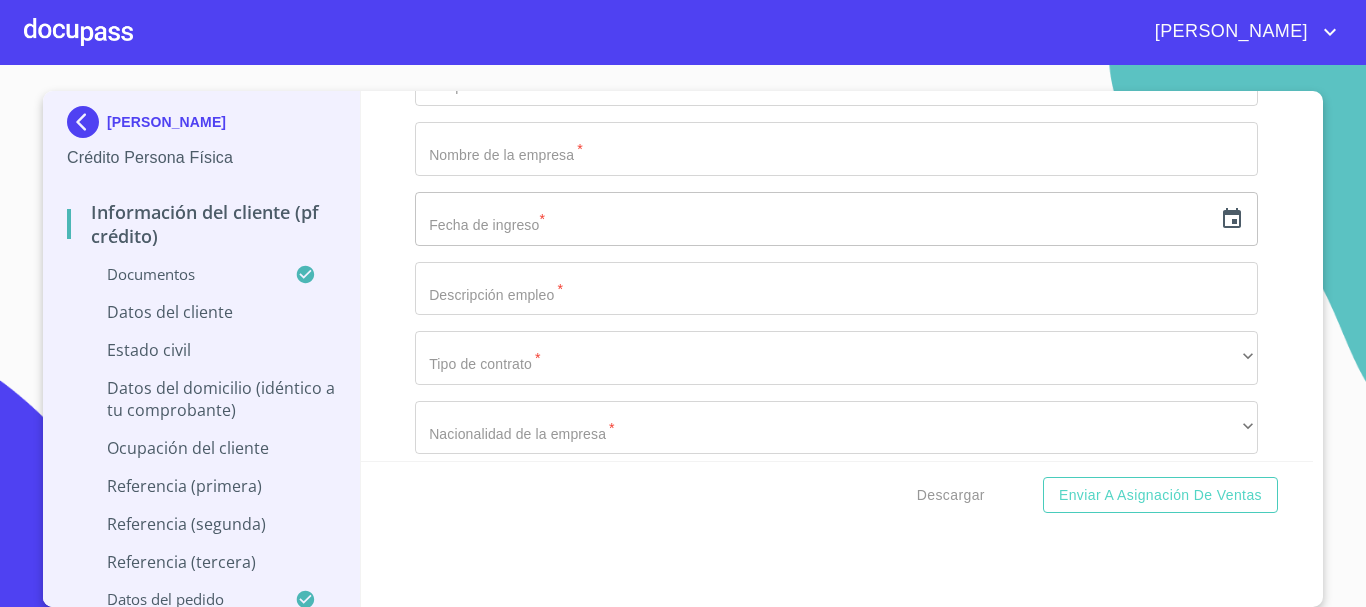 scroll, scrollTop: 6272, scrollLeft: 0, axis: vertical 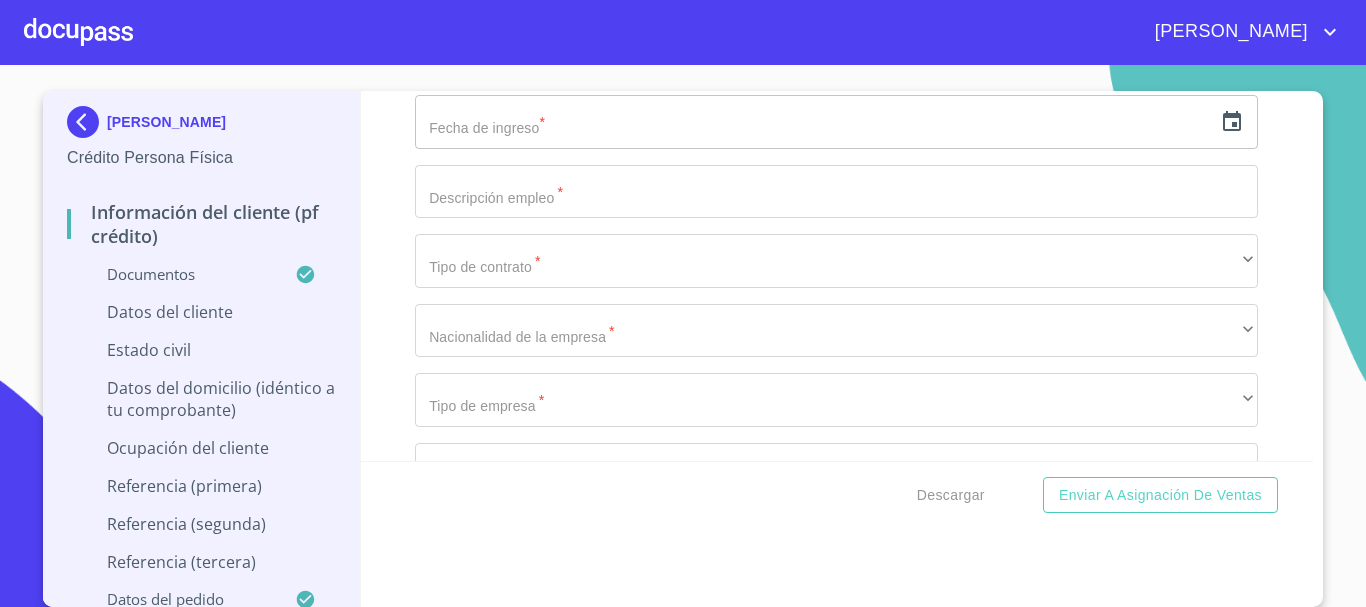 type on "MOGM870917Q5A" 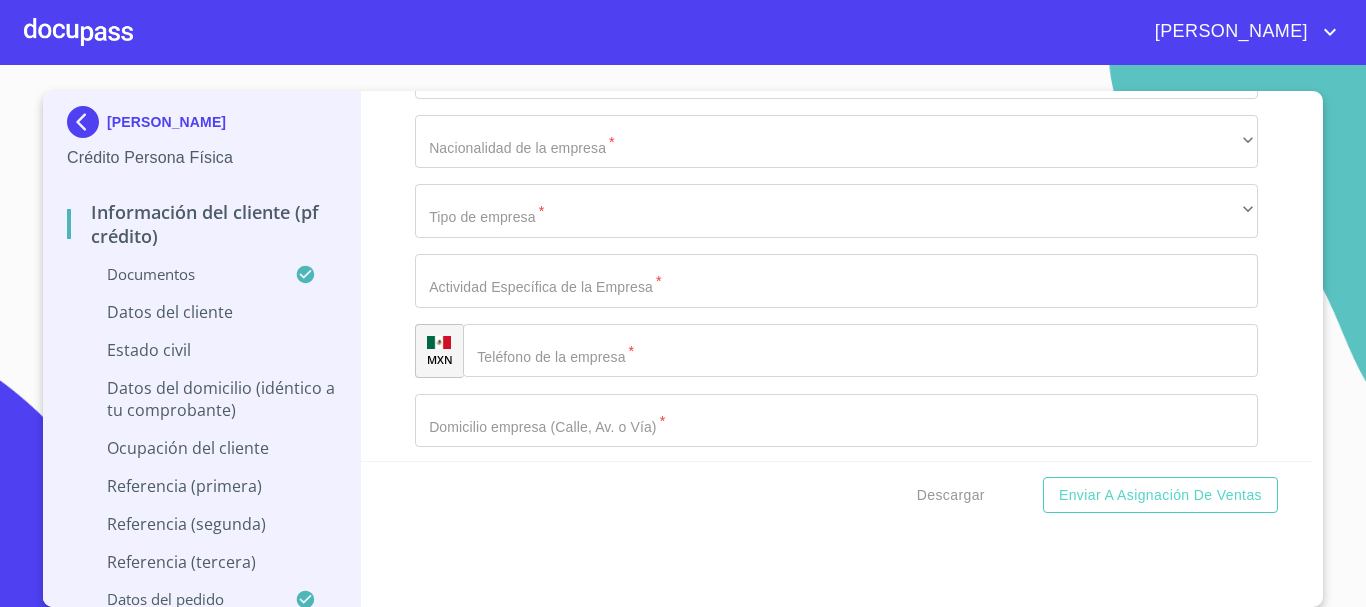 scroll, scrollTop: 6472, scrollLeft: 0, axis: vertical 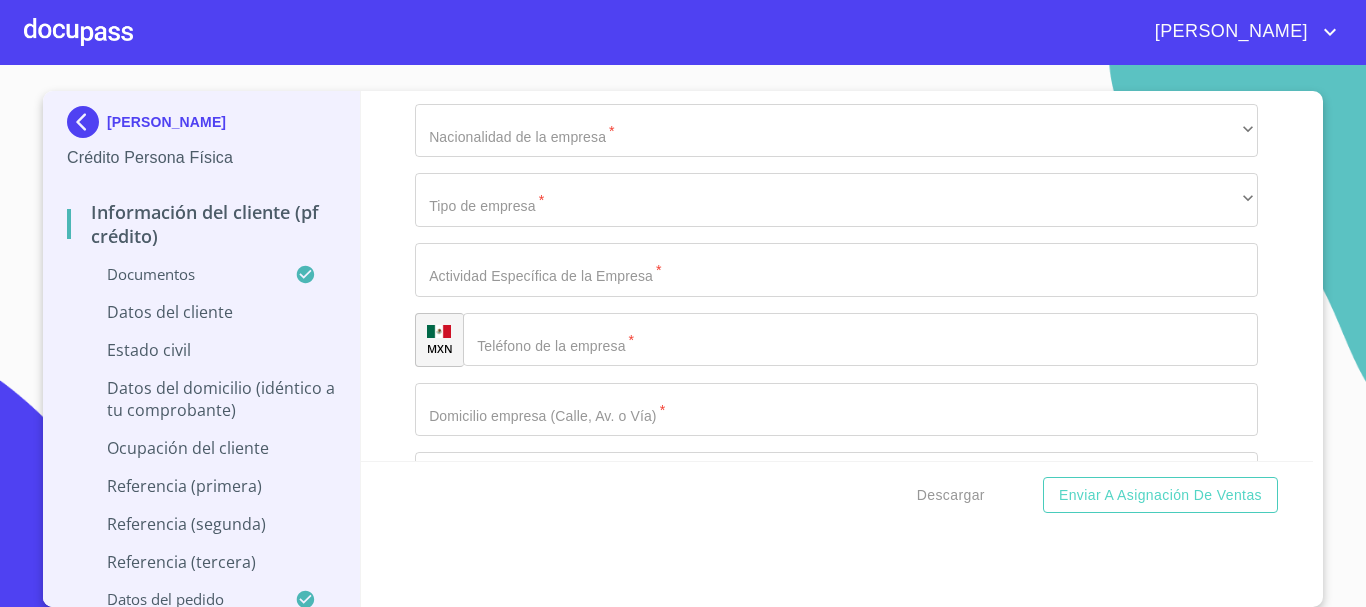type on "18400158928" 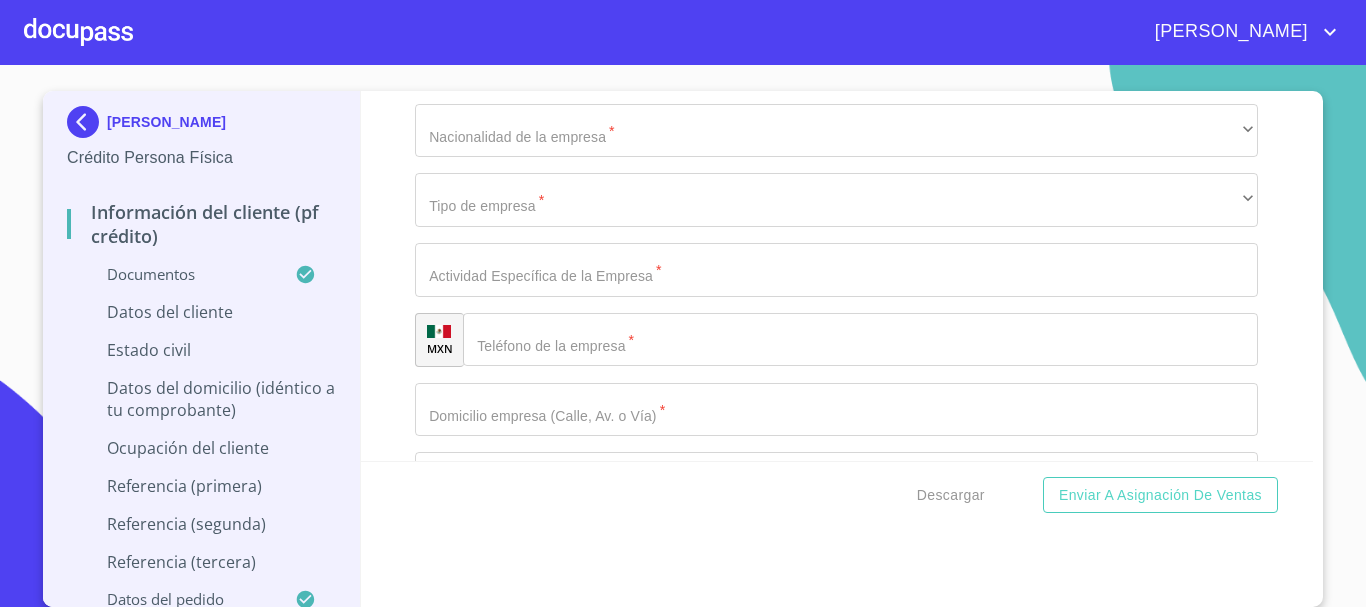 click on "​" at bounding box center [836, -1572] 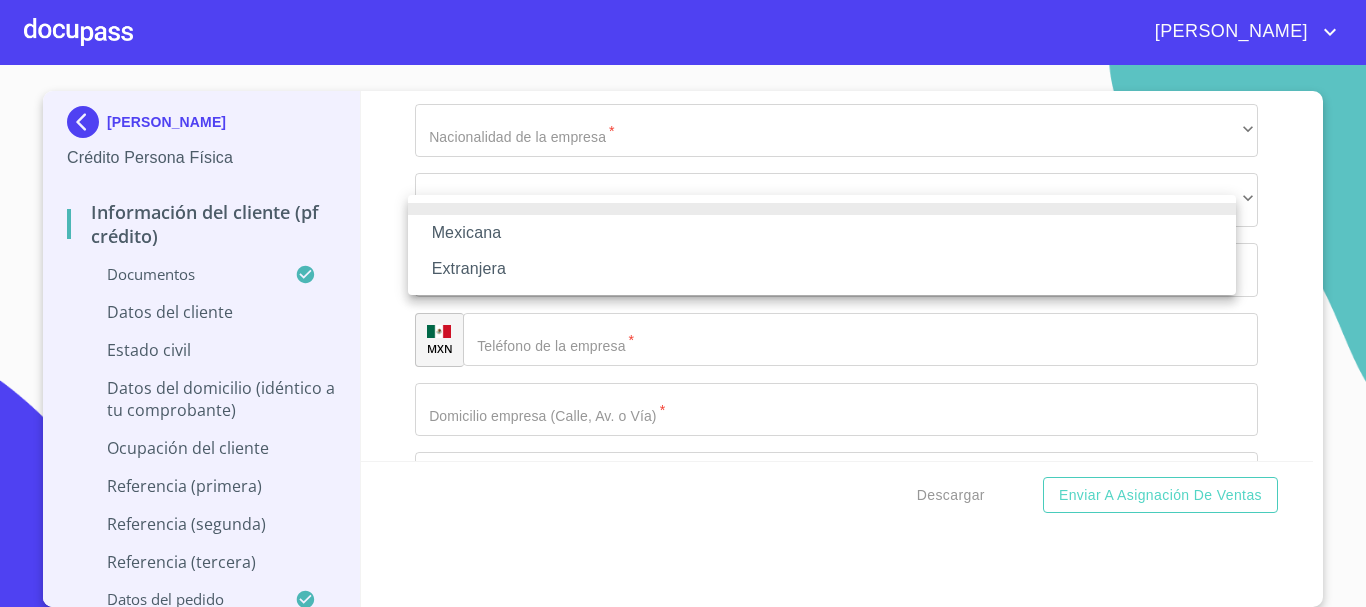 click on "Mexicana" at bounding box center (822, 233) 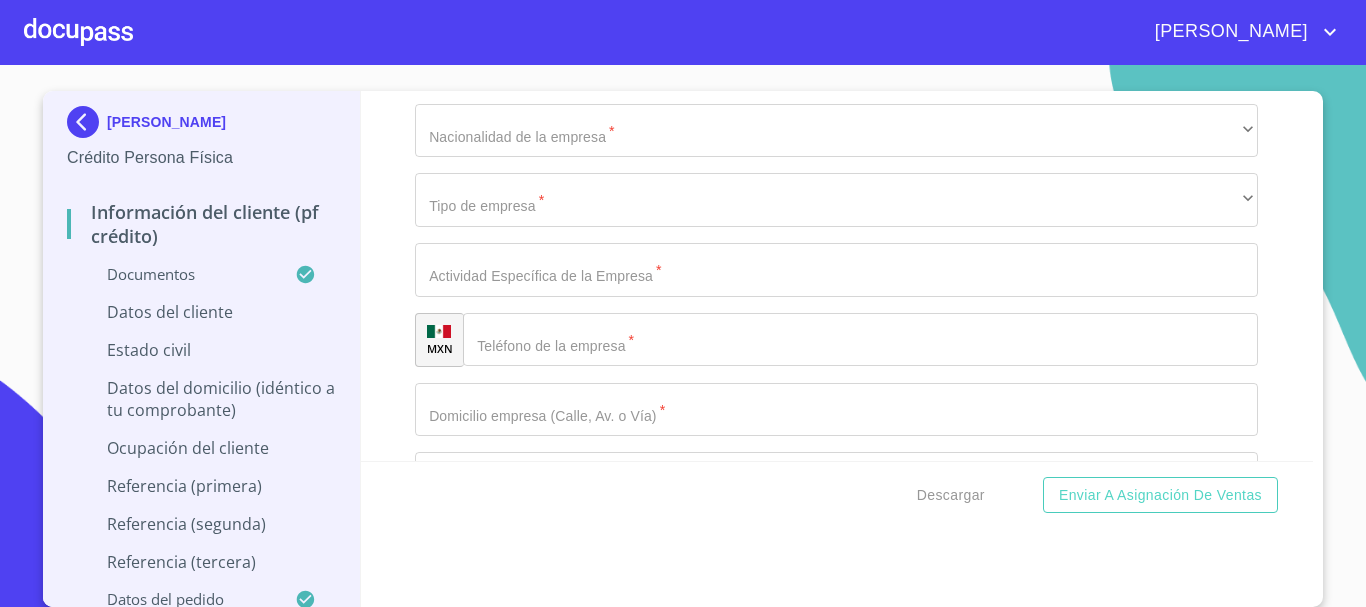 click on "Documento de identificación.   *" at bounding box center [813, -2129] 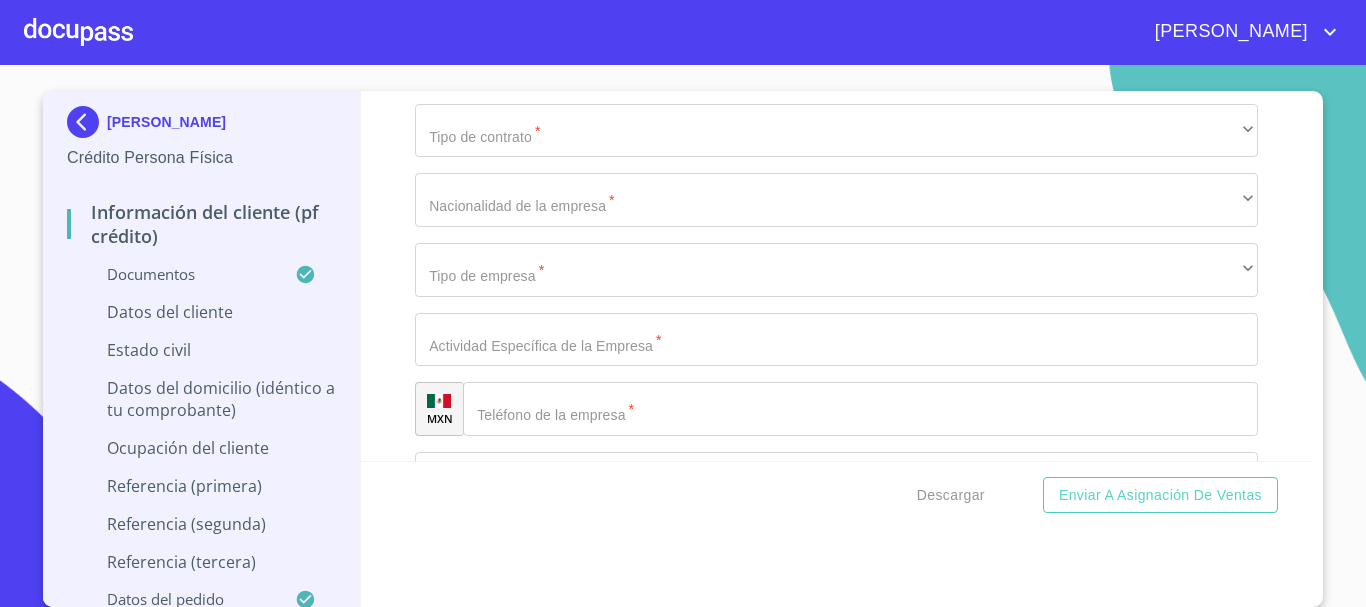 type on "[GEOGRAPHIC_DATA]" 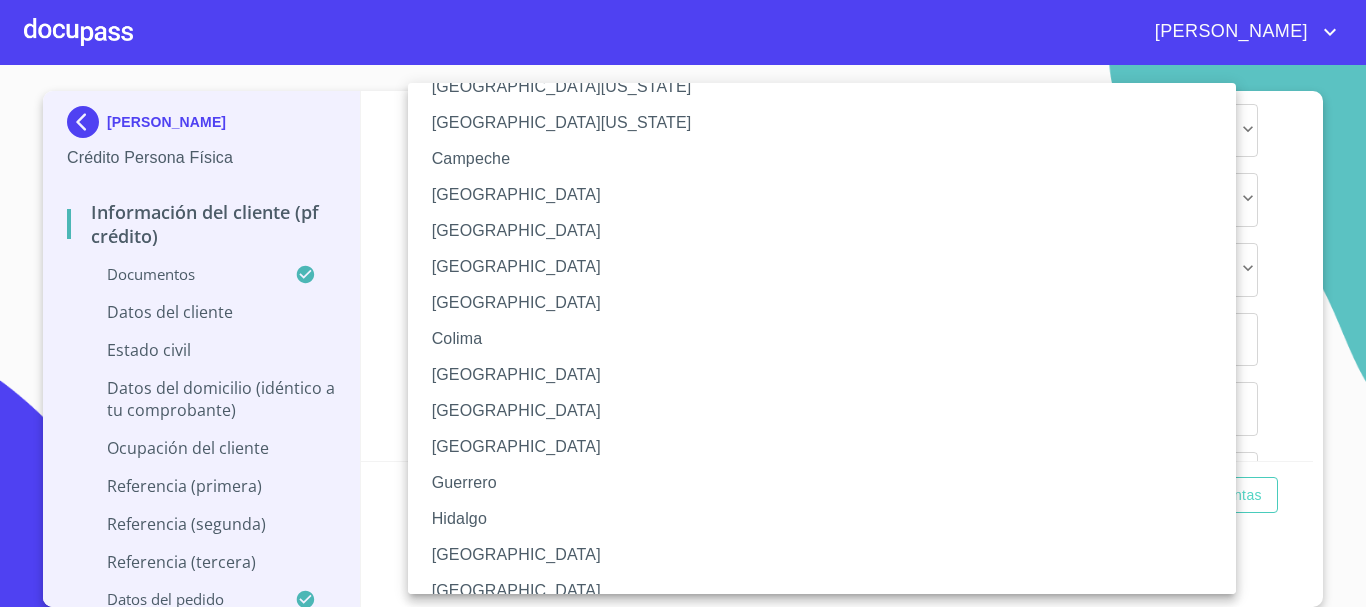 scroll, scrollTop: 100, scrollLeft: 0, axis: vertical 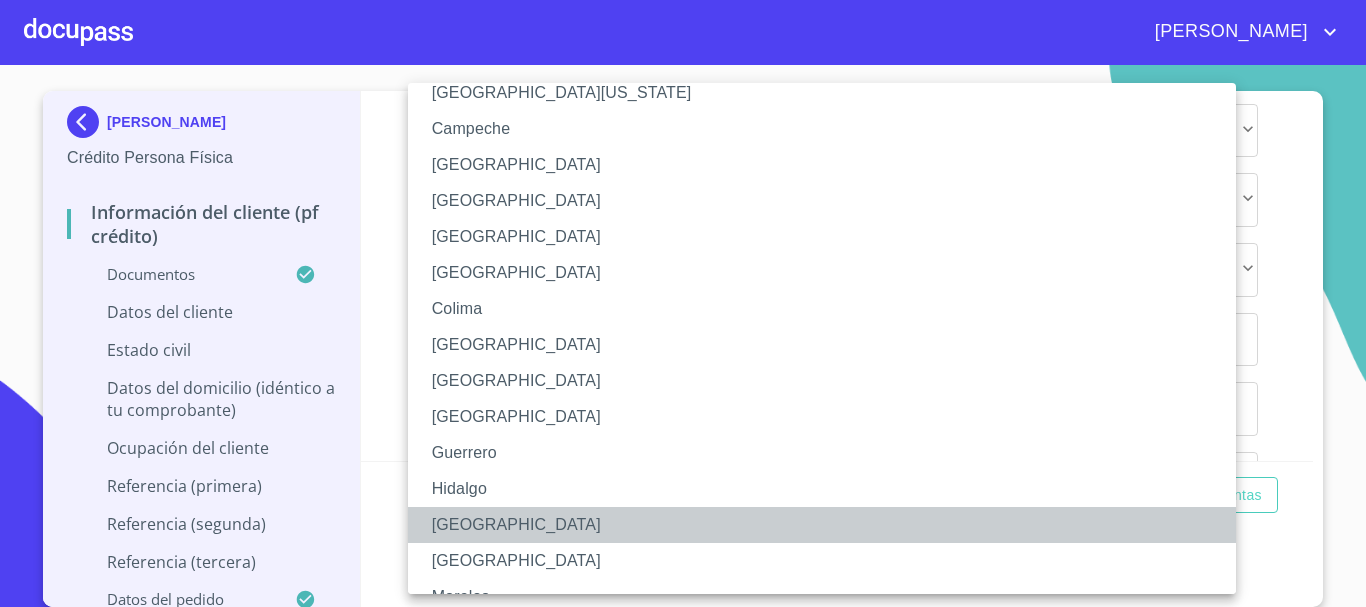 click on "[GEOGRAPHIC_DATA]" at bounding box center [829, 525] 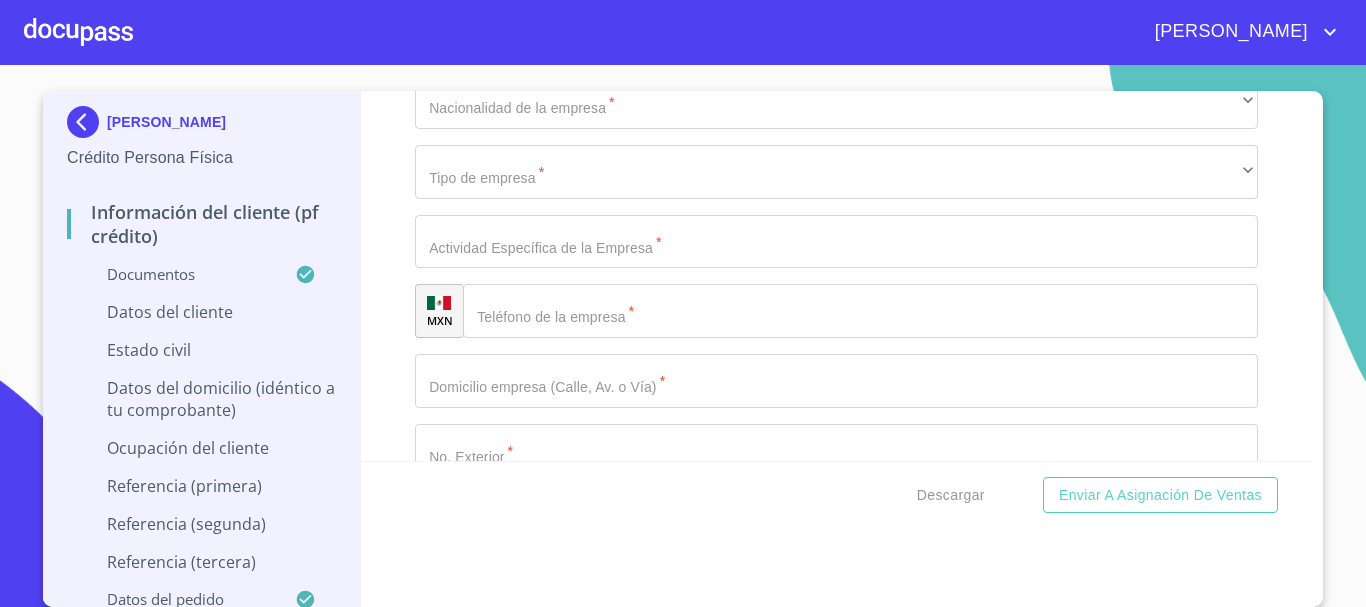 scroll, scrollTop: 6572, scrollLeft: 0, axis: vertical 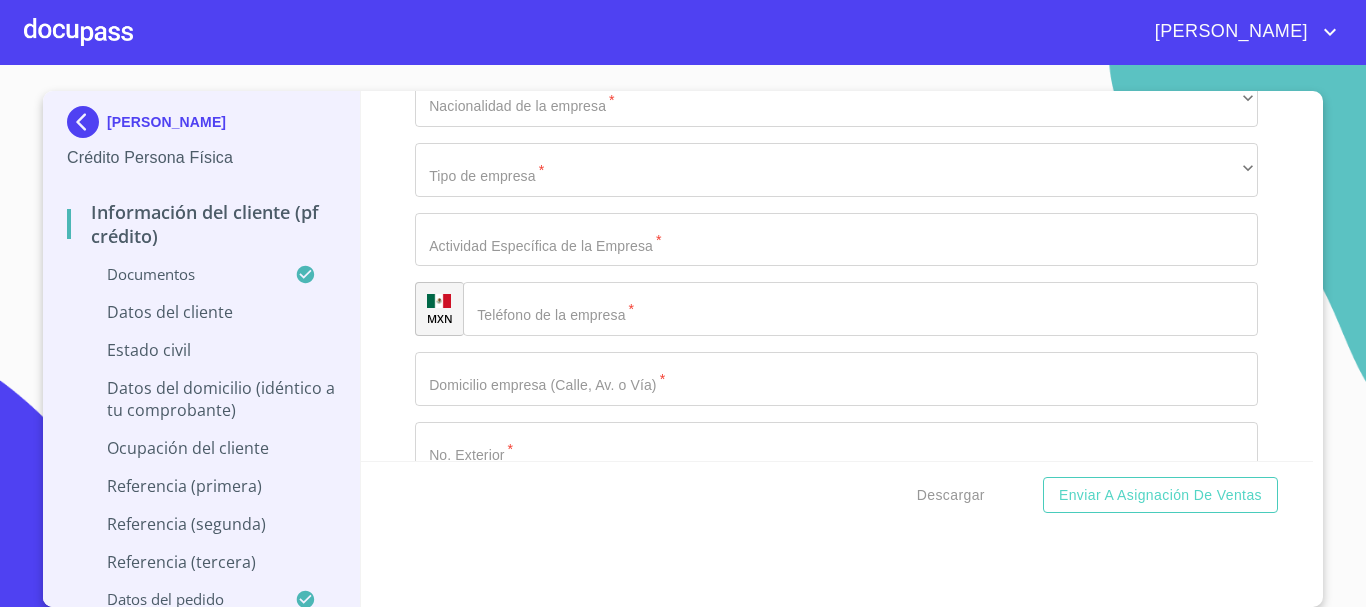 click on "​" at bounding box center (836, -1463) 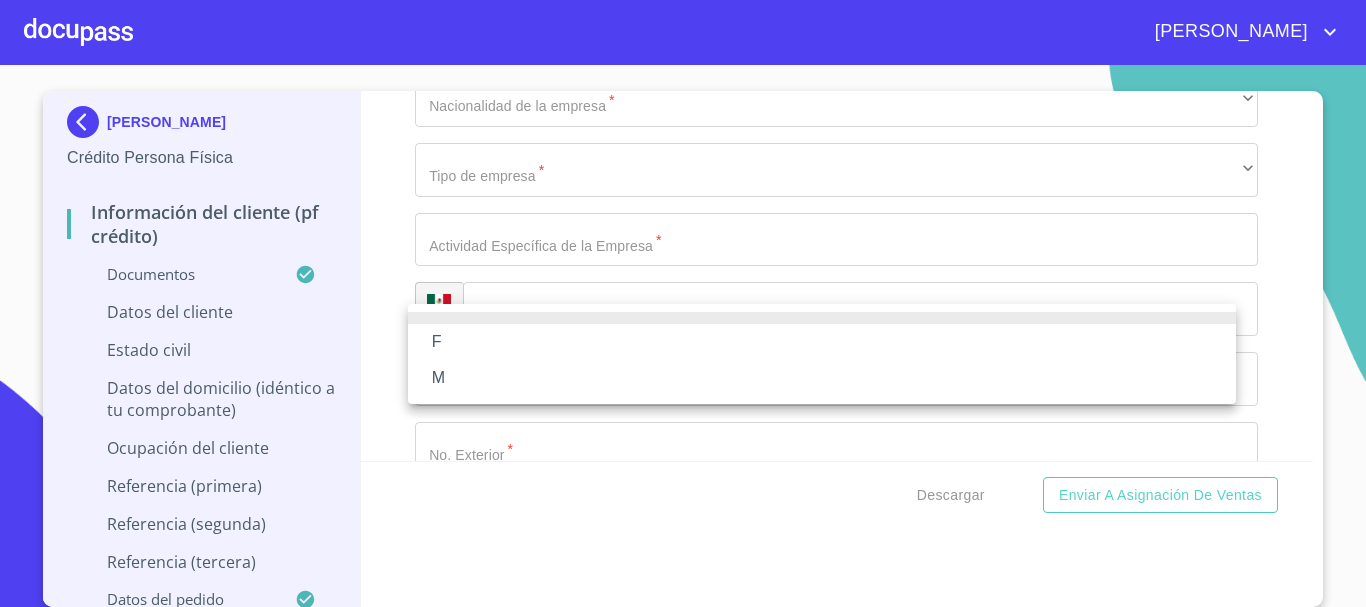 click on "F" at bounding box center (822, 342) 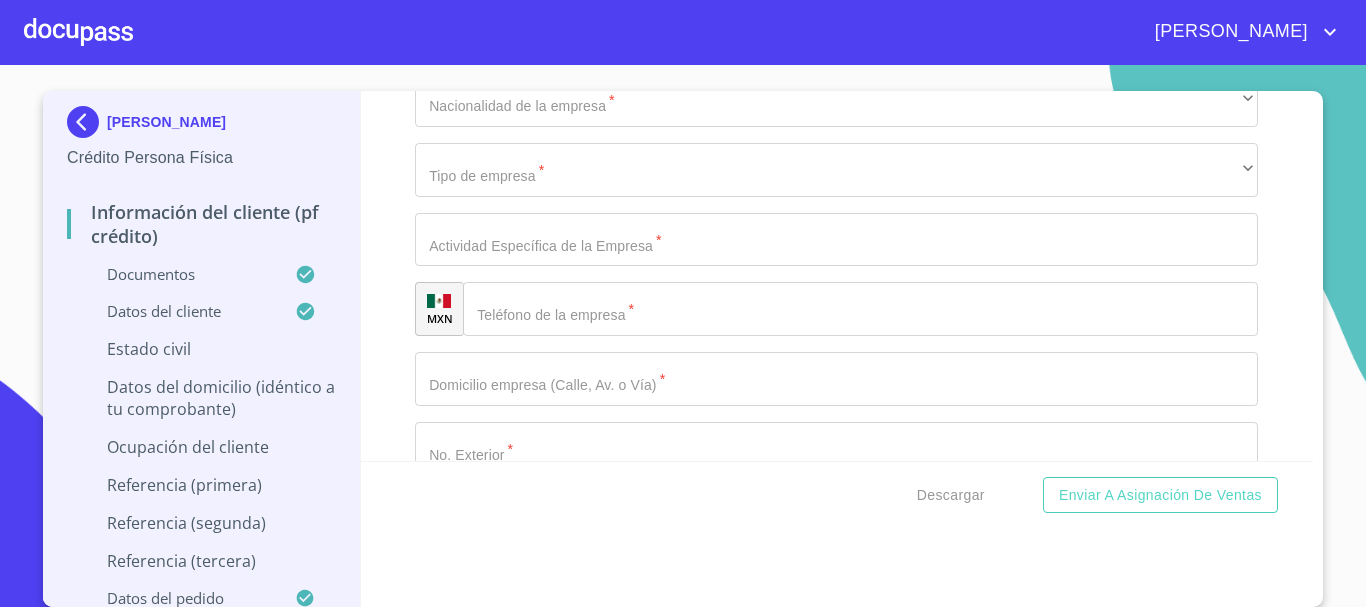 scroll, scrollTop: 6872, scrollLeft: 0, axis: vertical 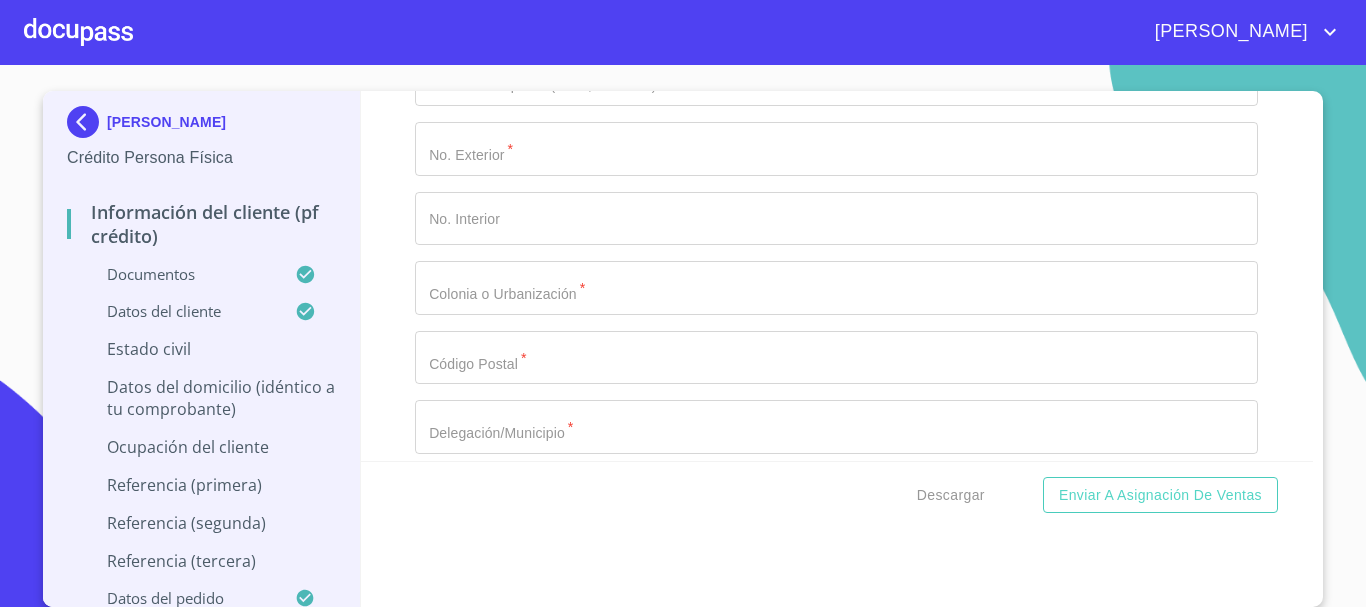 click on "​" at bounding box center [836, -1543] 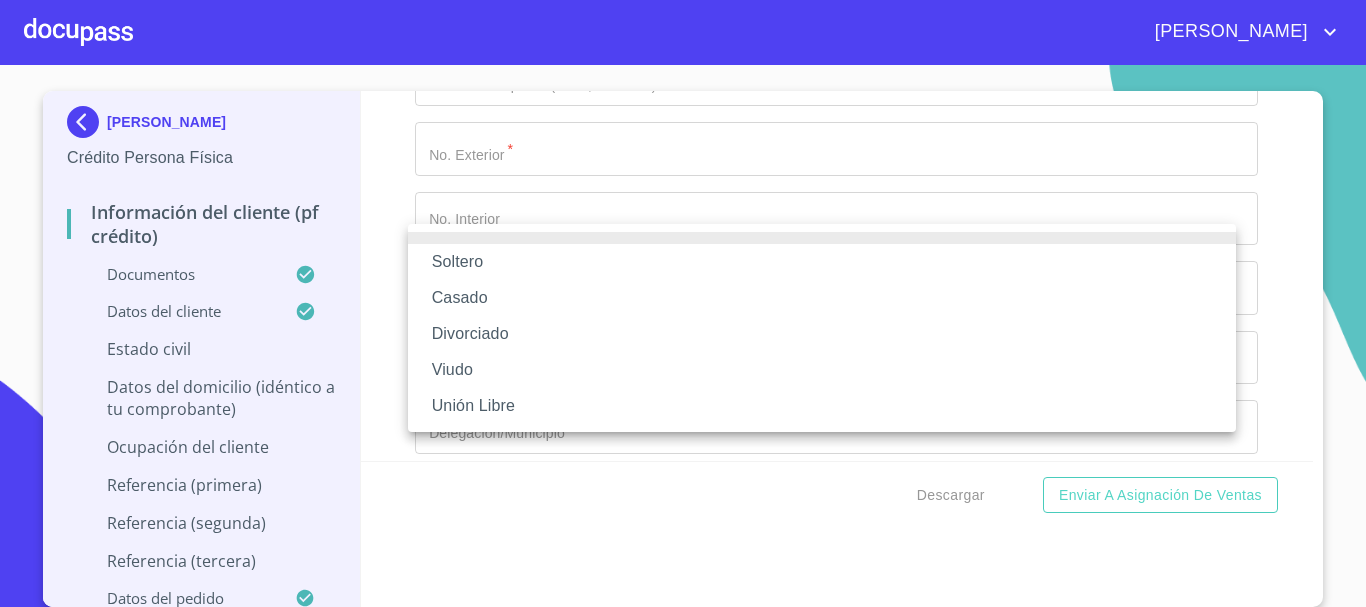 click on "Casado" at bounding box center (822, 298) 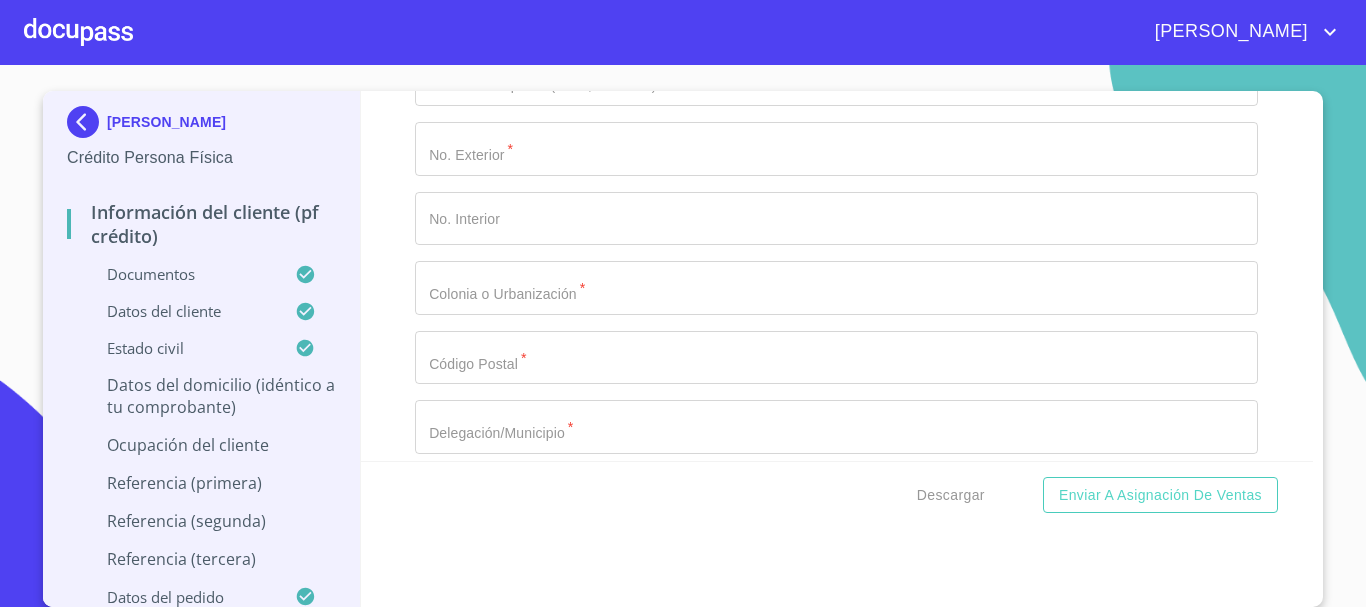 scroll, scrollTop: 6972, scrollLeft: 0, axis: vertical 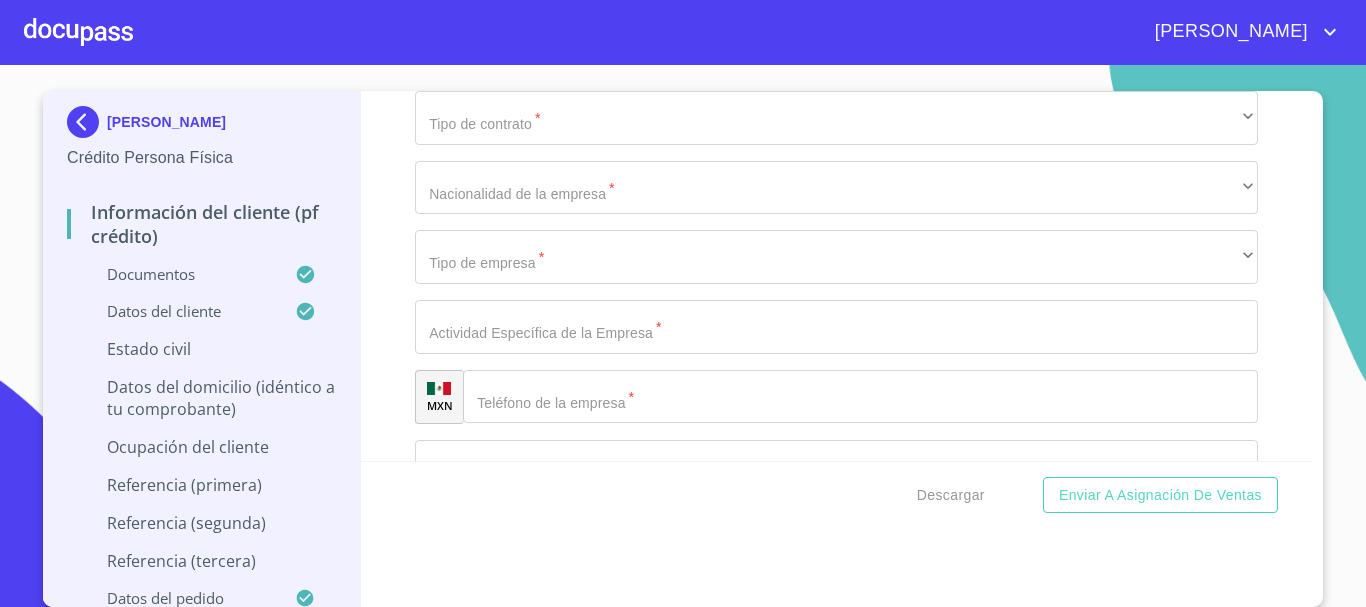 click on "​" at bounding box center (836, -1574) 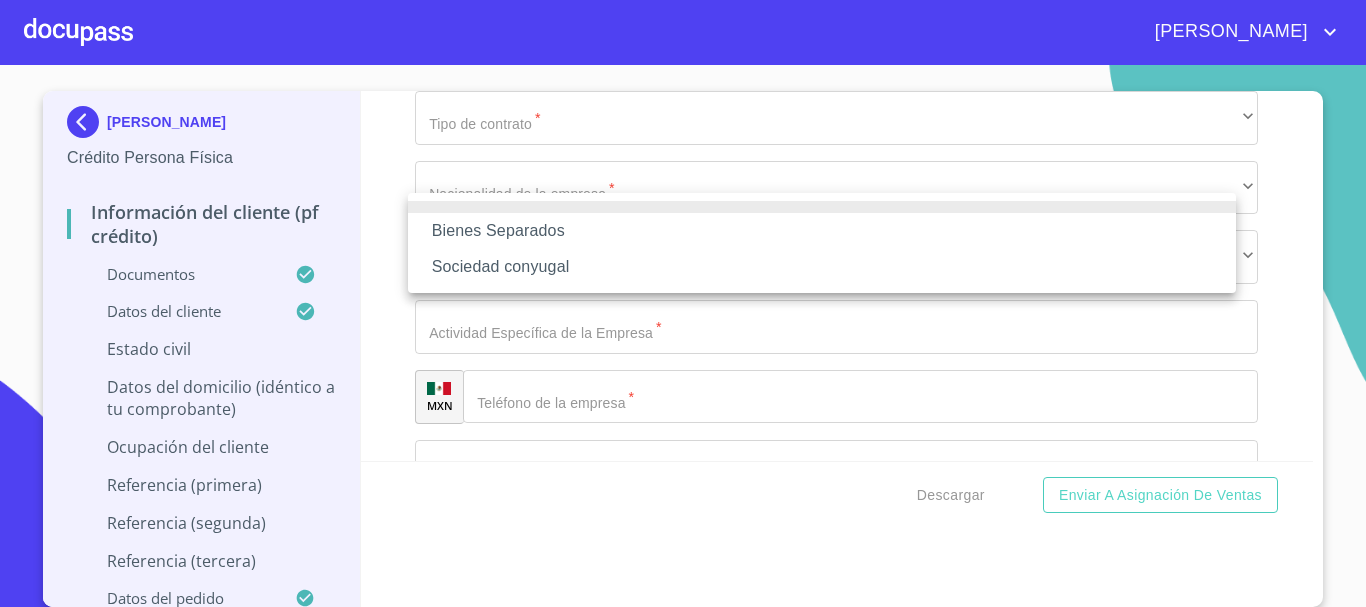 click on "Bienes Separados" at bounding box center (822, 231) 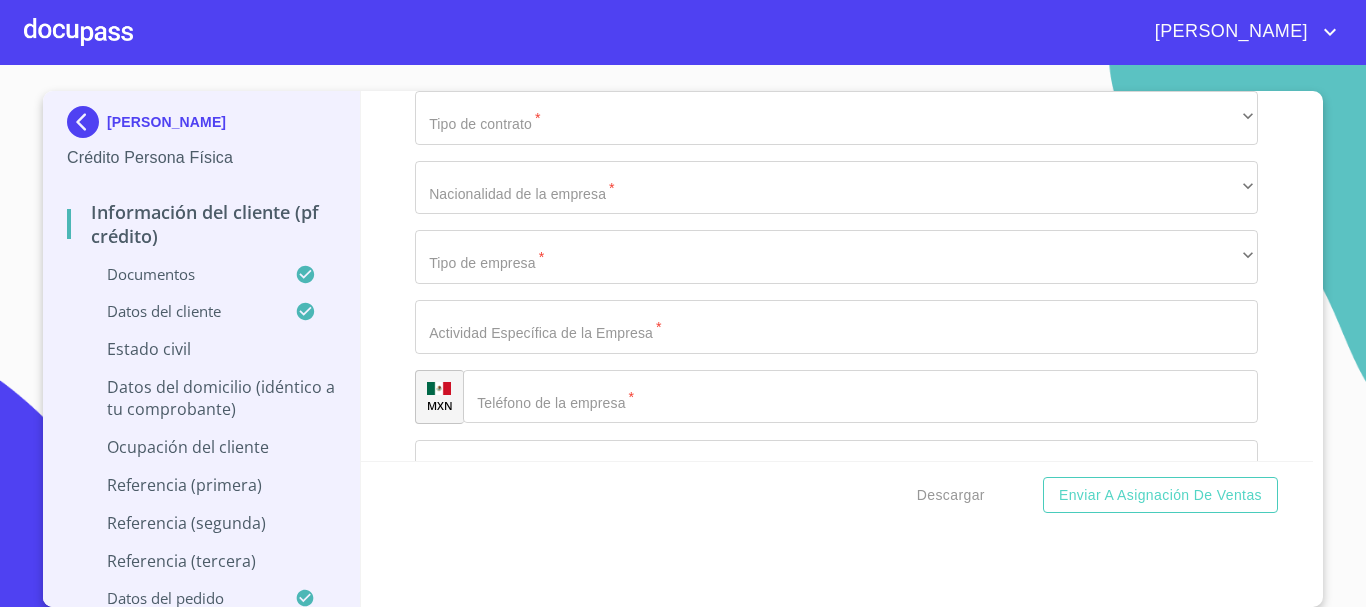 click on "Documento de identificación.   *" at bounding box center [813, -2629] 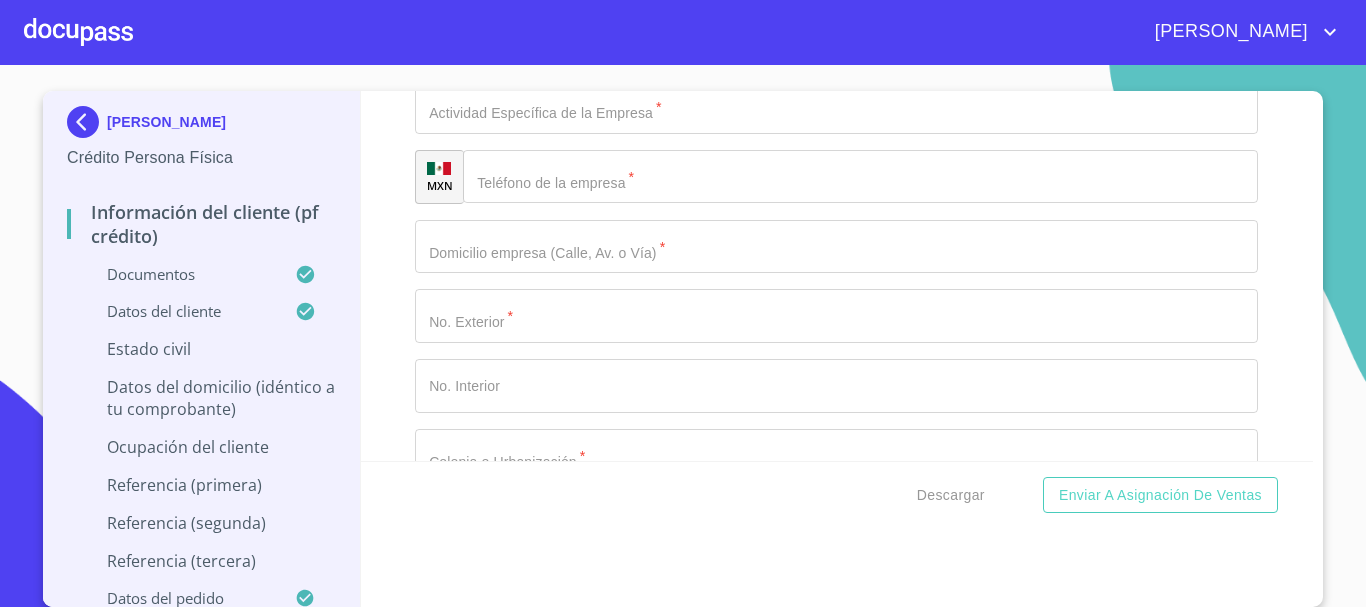 scroll, scrollTop: 7292, scrollLeft: 0, axis: vertical 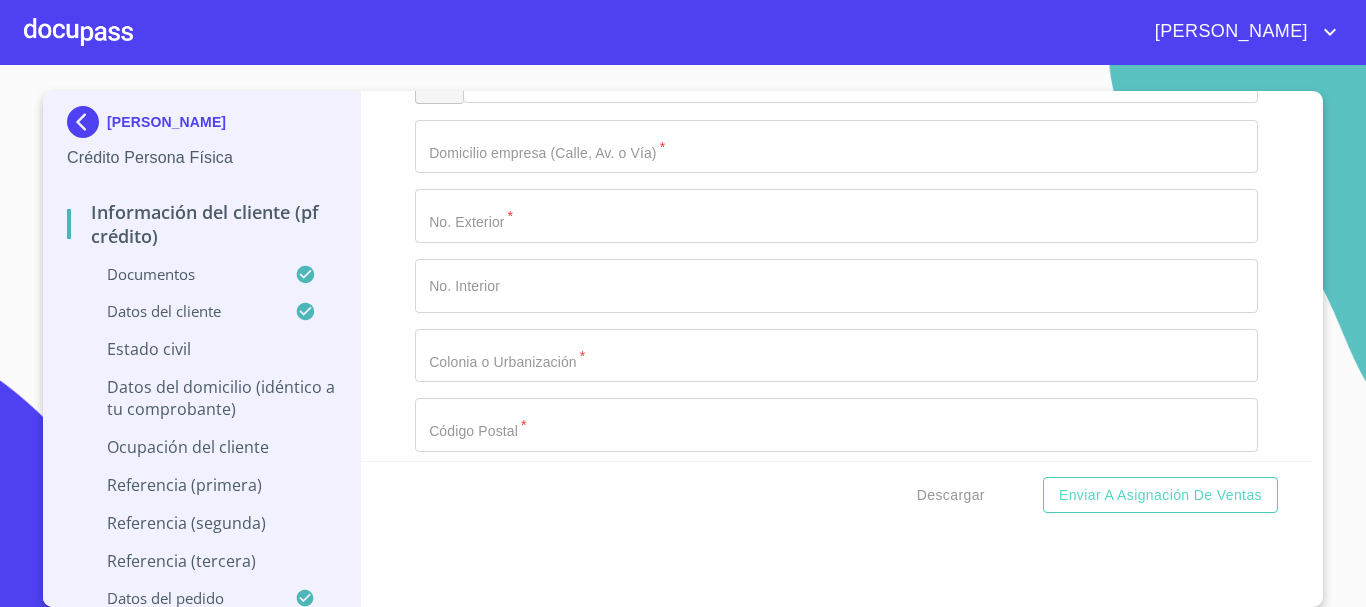 type on "[PERSON_NAME]" 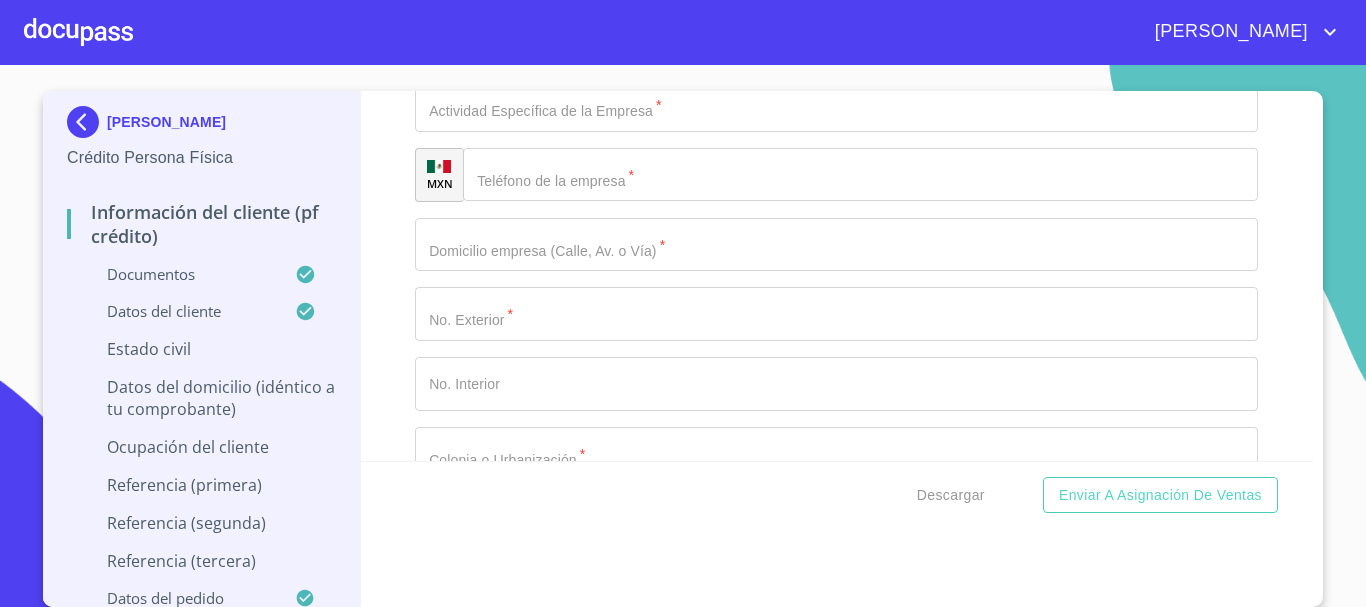scroll, scrollTop: 7192, scrollLeft: 0, axis: vertical 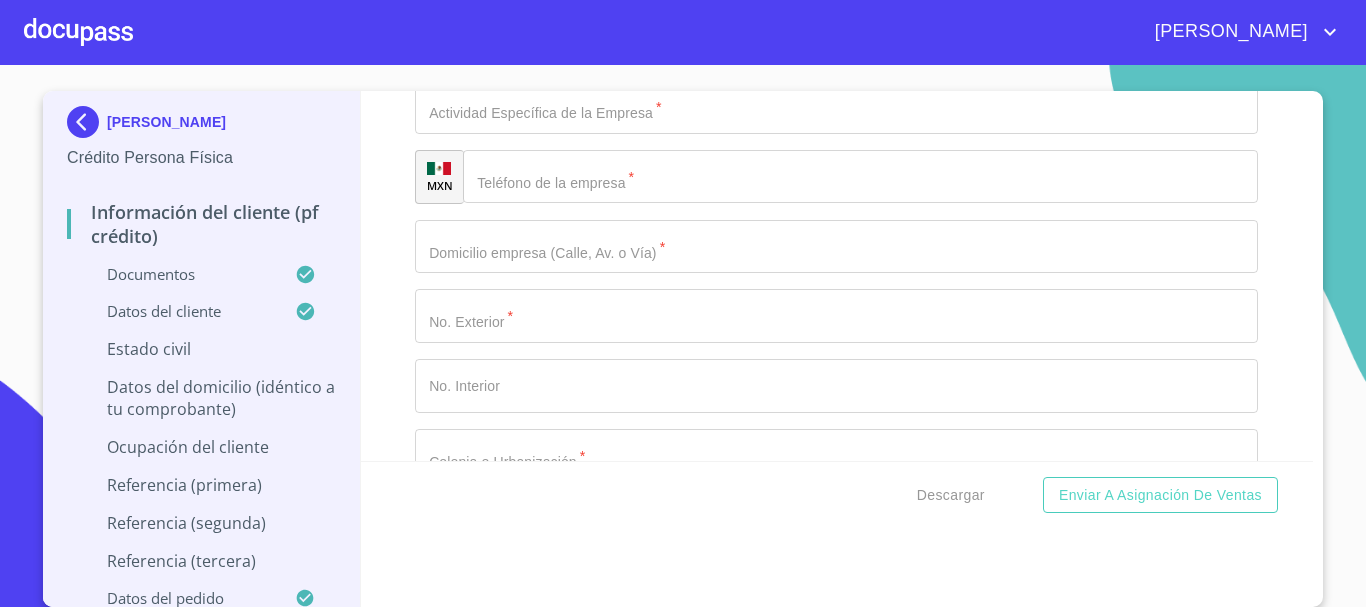 click on "Documento de identificación.   *" at bounding box center (836, -1445) 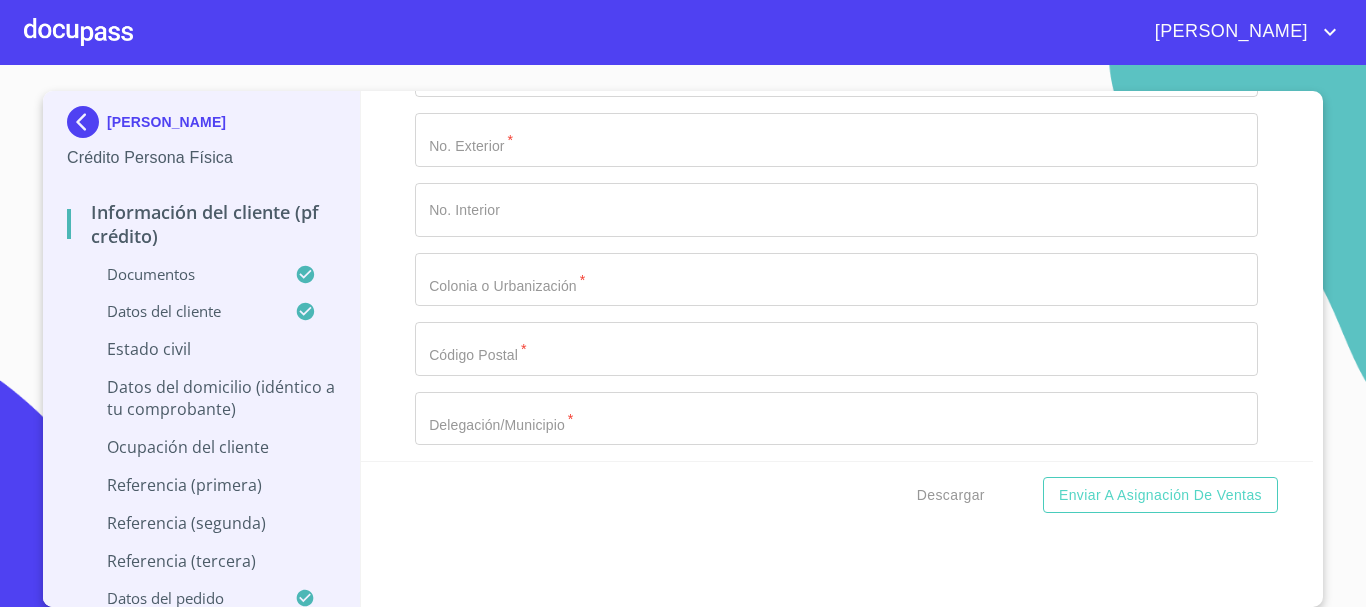 scroll, scrollTop: 7292, scrollLeft: 0, axis: vertical 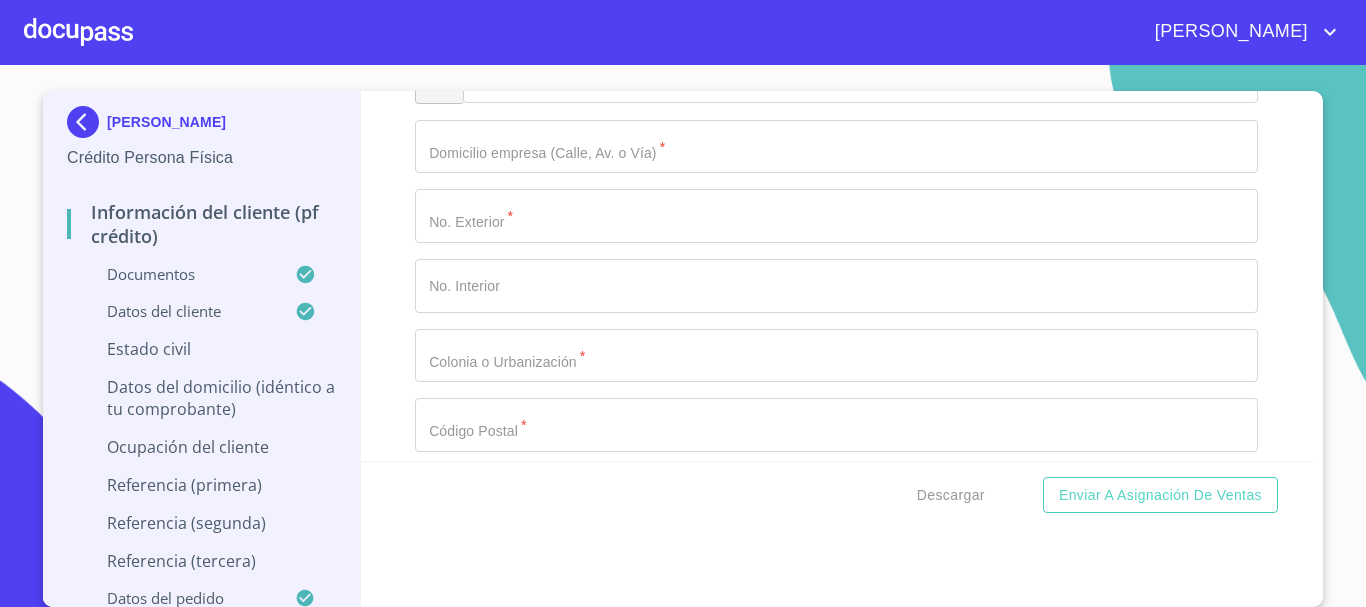type on "1" 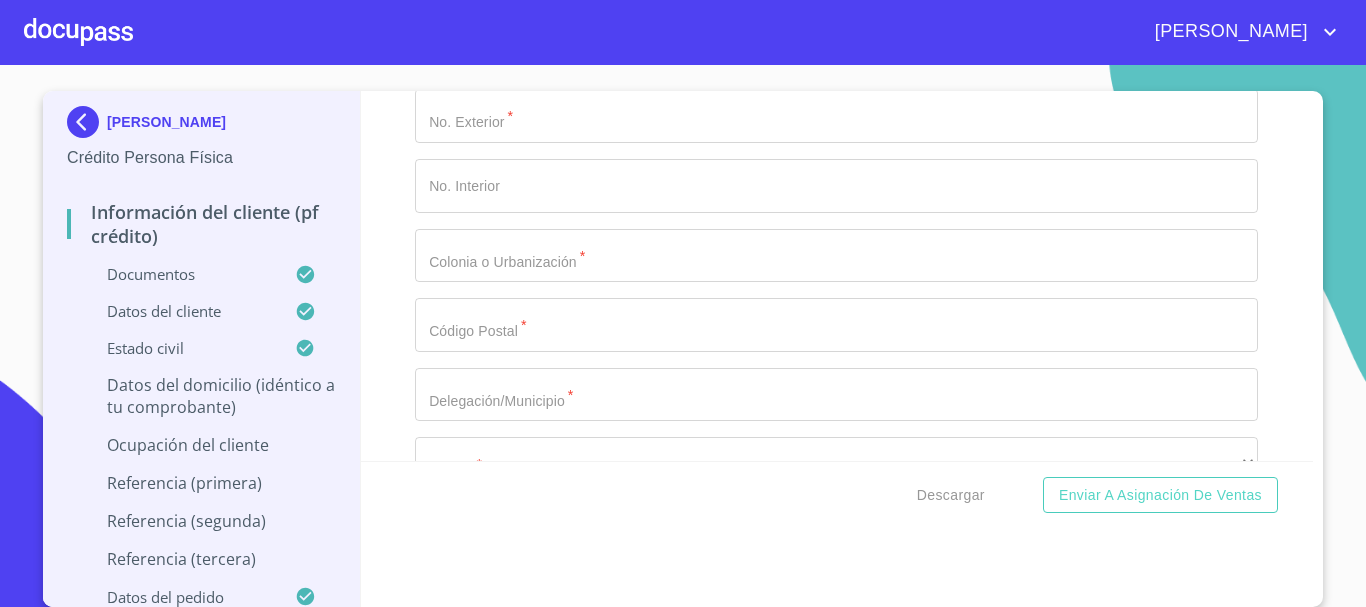 scroll, scrollTop: 7492, scrollLeft: 0, axis: vertical 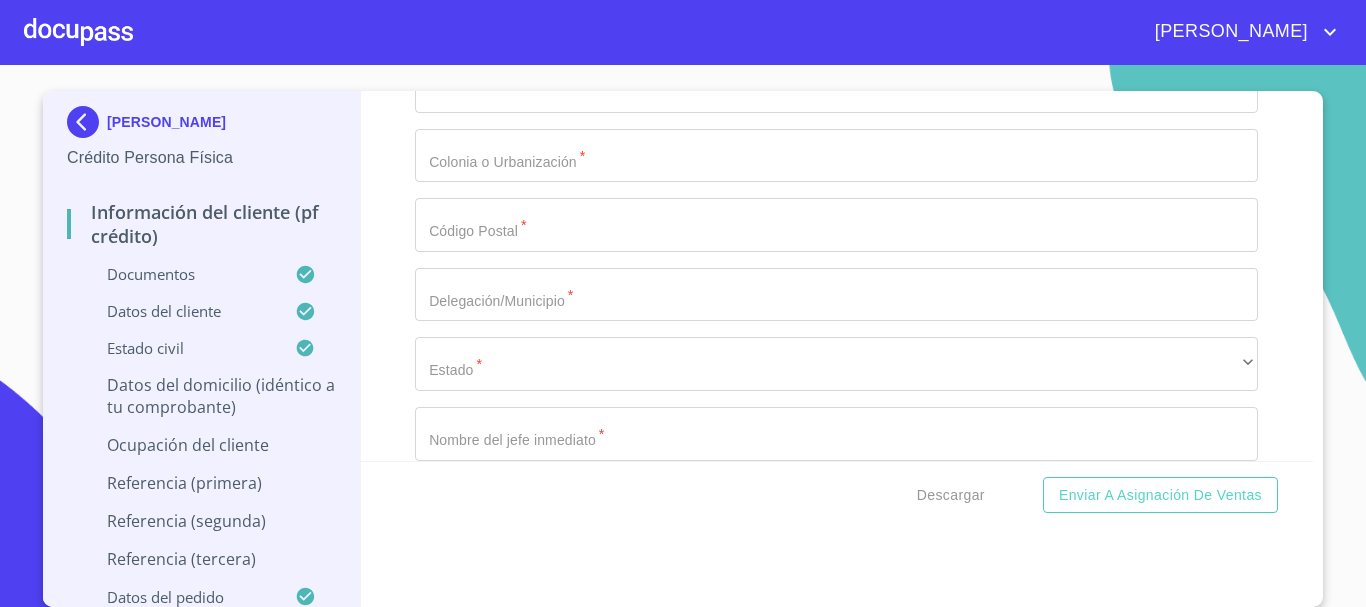 type on "5" 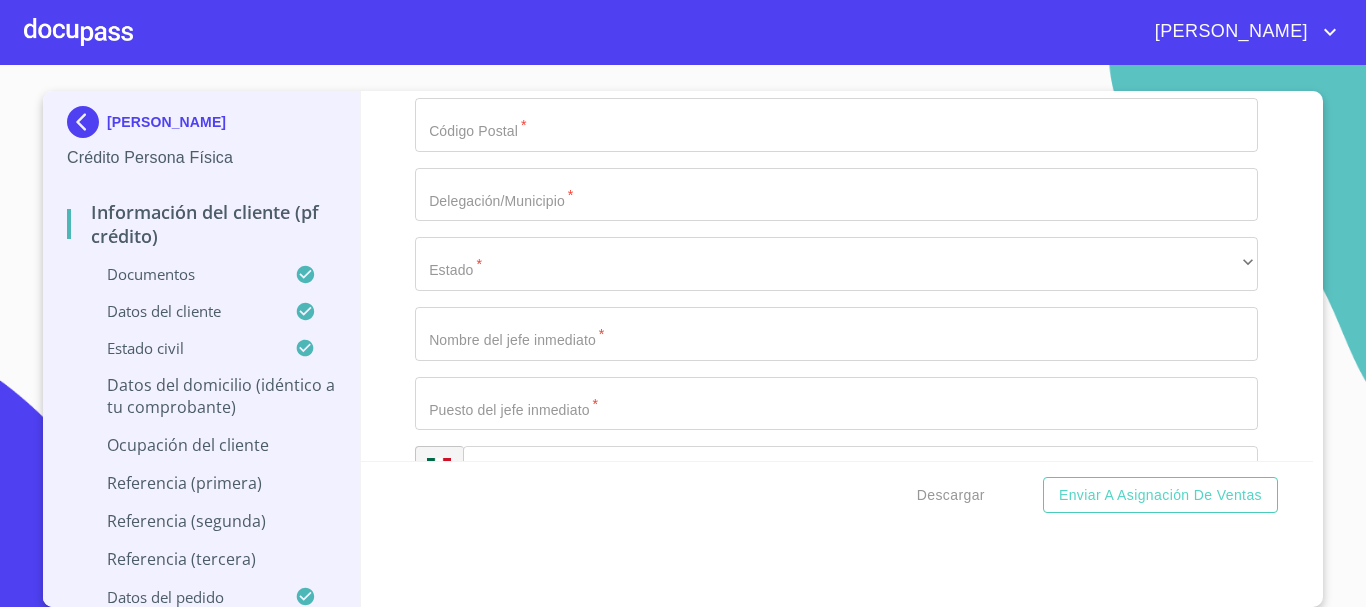 scroll, scrollTop: 7492, scrollLeft: 0, axis: vertical 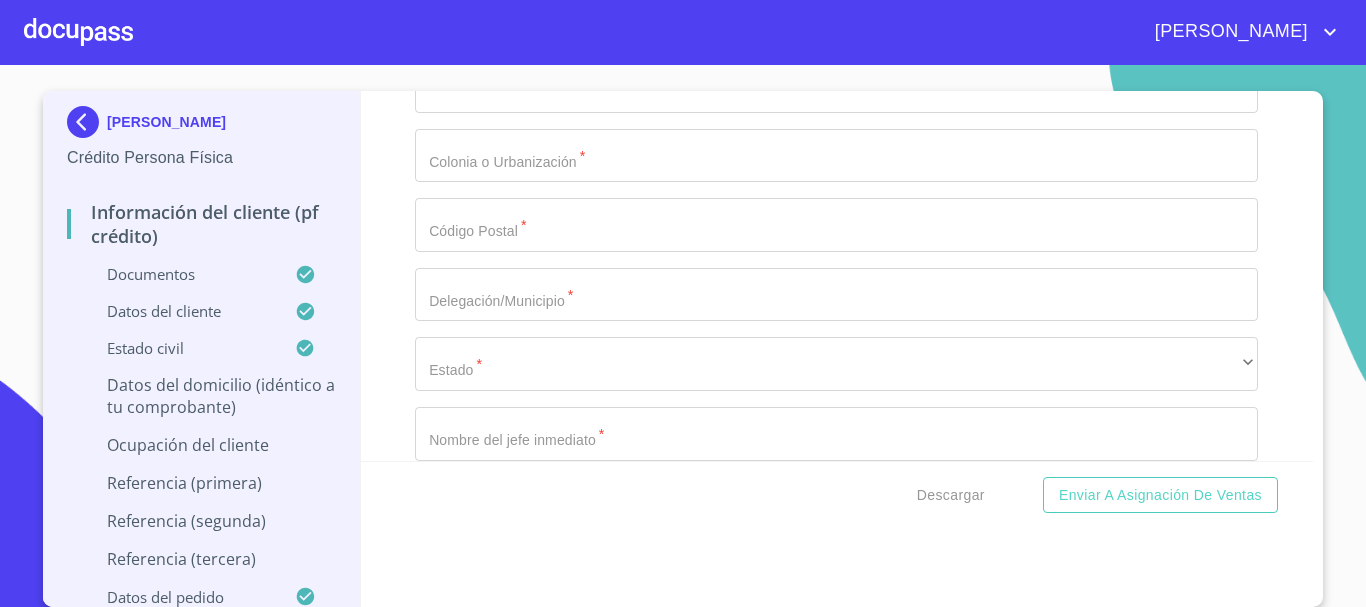type on "BLVD BOSQUES DE SANTA [PERSON_NAME]" 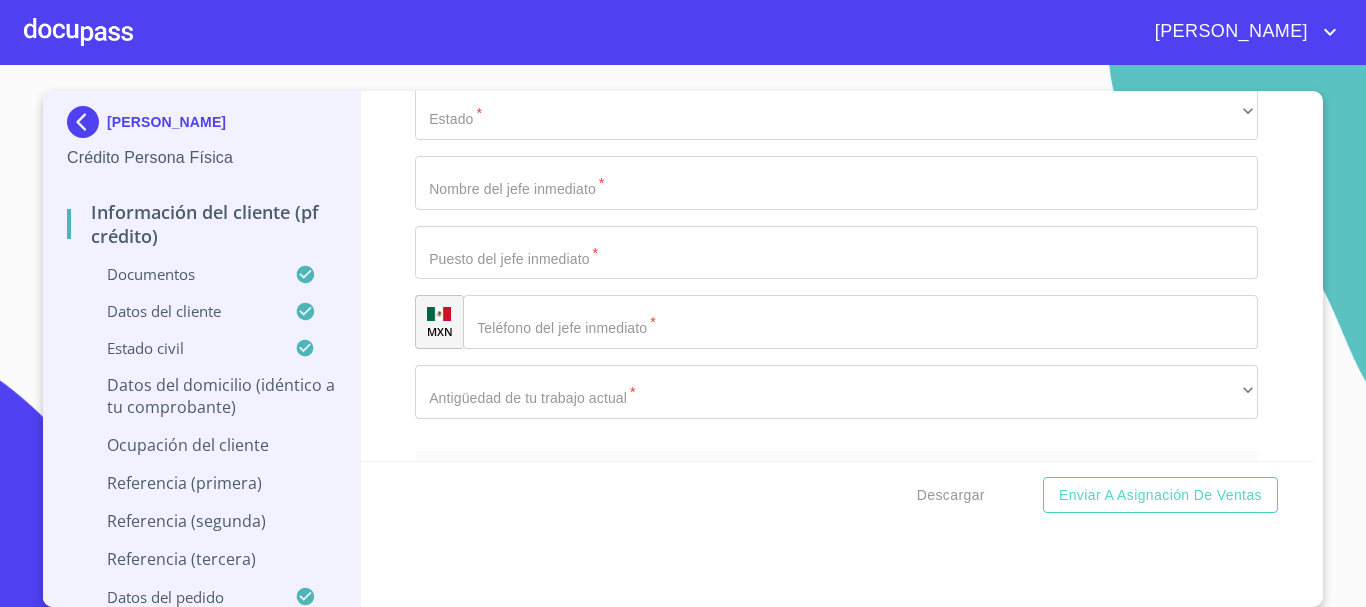 scroll, scrollTop: 7792, scrollLeft: 0, axis: vertical 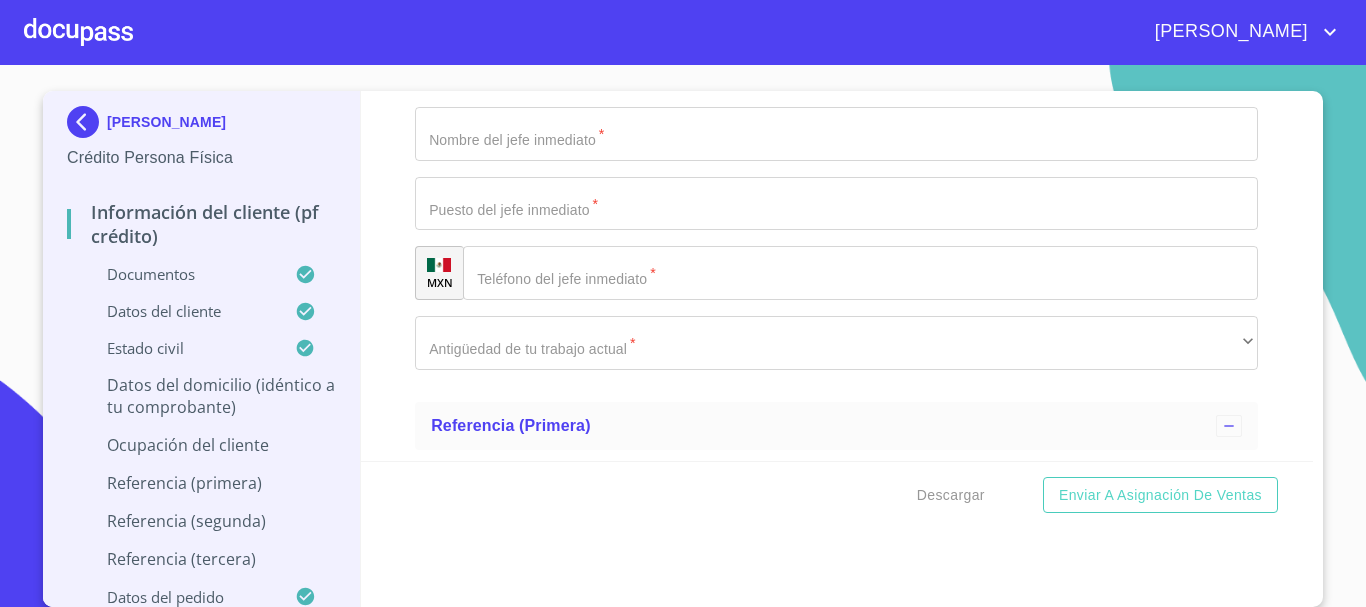 type on "BLVD LA LOMA  Y CERRADA" 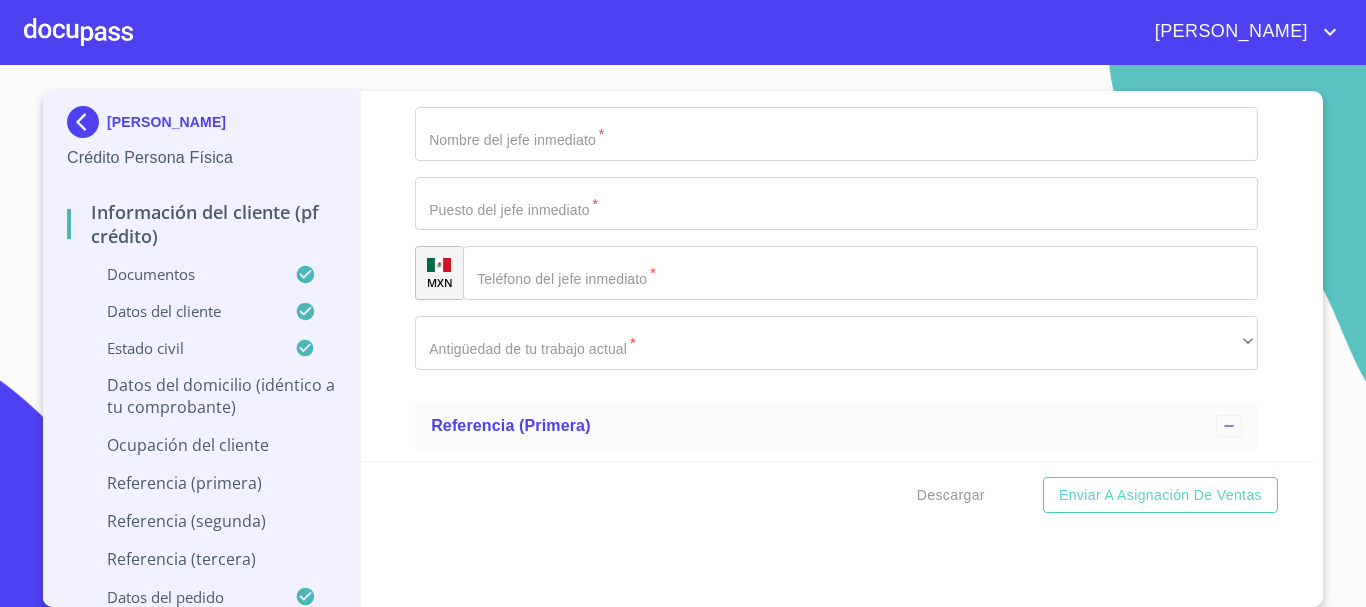 click on "Documento de identificación.   *" at bounding box center [836, -1617] 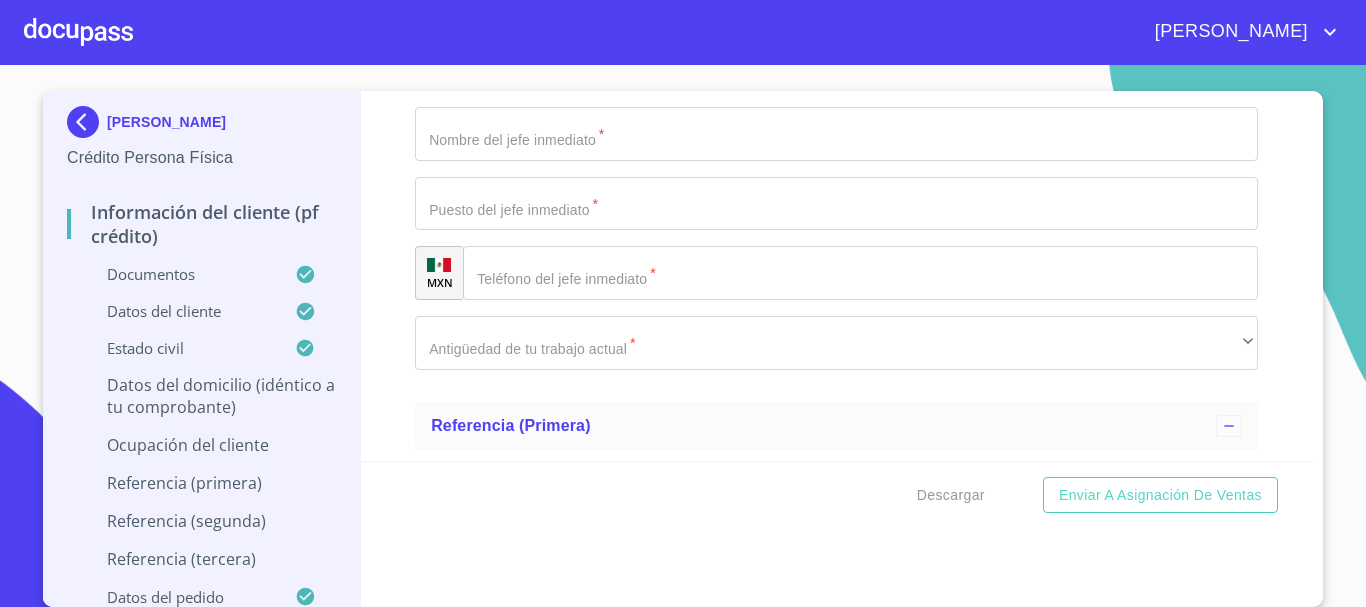 type on "56" 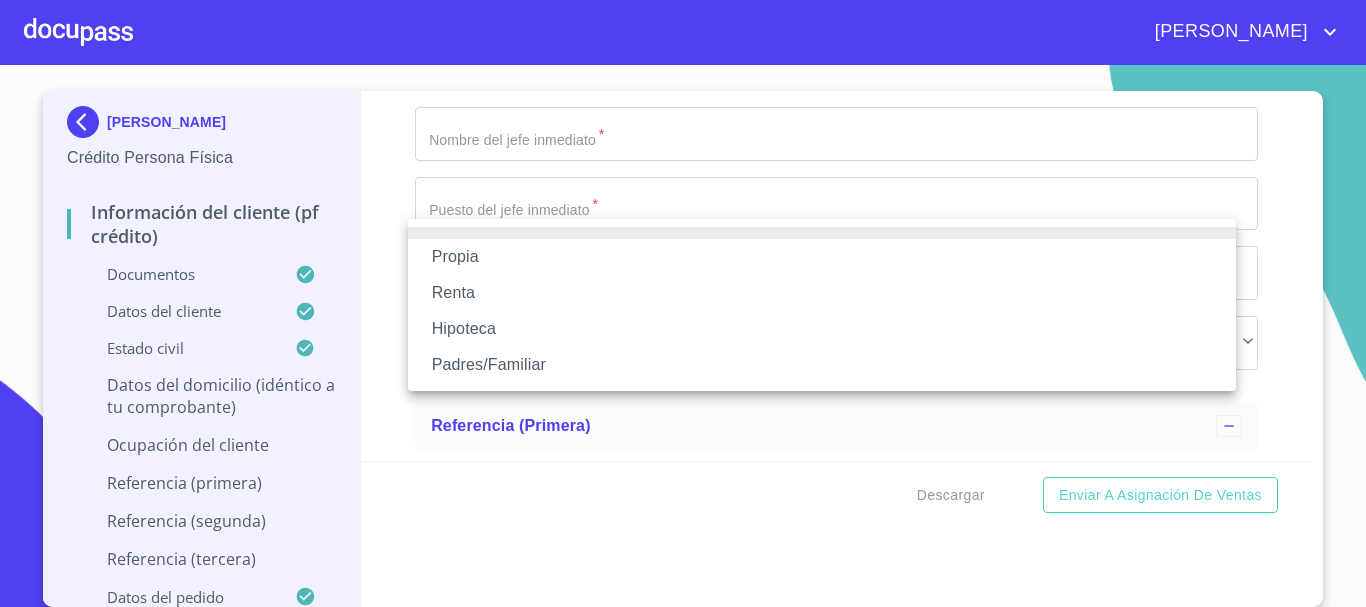 click on "Propia" at bounding box center (822, 257) 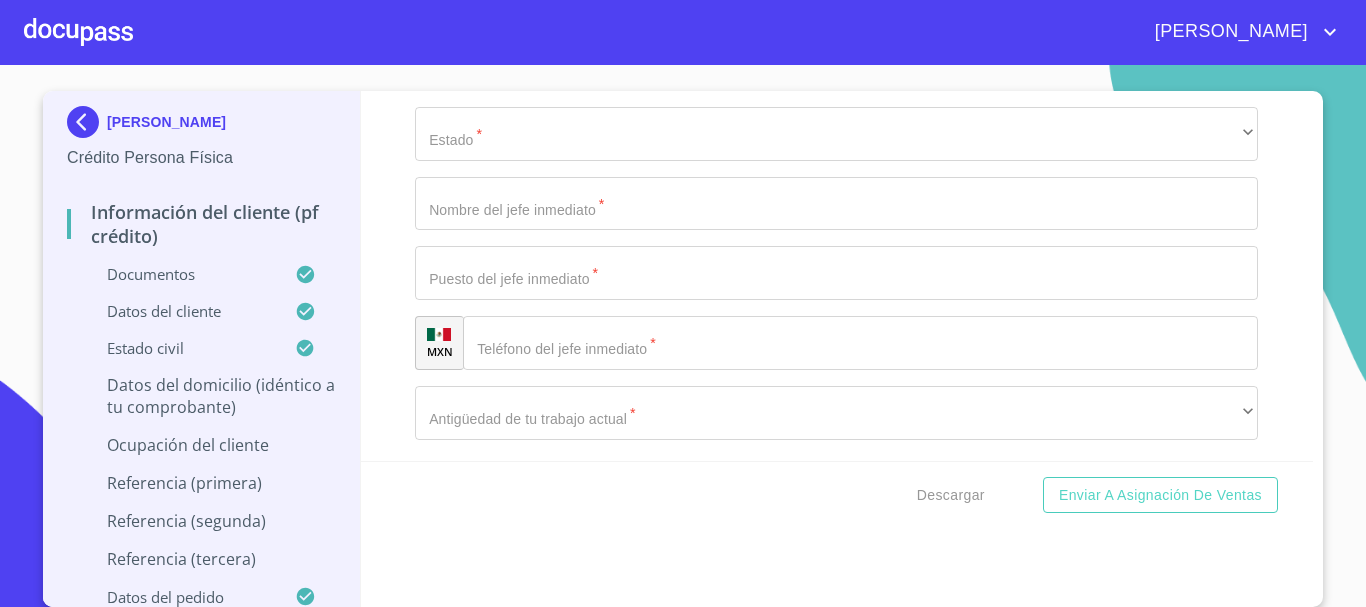 click on "Documento de identificación.   *" at bounding box center (836, -1478) 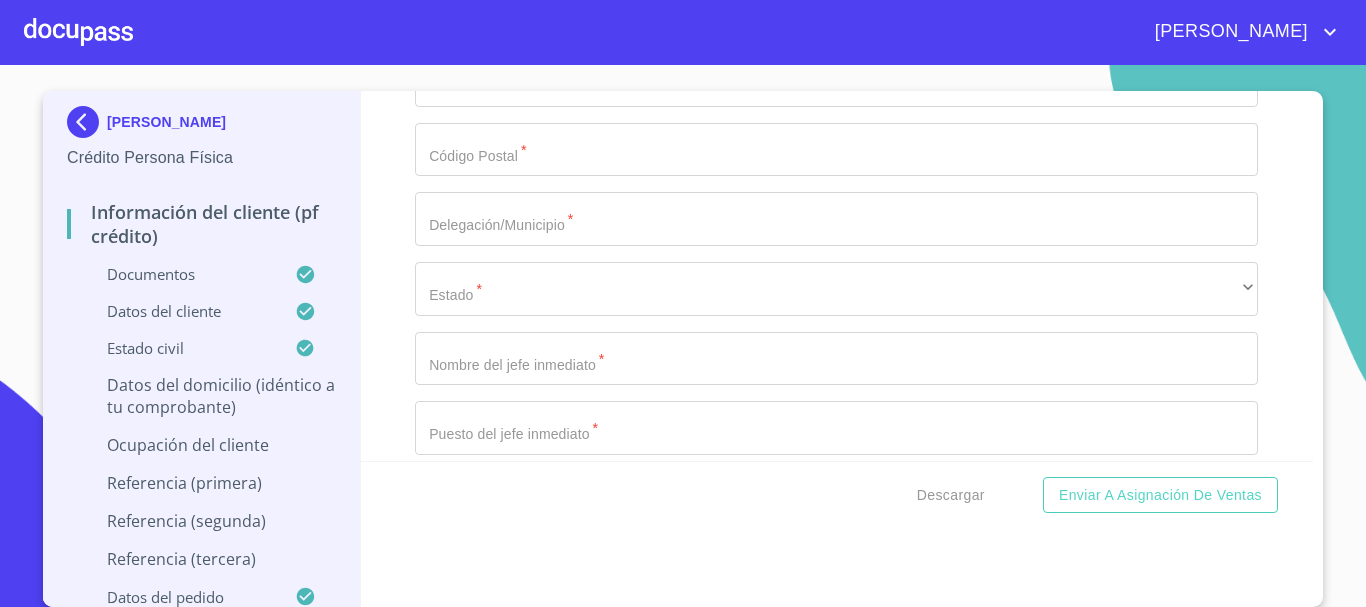 scroll, scrollTop: 7592, scrollLeft: 0, axis: vertical 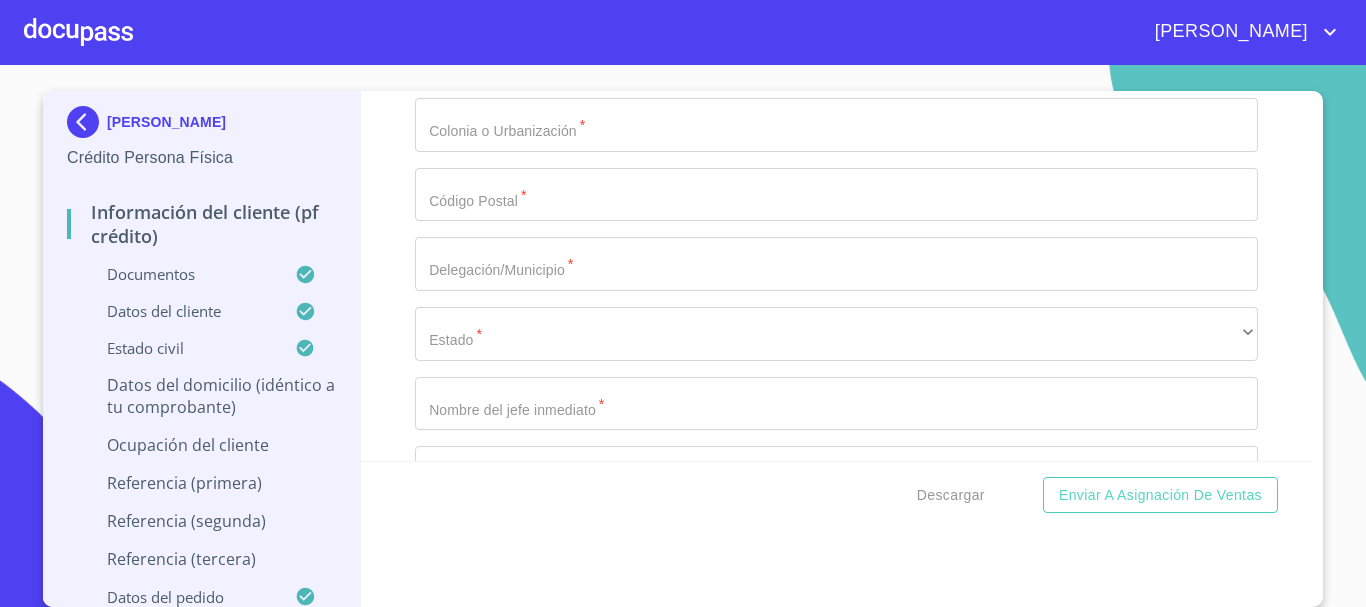 click on "BLVD LA LOMA  Y CERRADA" at bounding box center [813, -3249] 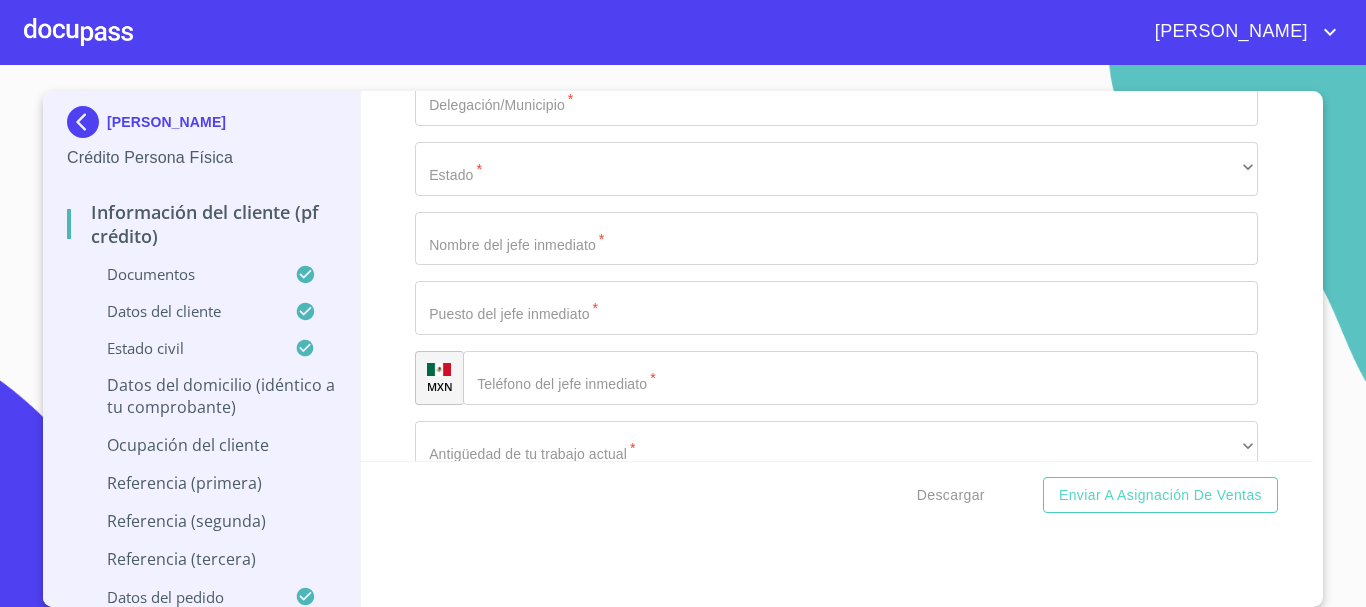 scroll, scrollTop: 7792, scrollLeft: 0, axis: vertical 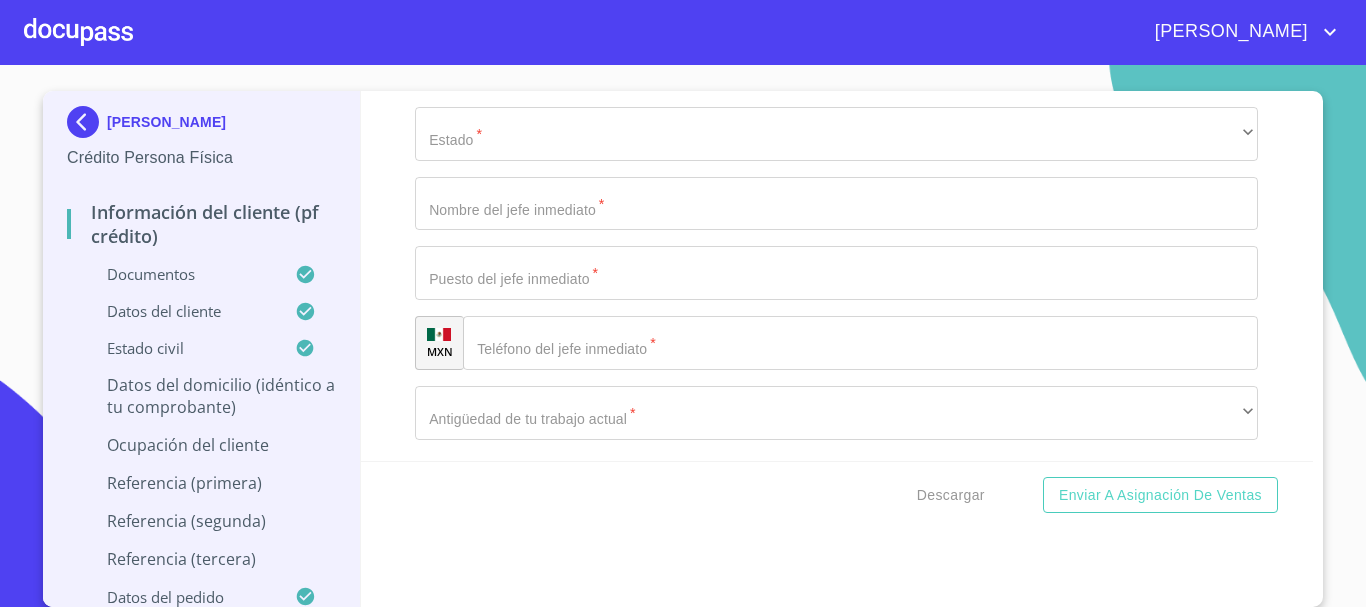 type on "BLVD LA LOMA  Y TERRANOSTRA" 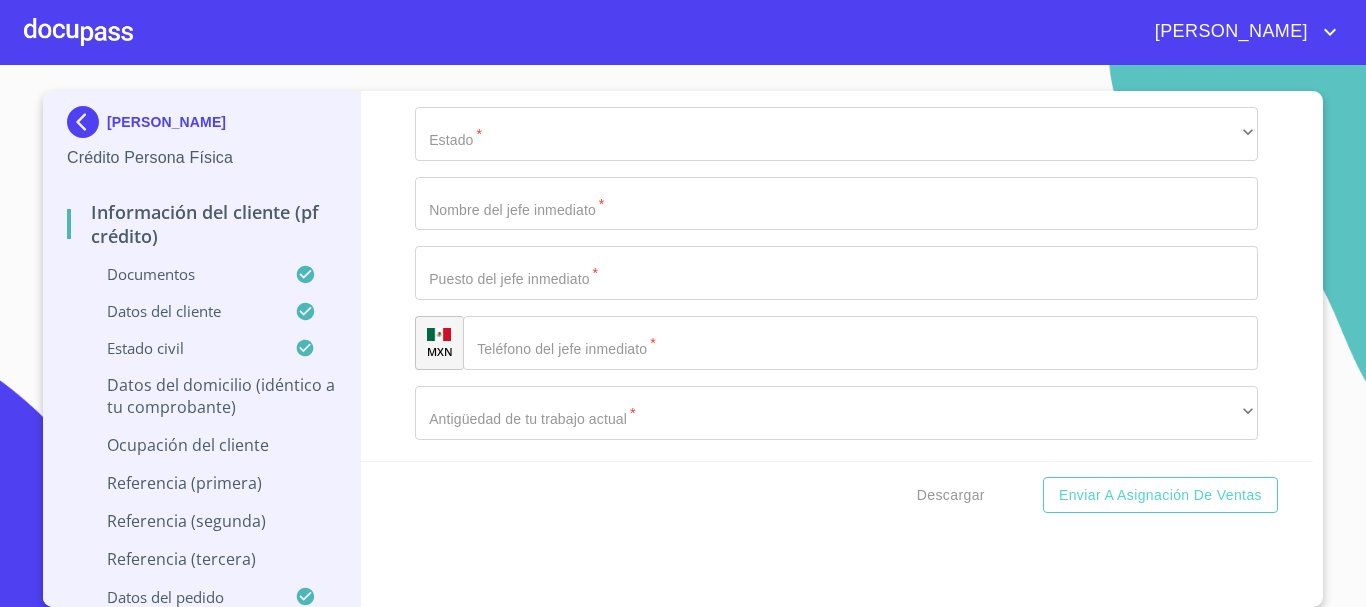click on "Documento de identificación.   *" at bounding box center [836, -1478] 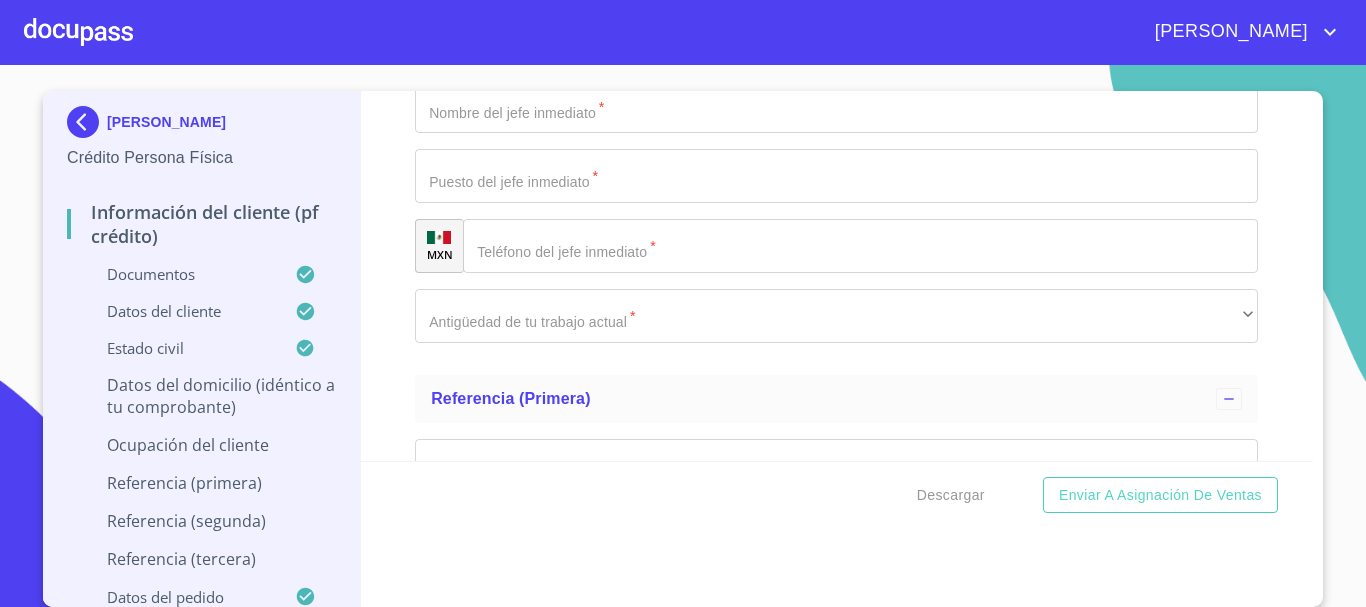 scroll, scrollTop: 7892, scrollLeft: 0, axis: vertical 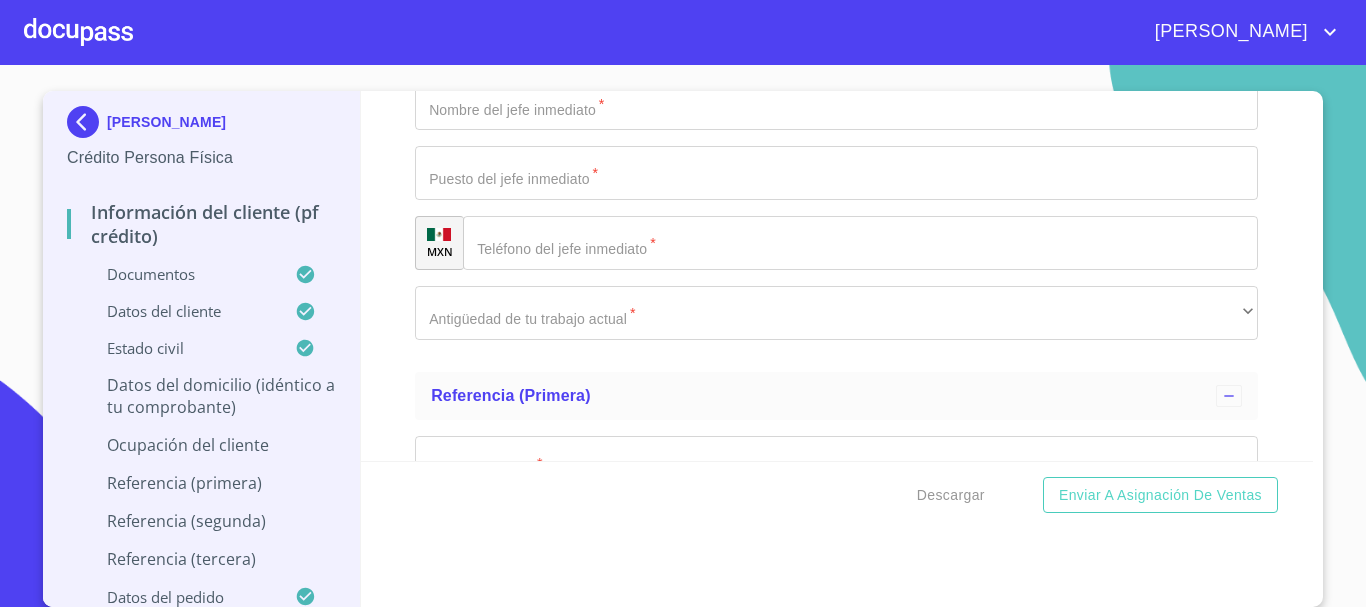 type on "$4,000,000" 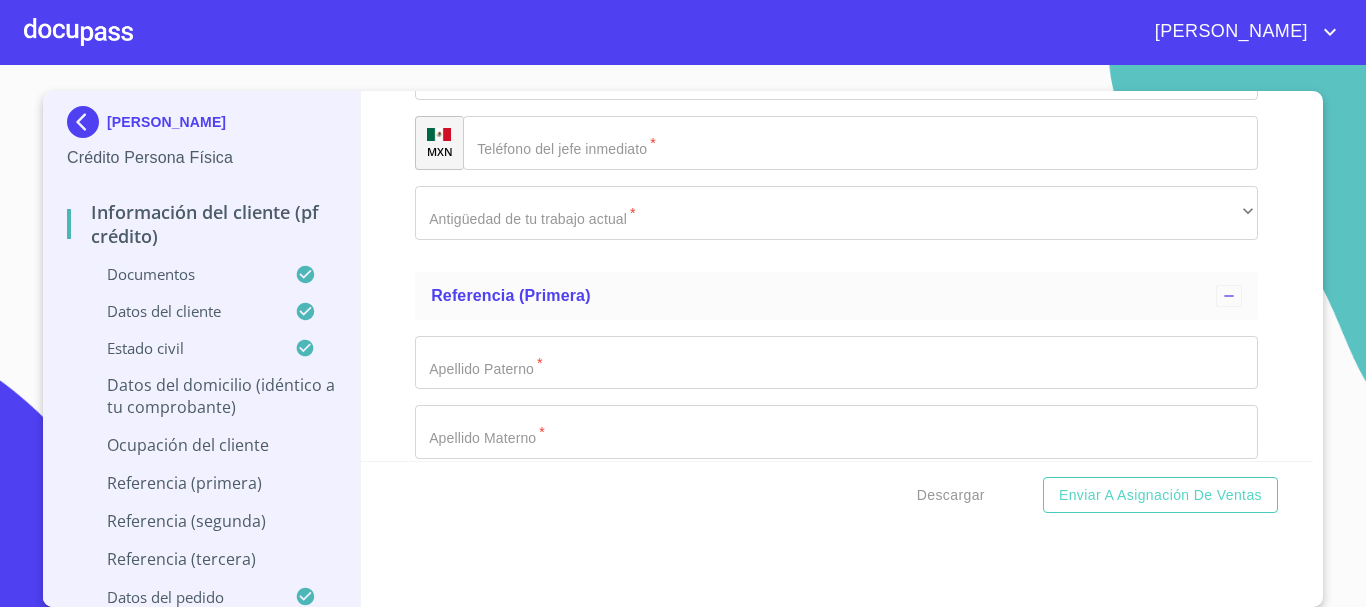 type on "BOSQUES DE SANTA [PERSON_NAME]" 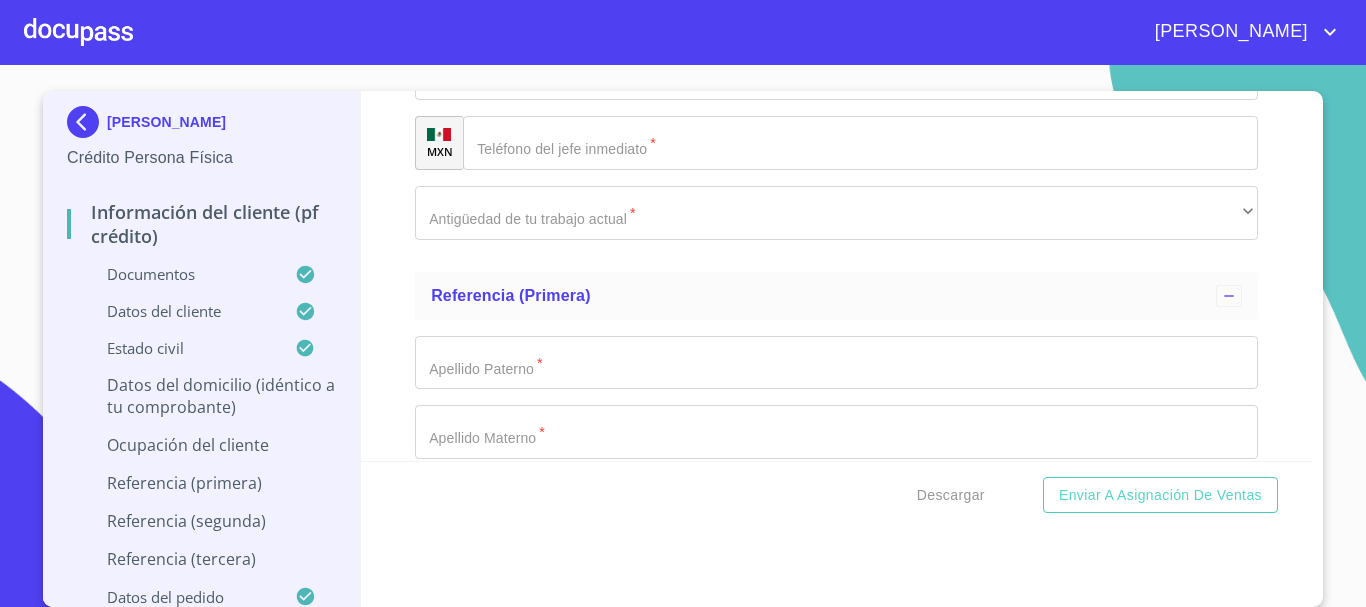 click on "Documento de identificación.   *" at bounding box center (836, -1539) 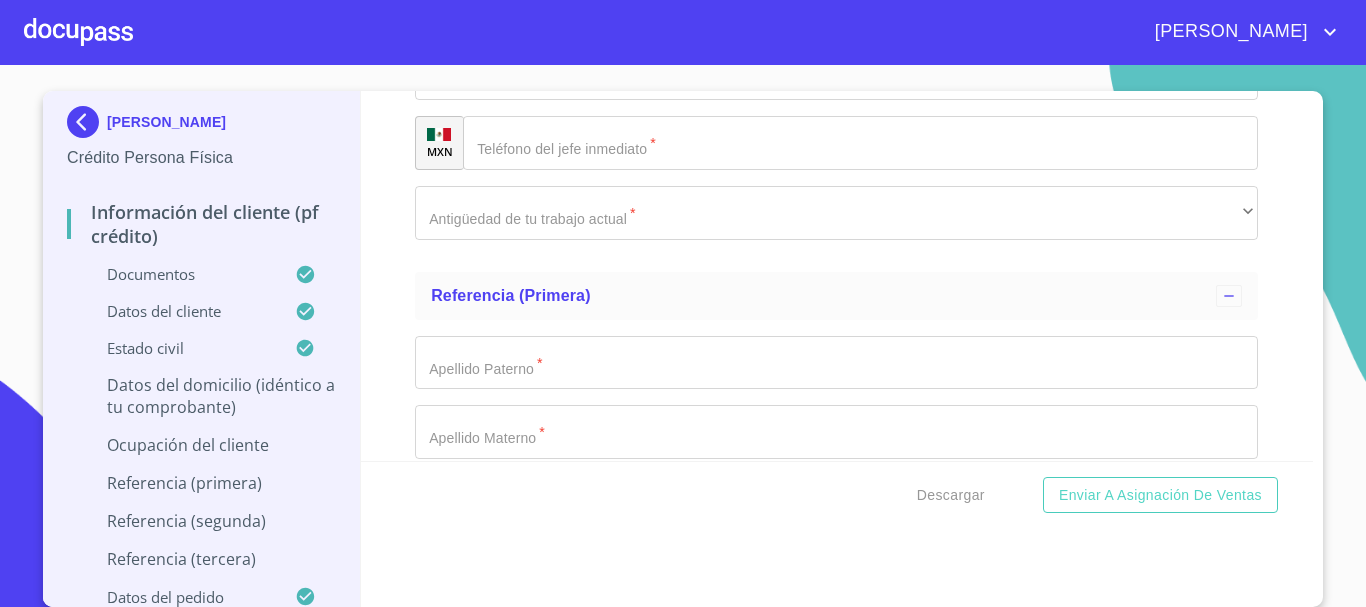 type on "[GEOGRAPHIC_DATA]" 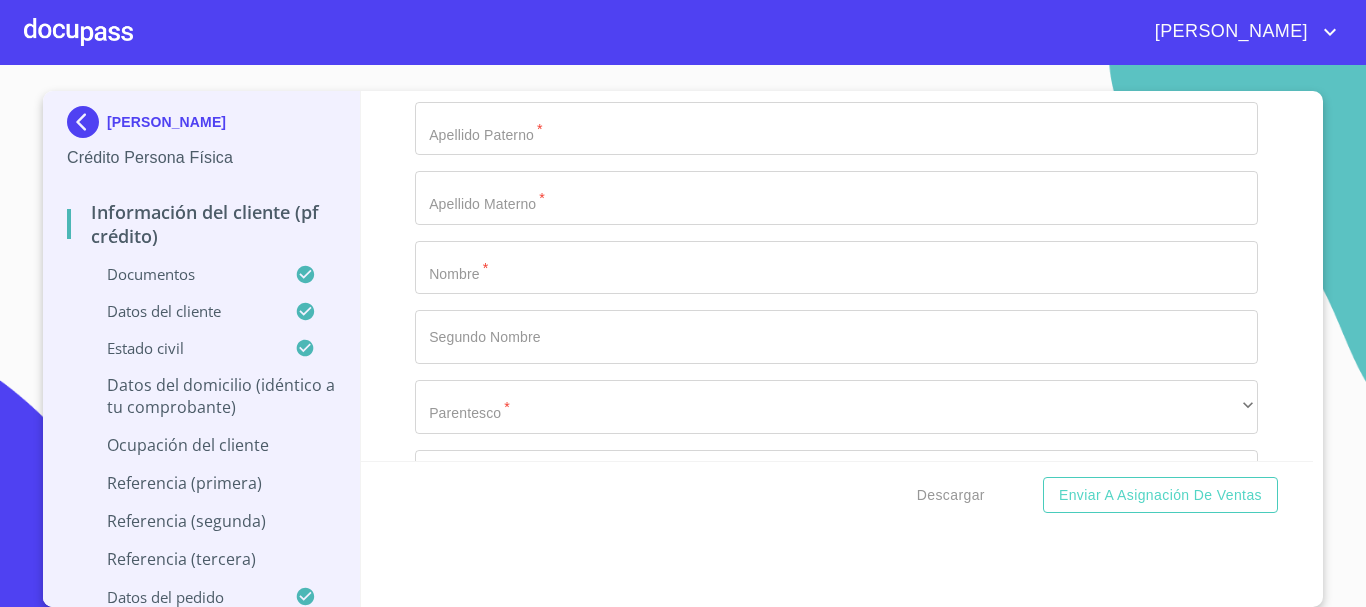 scroll, scrollTop: 8192, scrollLeft: 0, axis: vertical 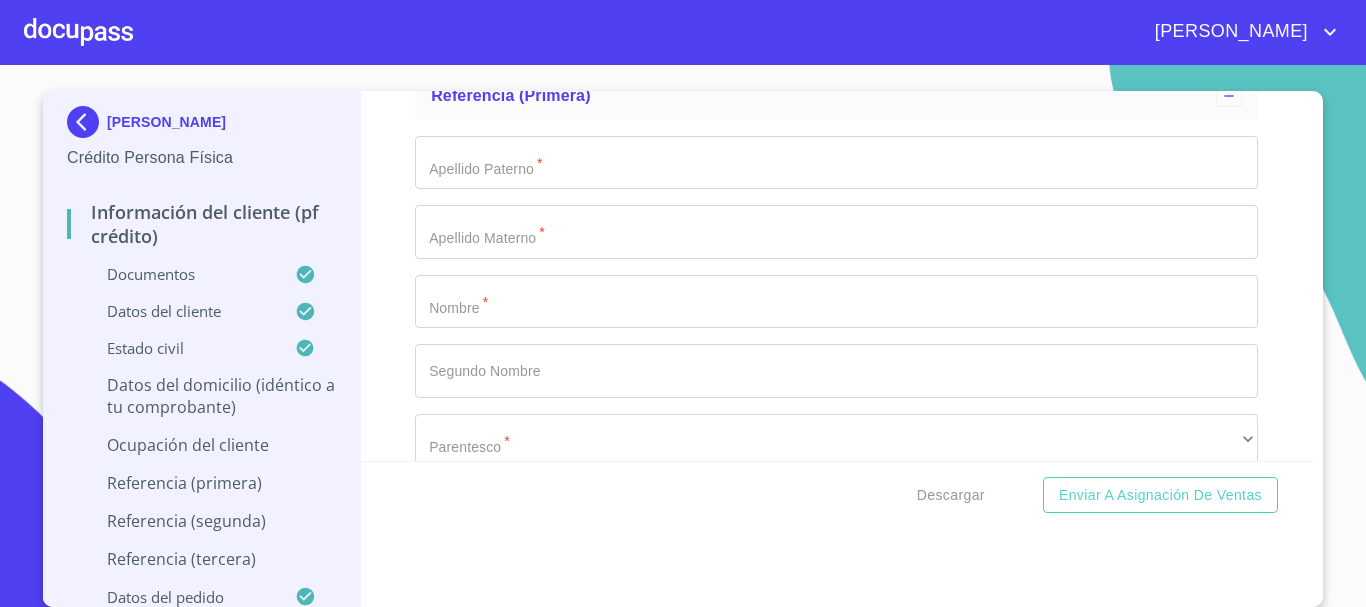 type on "TLAJOMULCO DE ZUÑIGA" 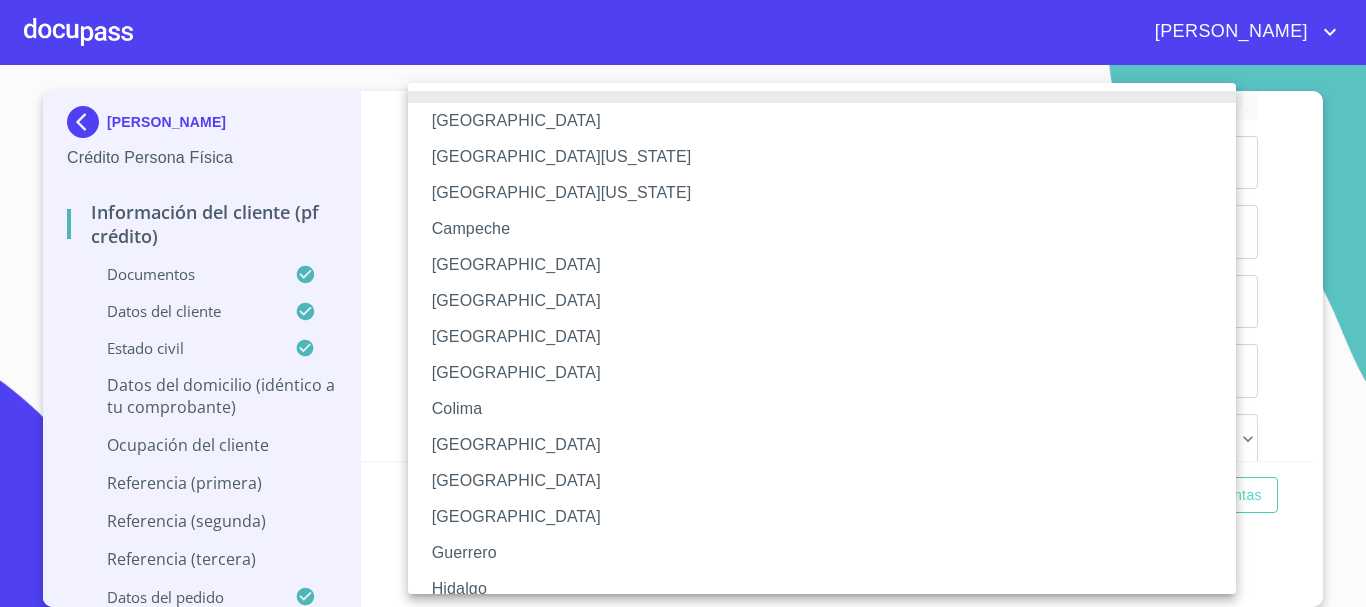 scroll, scrollTop: 100, scrollLeft: 0, axis: vertical 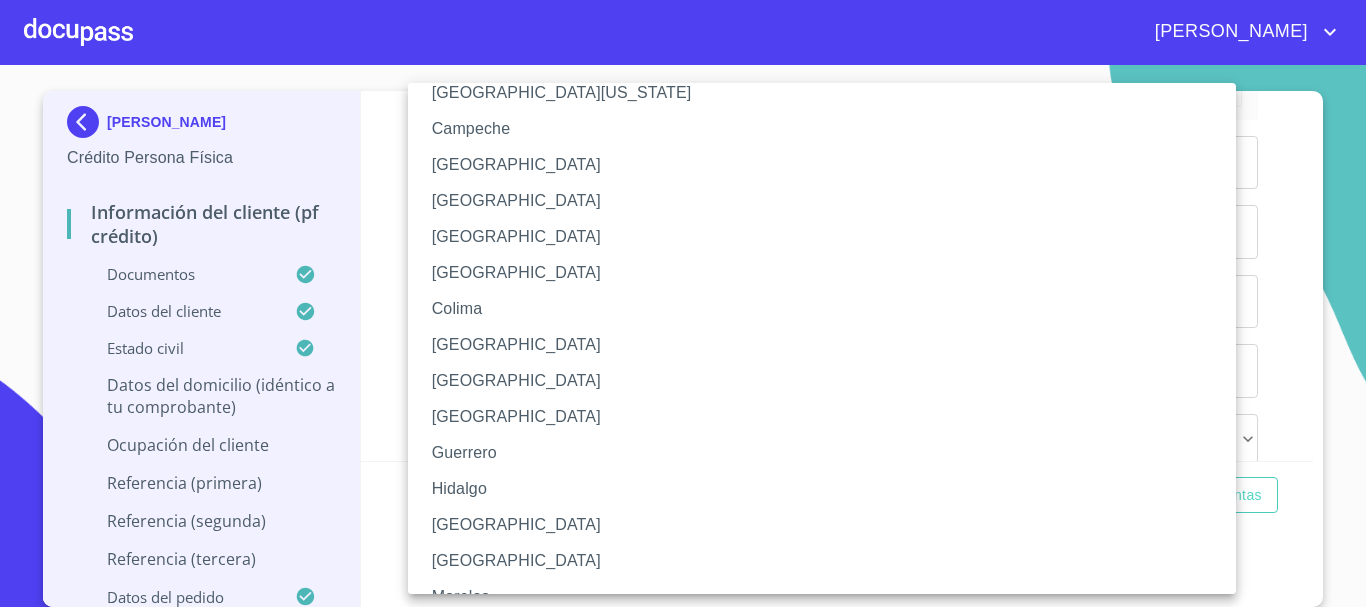 click on "[GEOGRAPHIC_DATA]" at bounding box center [829, 525] 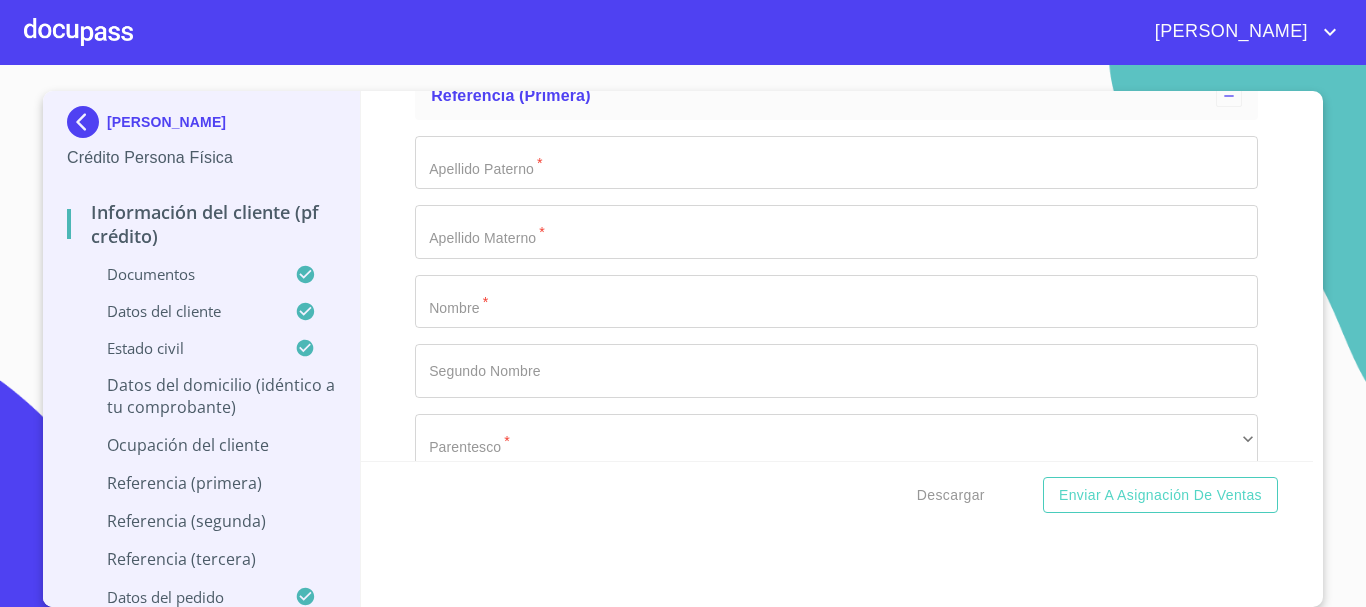 click on "Documento de identificación.   *" at bounding box center (813, -3849) 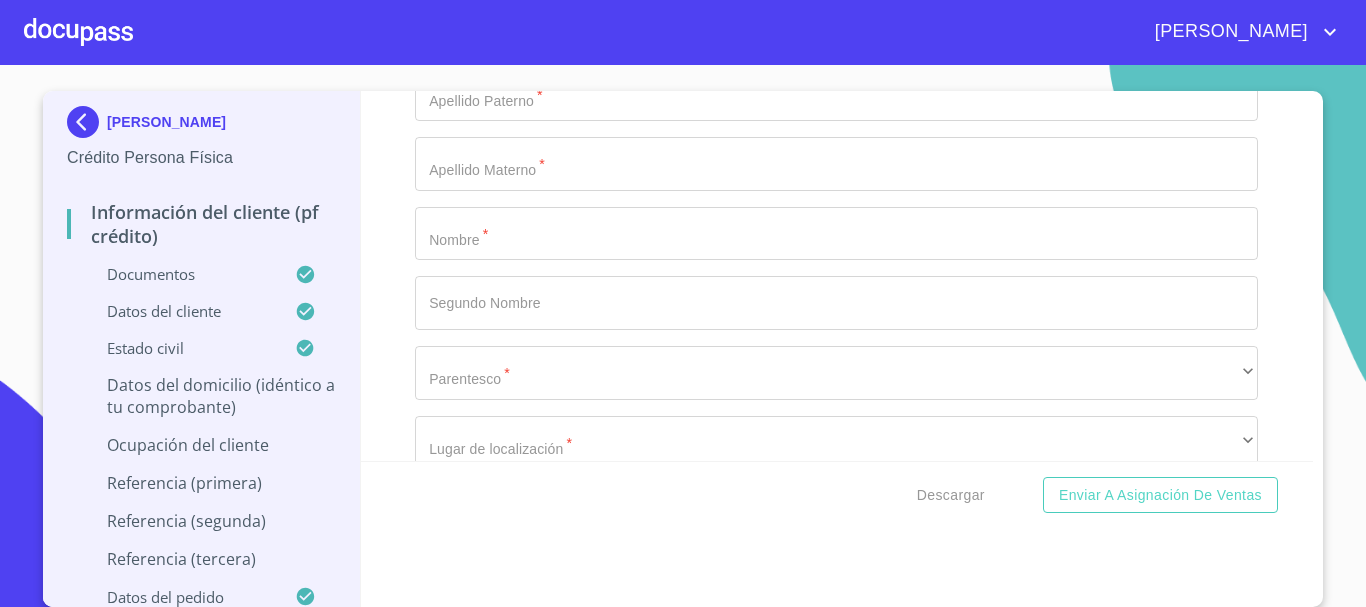 scroll, scrollTop: 8292, scrollLeft: 0, axis: vertical 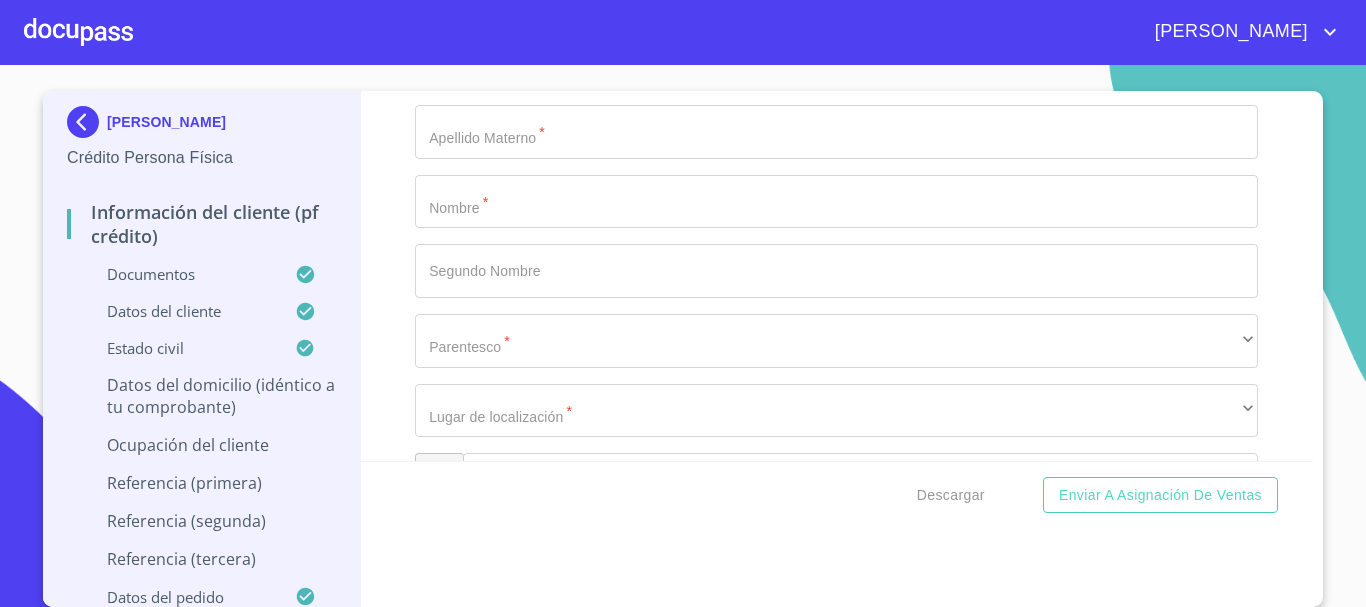 type on "45645" 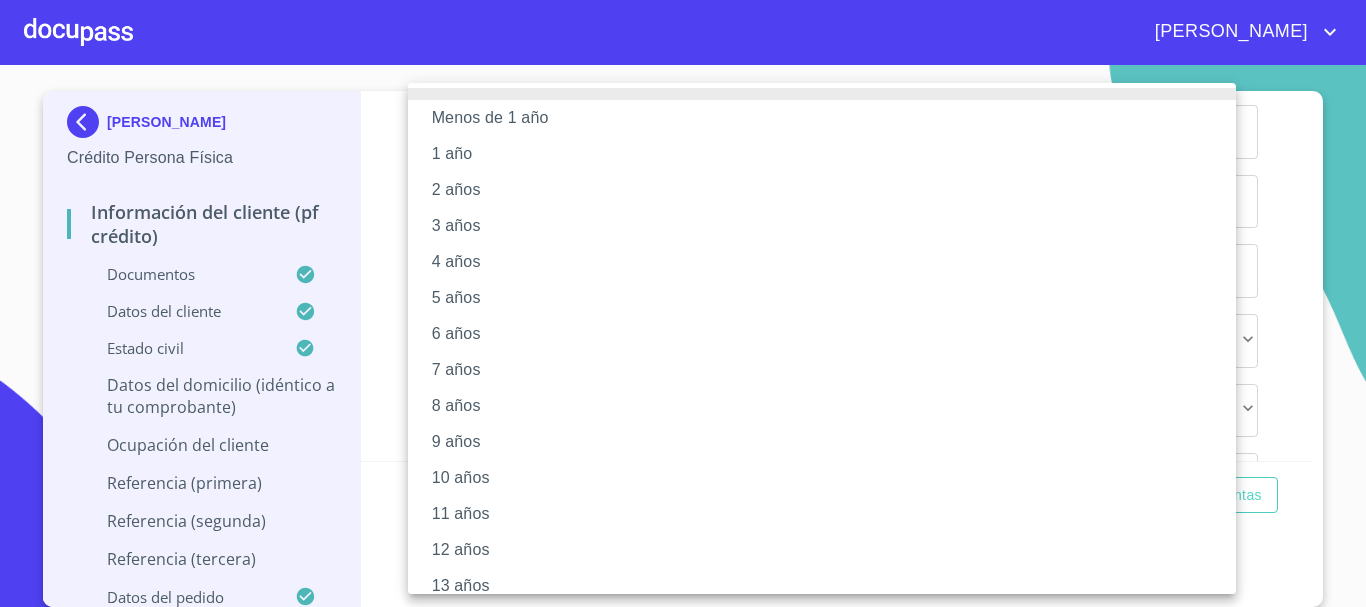 scroll, scrollTop: 0, scrollLeft: 0, axis: both 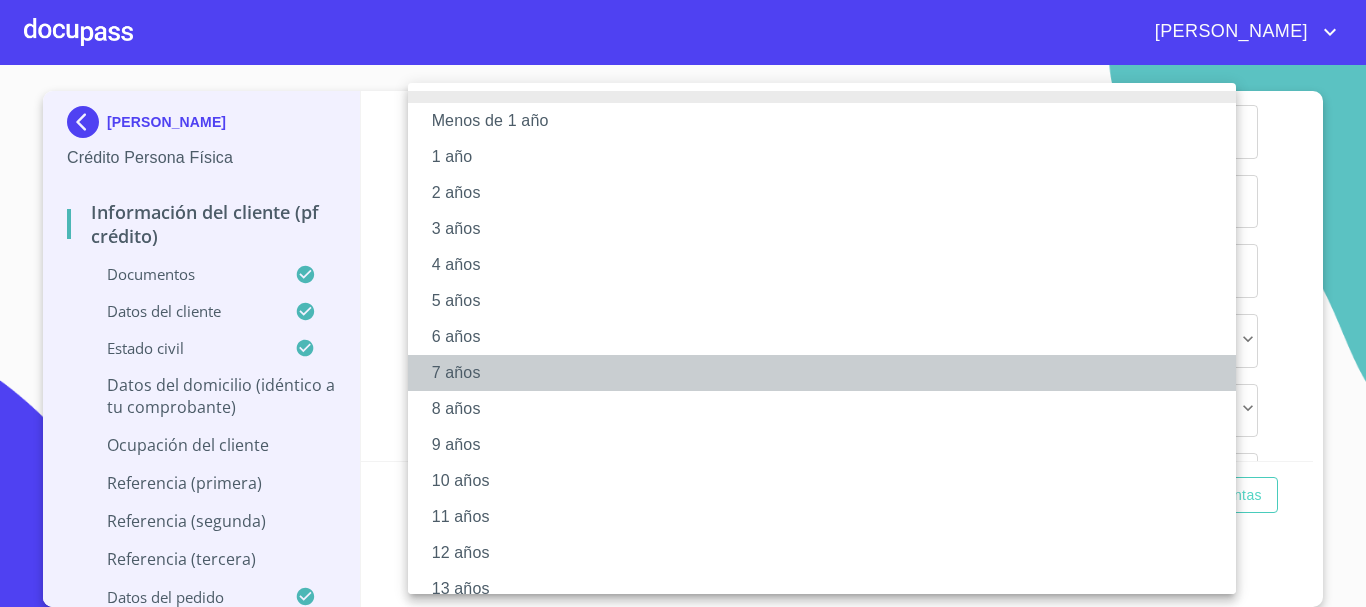 click on "7 años" at bounding box center [829, 373] 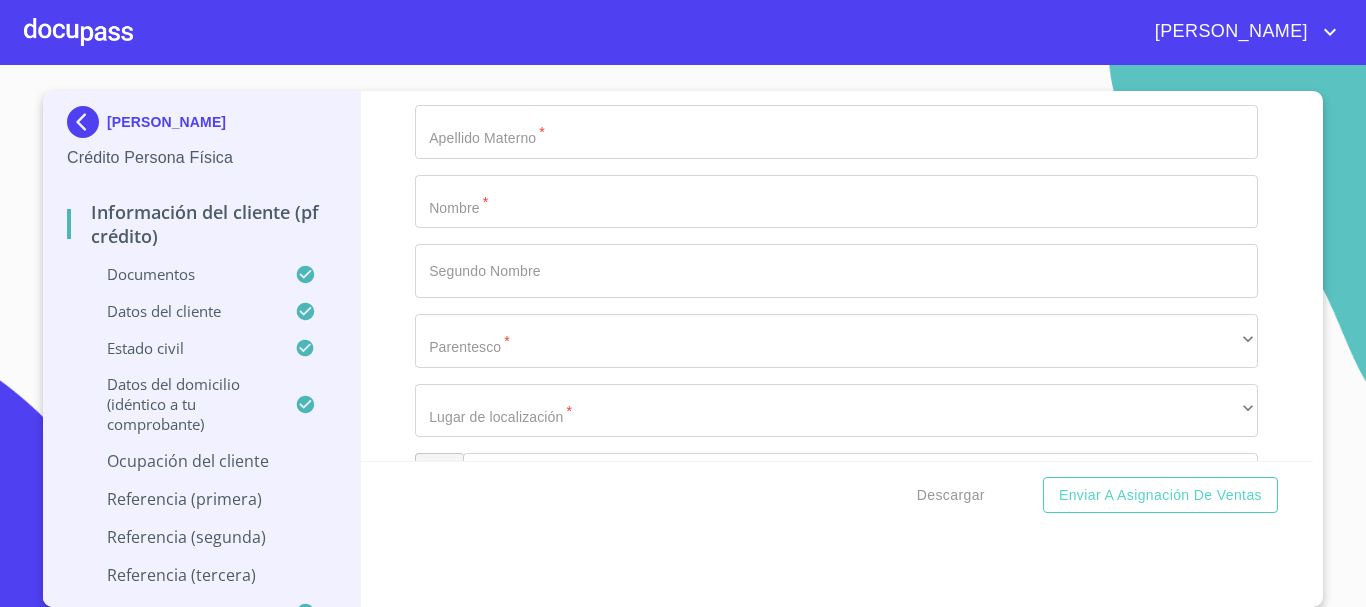 click on "Información del cliente (PF crédito)   Documentos Documento de identificación.   * INE ​ Identificación Oficial * Identificación Oficial Identificación Oficial Identificación Oficial Comprobante de Domicilio * Comprobante de Domicilio Comprobante de Domicilio Fuente de ingresos   * Empleado S. Privado/S. Público ​ Comprobante de Ingresos mes 1 * Comprobante de Ingresos mes 1 Comprobante de Ingresos mes 1 Comprobante de Ingresos mes 2 Comprobante de Ingresos mes 2 Comprobante de Ingresos mes 2 Comprobante de Ingresos mes 3 Comprobante de Ingresos mes 3 Comprobante de Ingresos mes 3 CURP * CURP [PERSON_NAME] de situación fiscal Arrastra o selecciona el (los) documento(s) para agregar Datos del cliente Apellido [PERSON_NAME]   * [PERSON_NAME] ​ Apellido Materno   * [PERSON_NAME] ​ Primer nombre   * [PERSON_NAME] ​ [PERSON_NAME] Nombre ​ Fecha de nacimiento * 17 de sep. de [DEMOGRAPHIC_DATA] ​ RFC   * MOGM870917Q5A ​ CURP   * MOGM870917MJCNRR06 ​ ID de Identificación 18400158928 ​ Nacionalidad   * Mexicana ​" at bounding box center [837, 276] 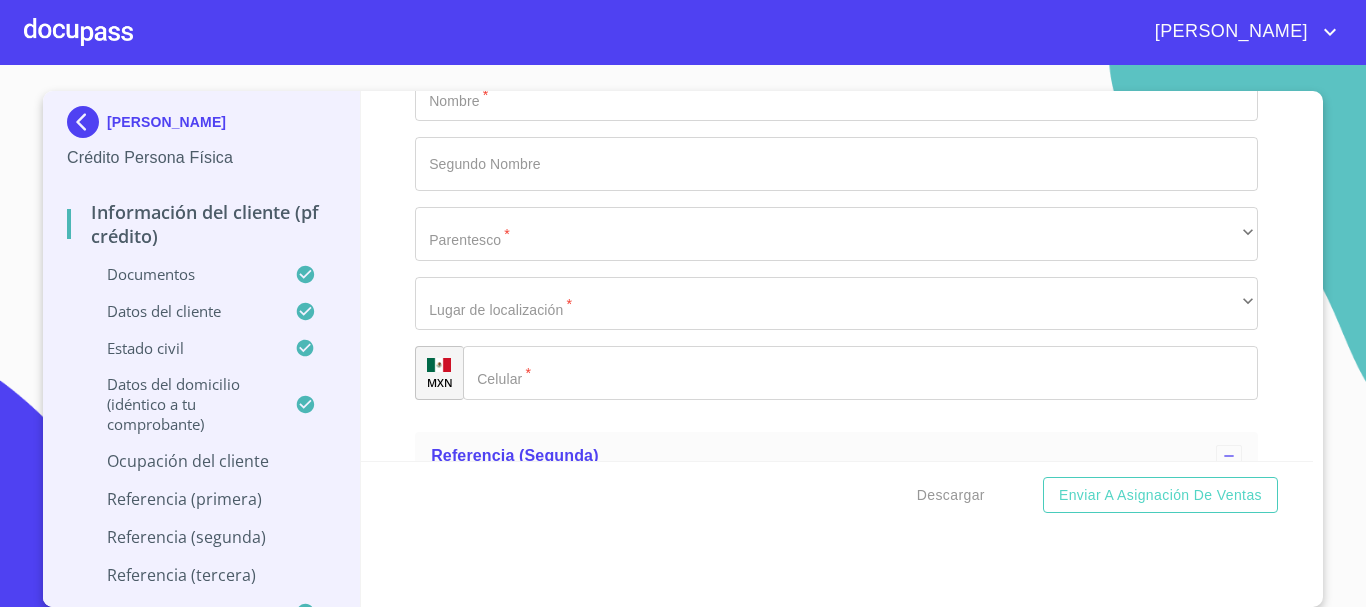 scroll, scrollTop: 8492, scrollLeft: 0, axis: vertical 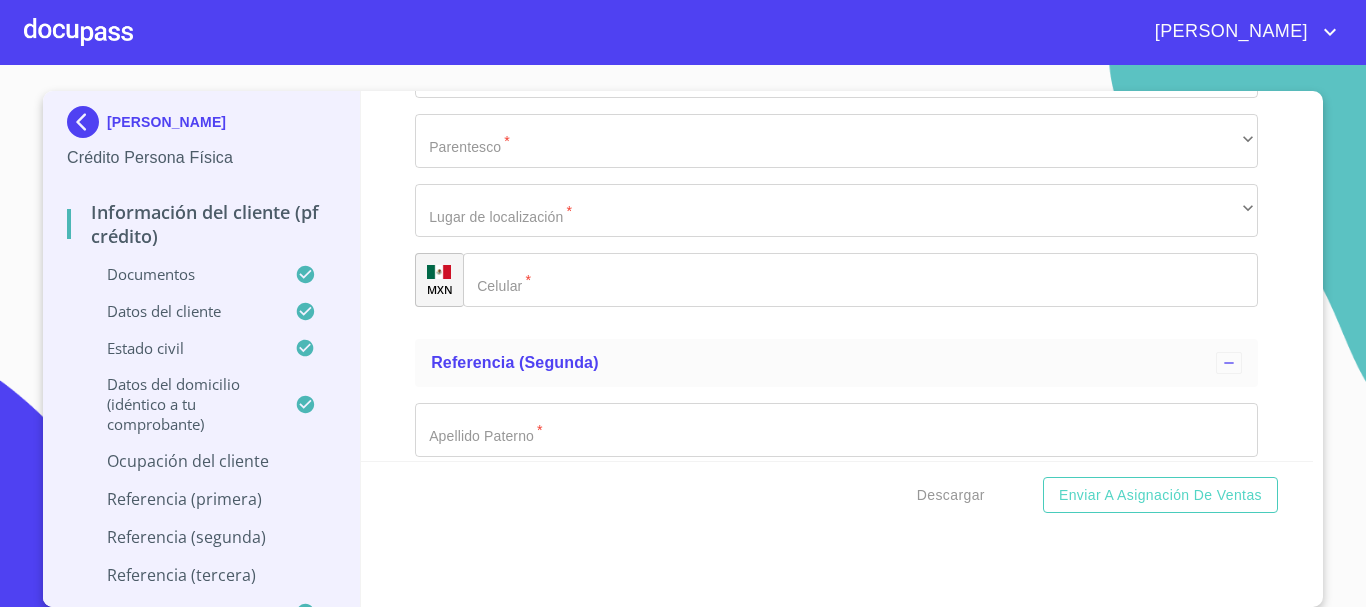 click on "​" at bounding box center [836, -1611] 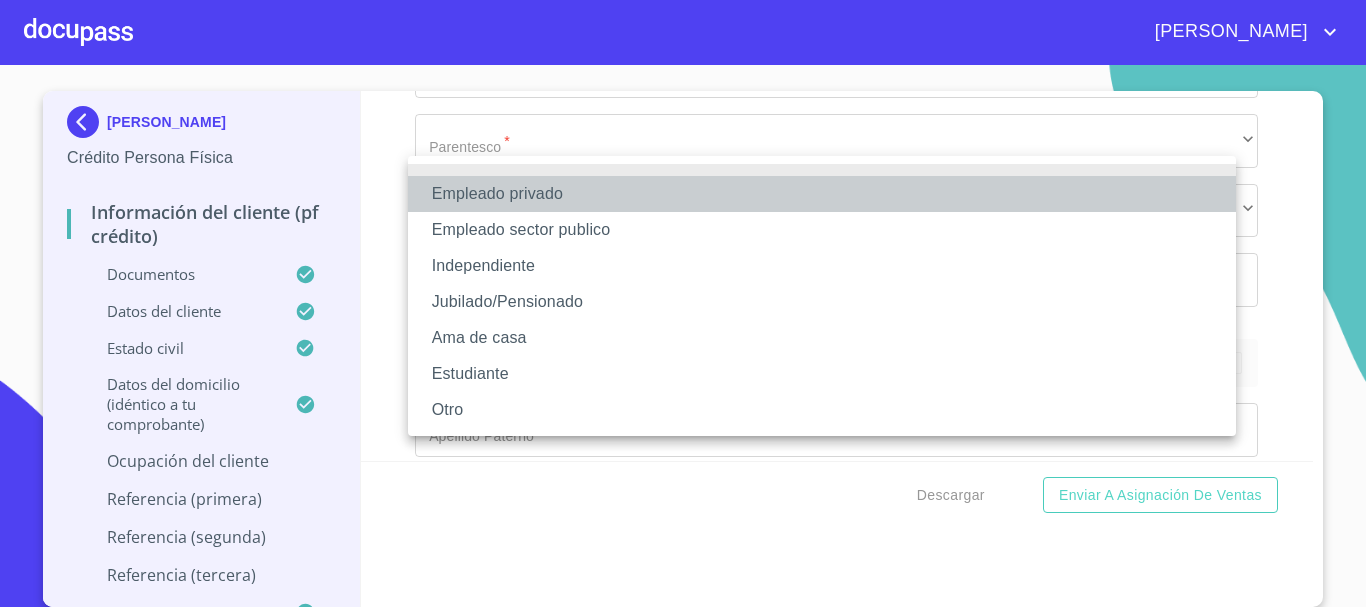 click on "Empleado privado" at bounding box center [822, 194] 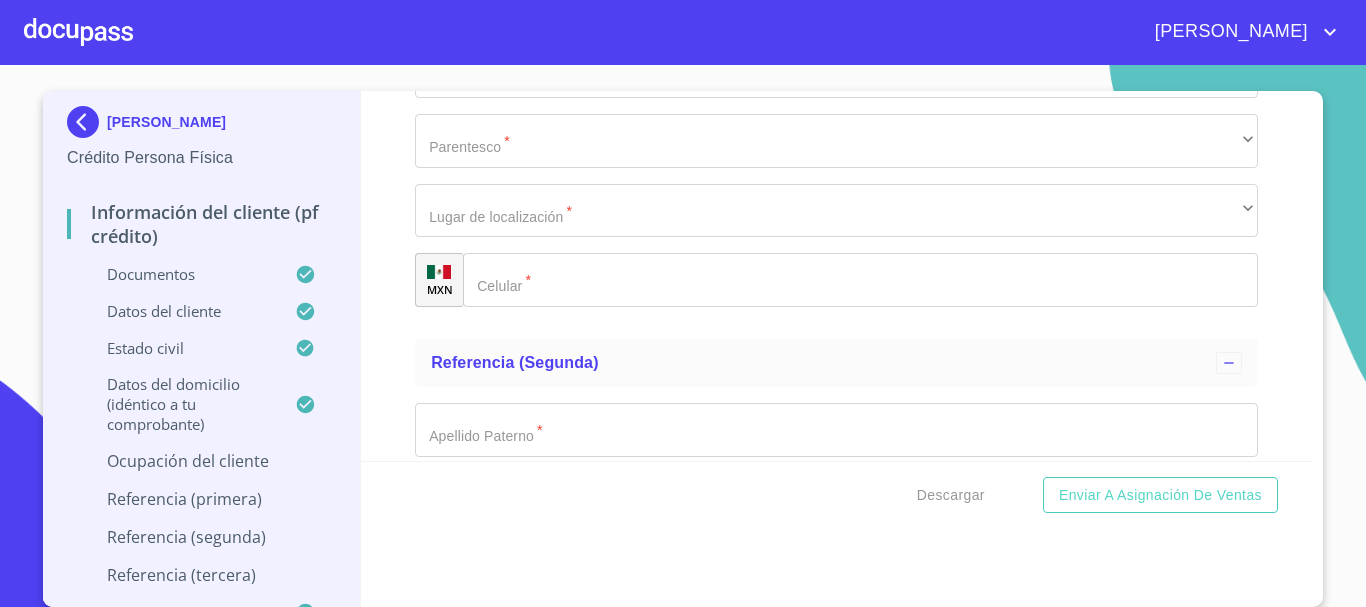 click on "Empleado privado" at bounding box center (836, -1611) 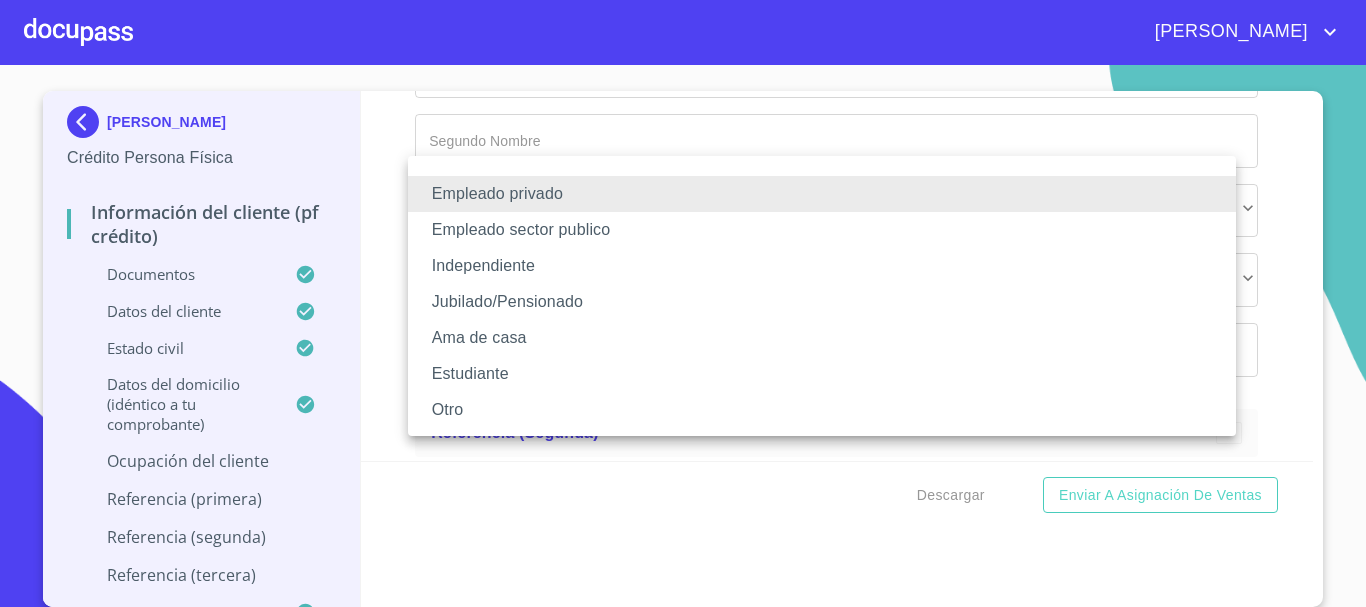 click on "Empleado sector publico" at bounding box center [822, 230] 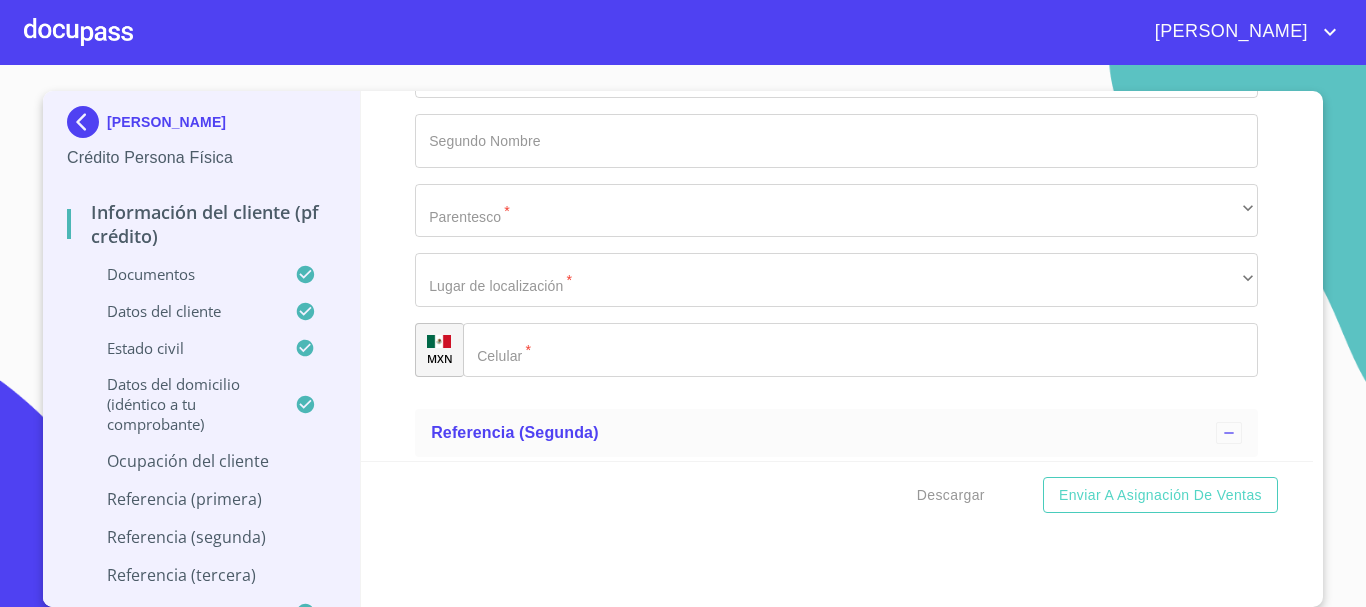 click on "Documento de identificación.   *" at bounding box center [813, -4149] 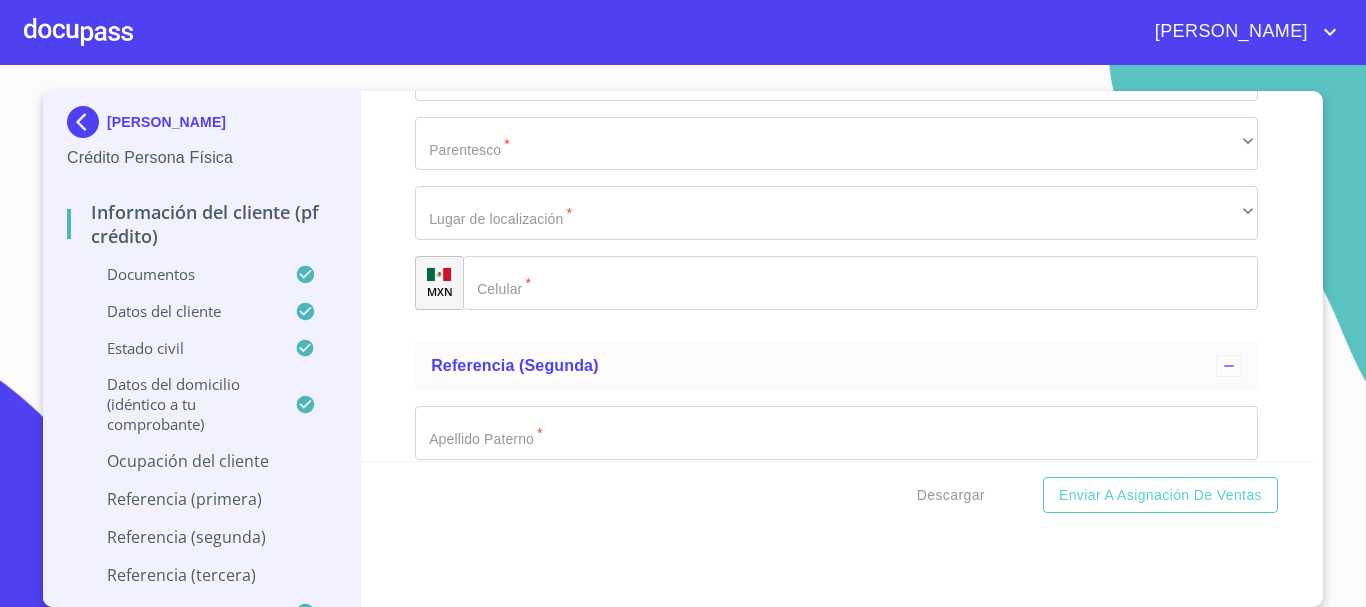 scroll, scrollTop: 8592, scrollLeft: 0, axis: vertical 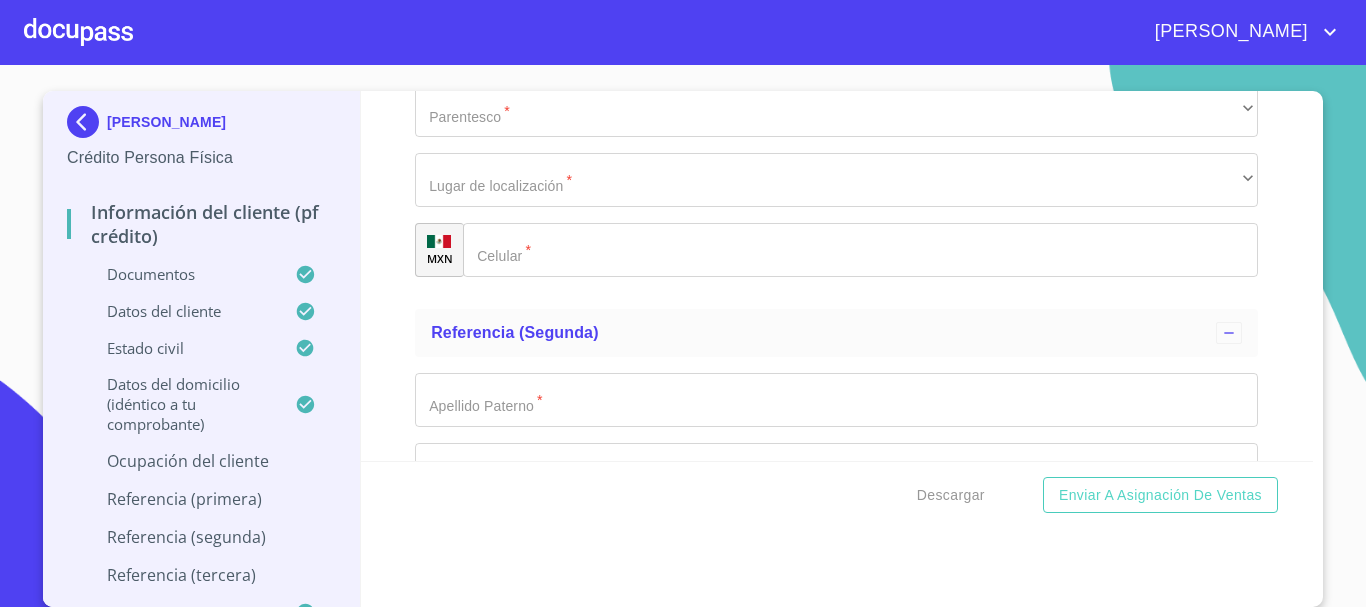 type on "SEP" 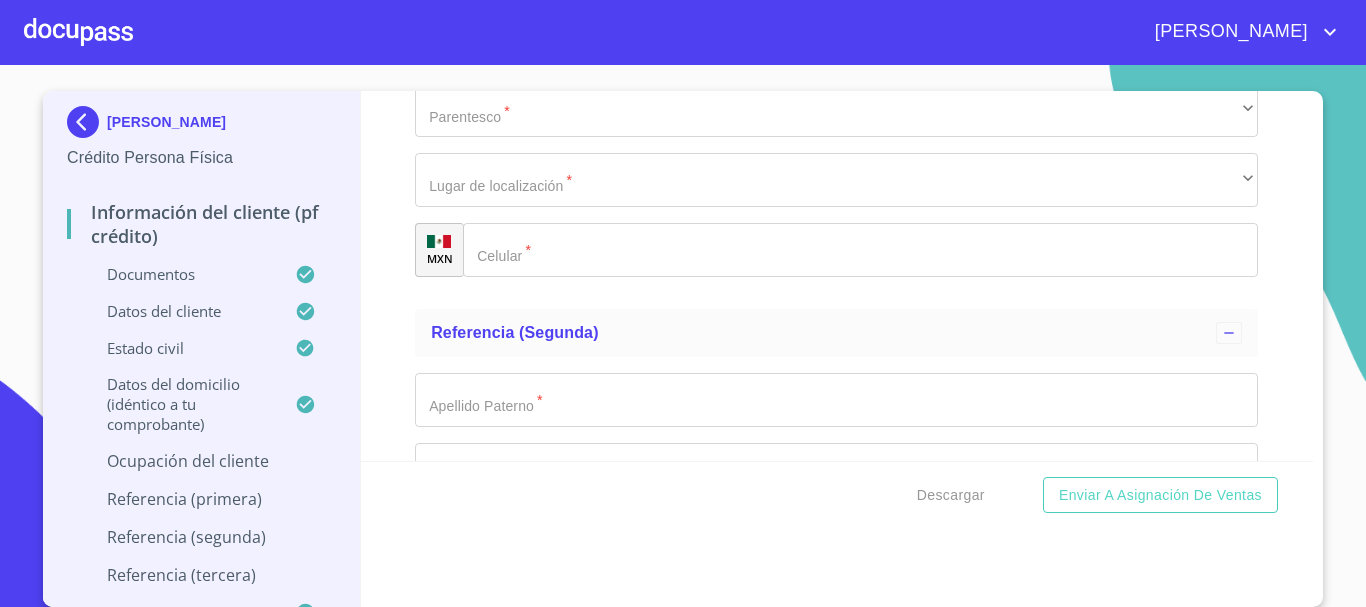 click at bounding box center [813, -1571] 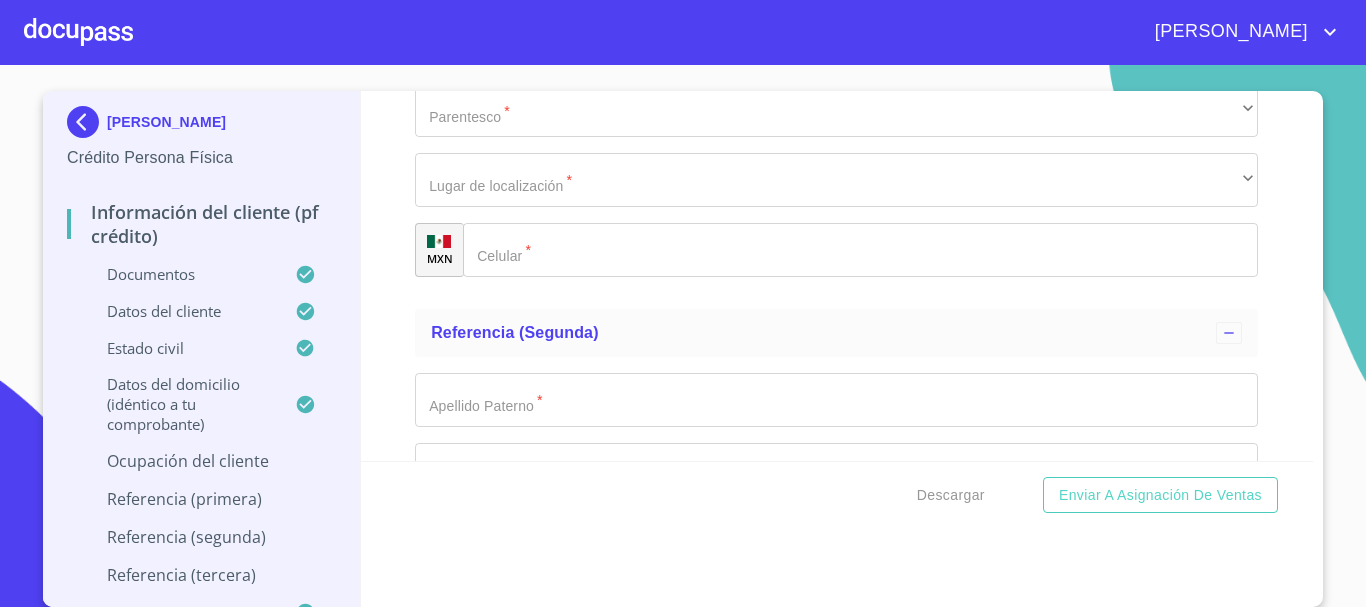 click 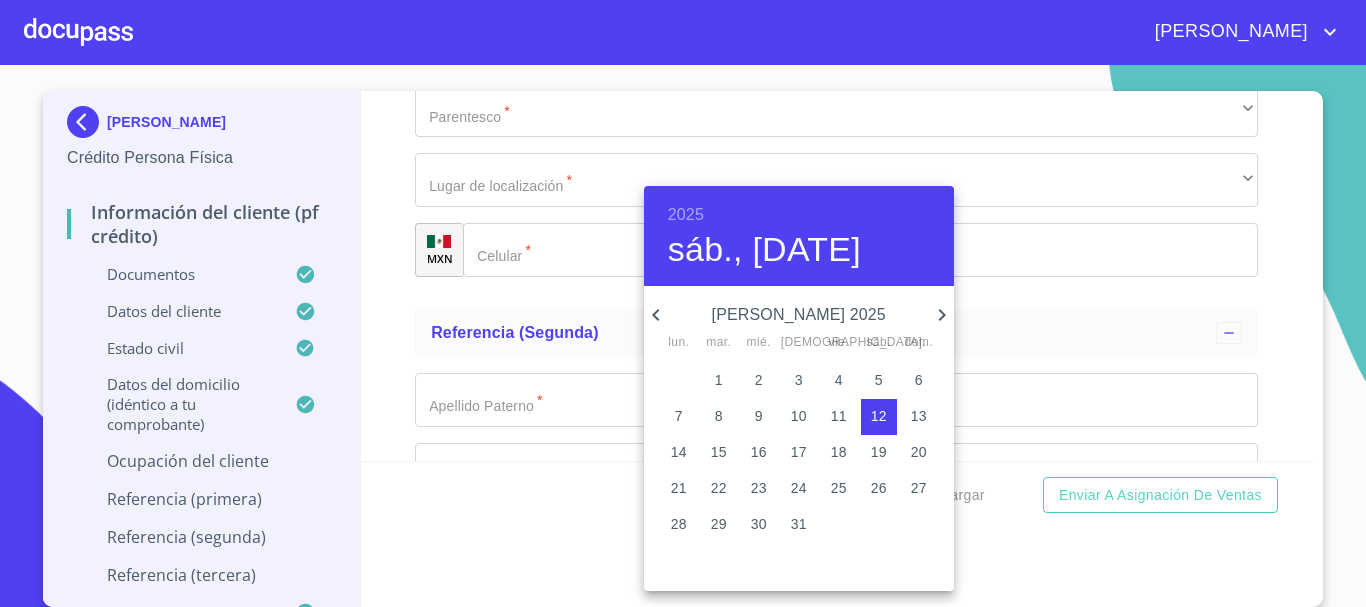 click on "2025 sáb., [DATE]" at bounding box center (799, 236) 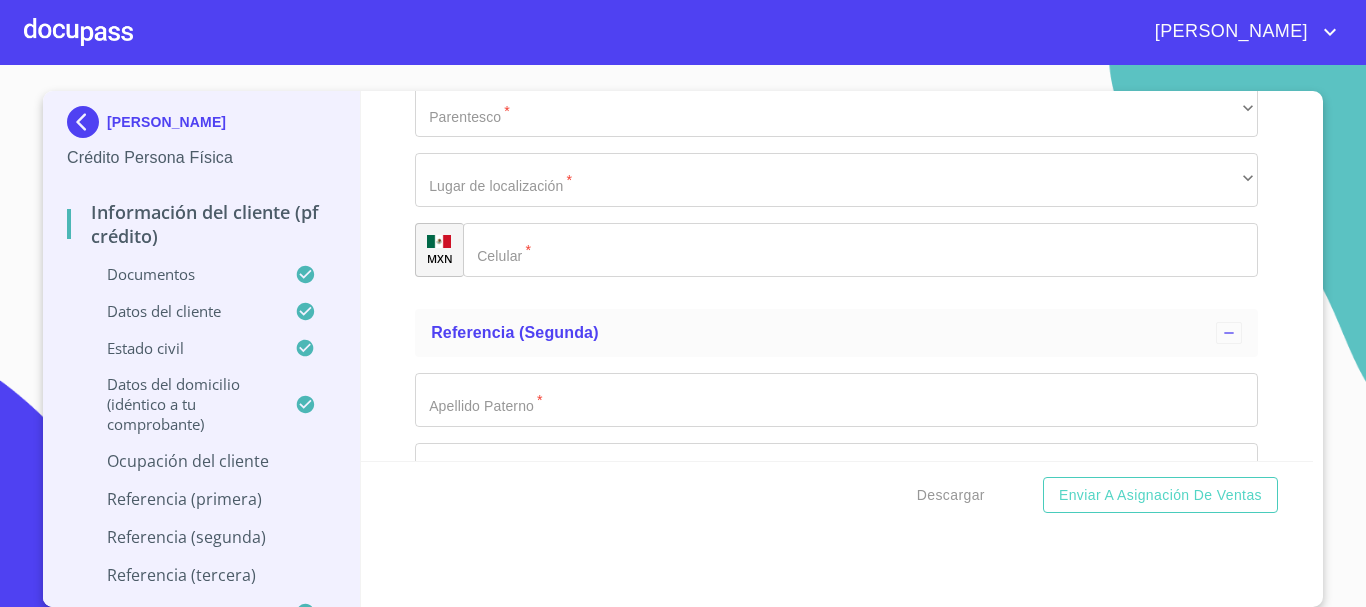 click on "​" at bounding box center (836, -1571) 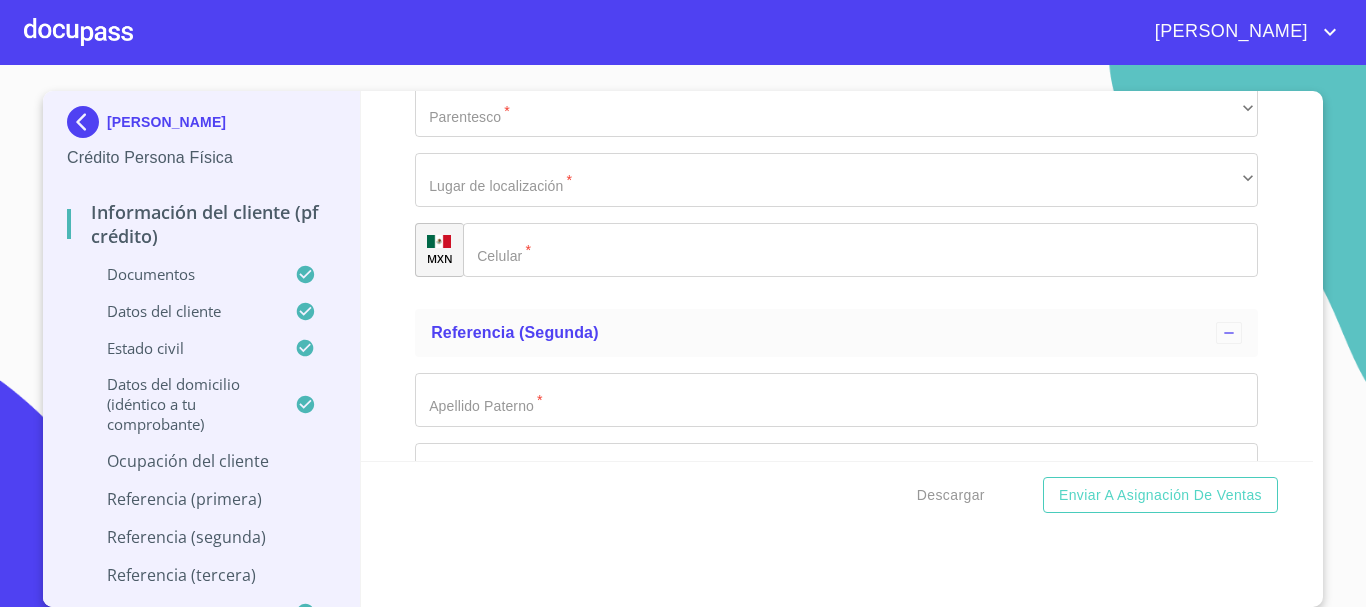 click on "​" at bounding box center [836, -1571] 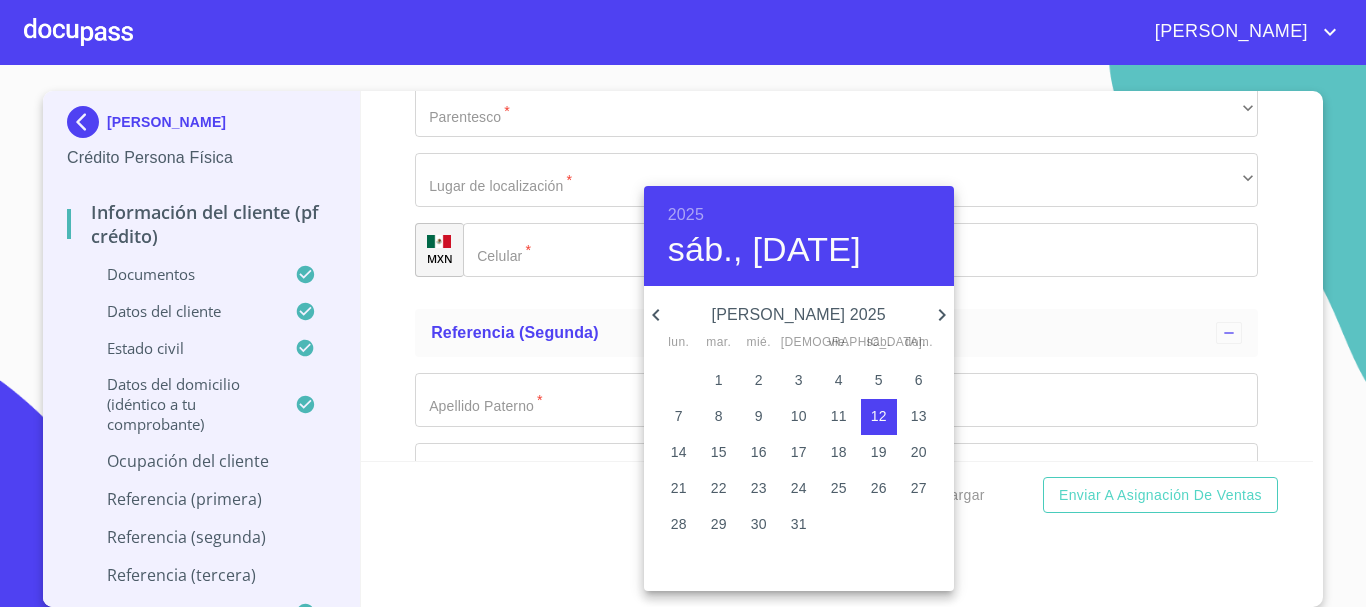 click on "2025" at bounding box center (686, 215) 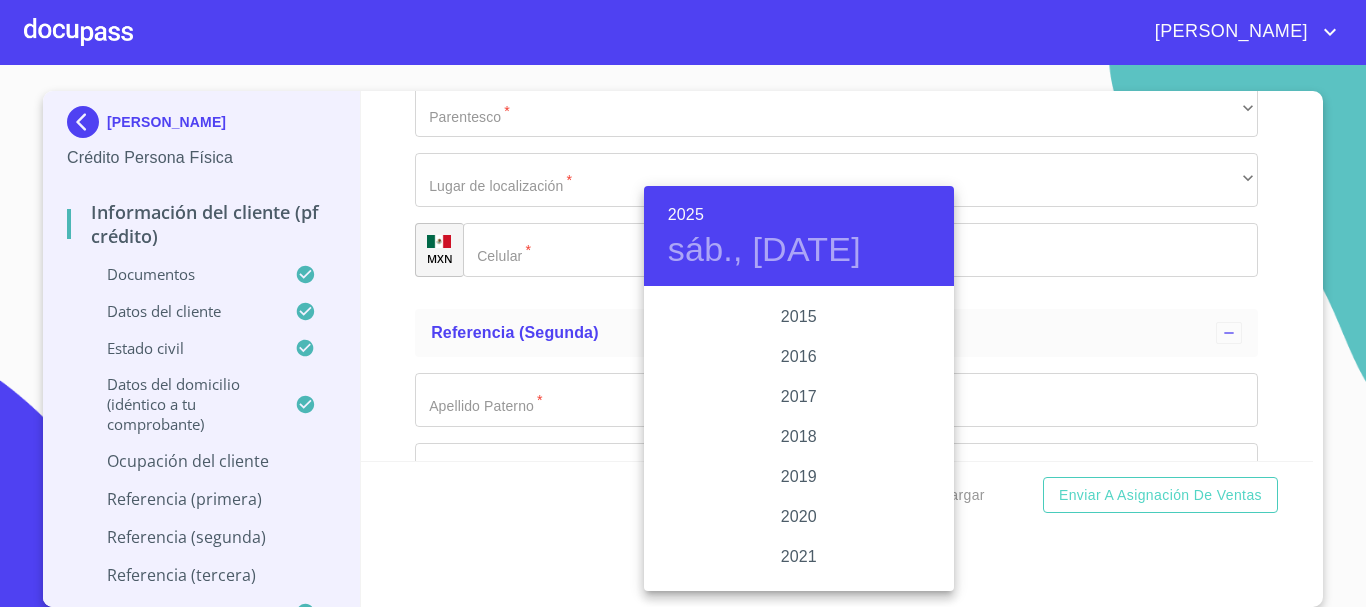scroll, scrollTop: 3580, scrollLeft: 0, axis: vertical 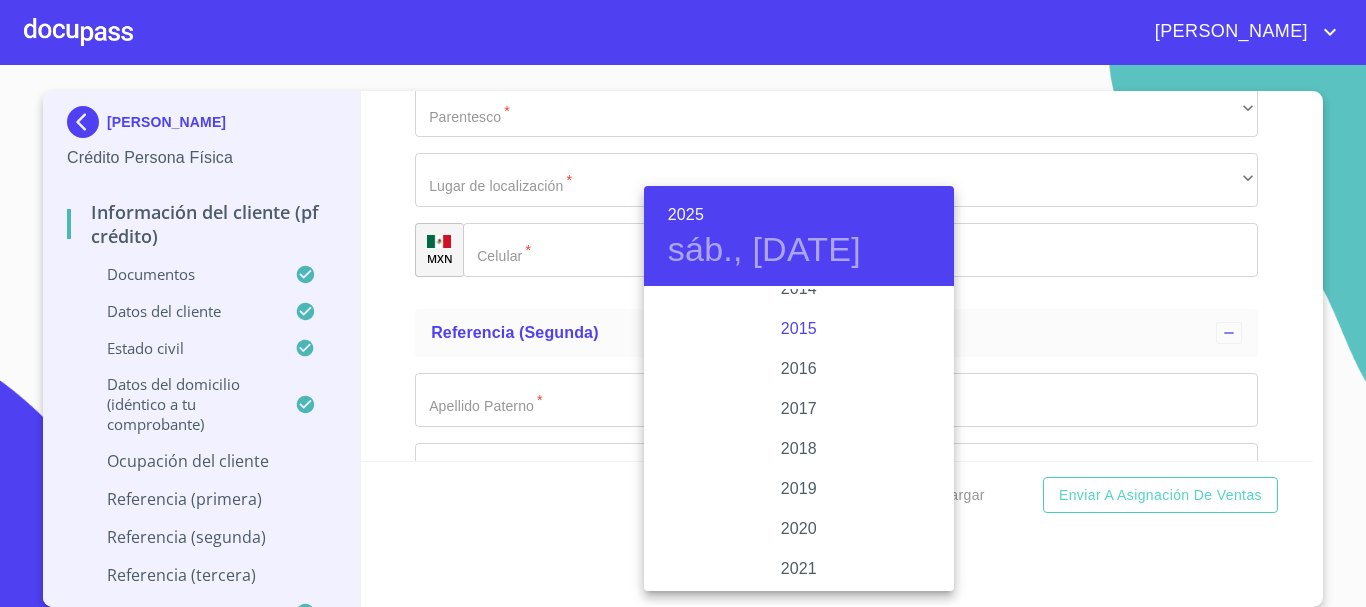 click on "2015" at bounding box center [799, 329] 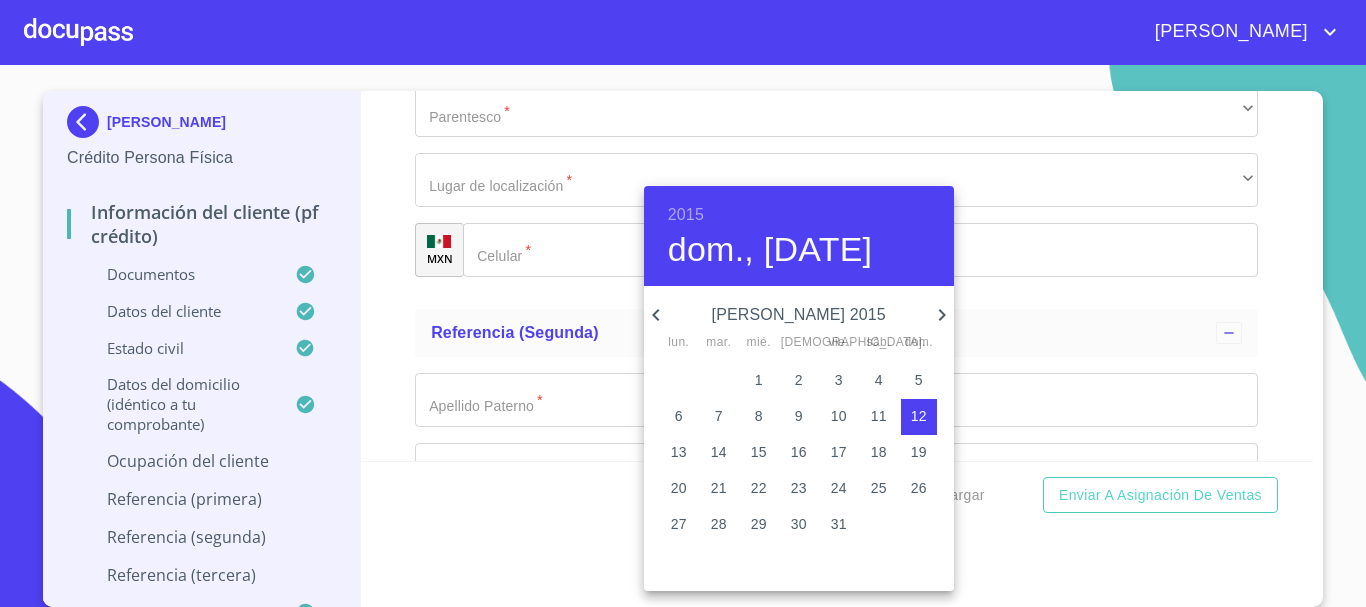 click 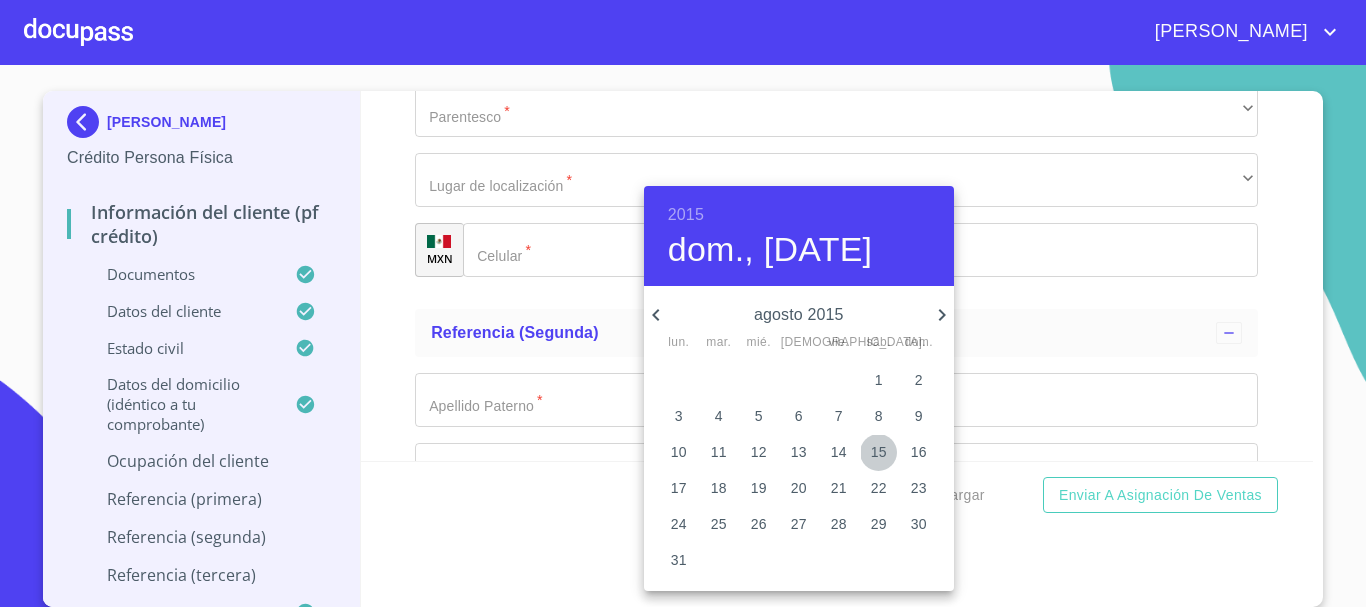 click on "15" at bounding box center (879, 452) 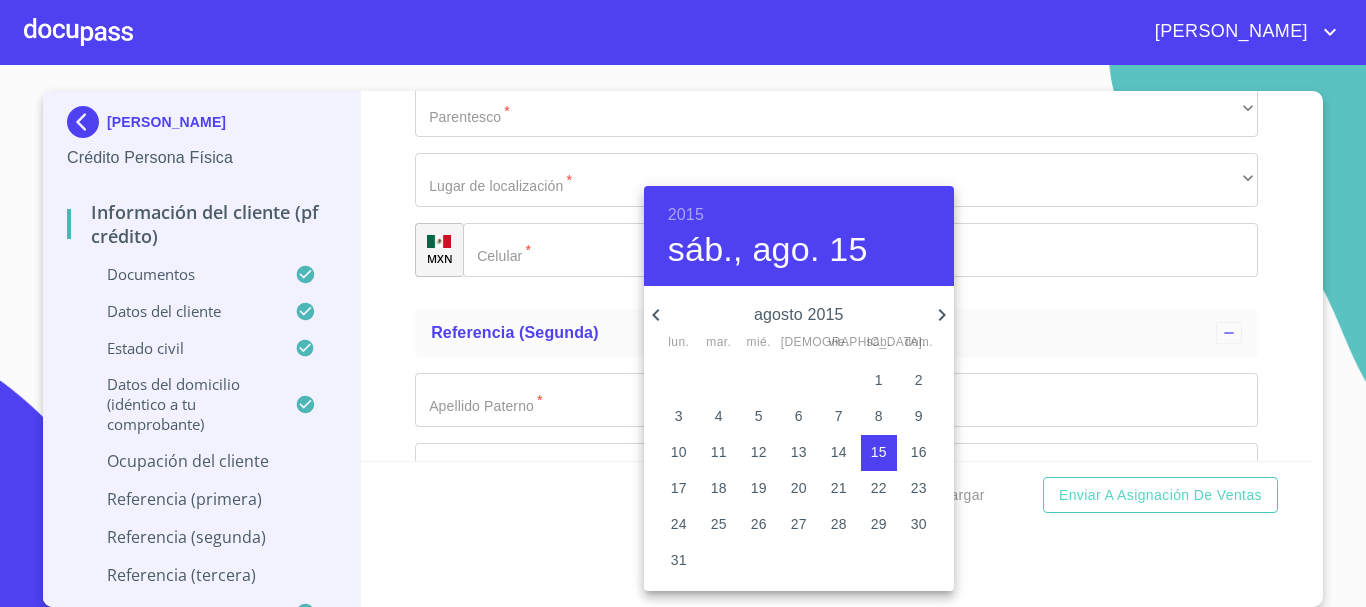 click at bounding box center (683, 303) 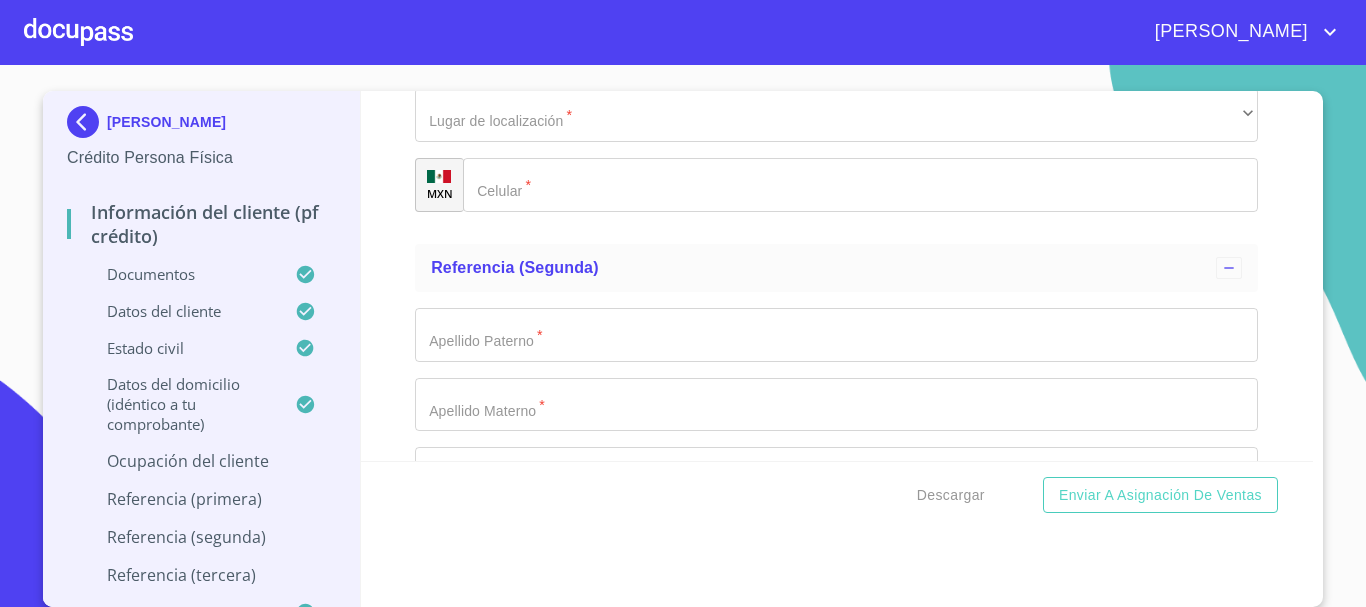 scroll, scrollTop: 8692, scrollLeft: 0, axis: vertical 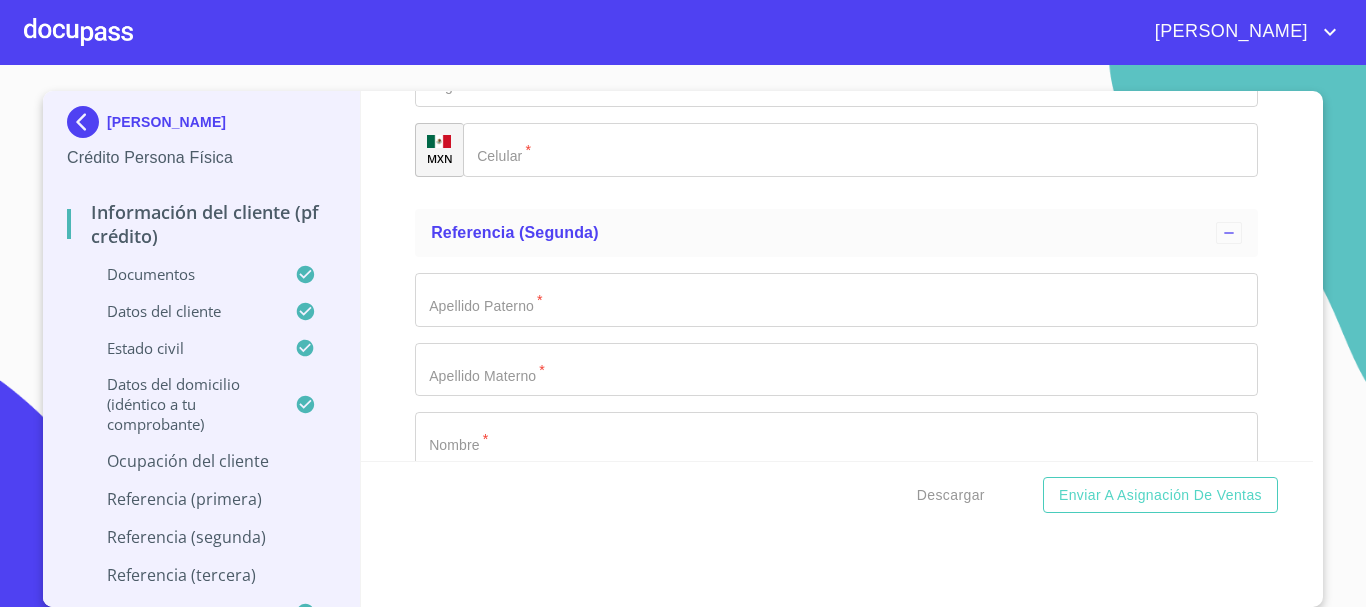 click on "Documento de identificación.   *" at bounding box center [836, -1602] 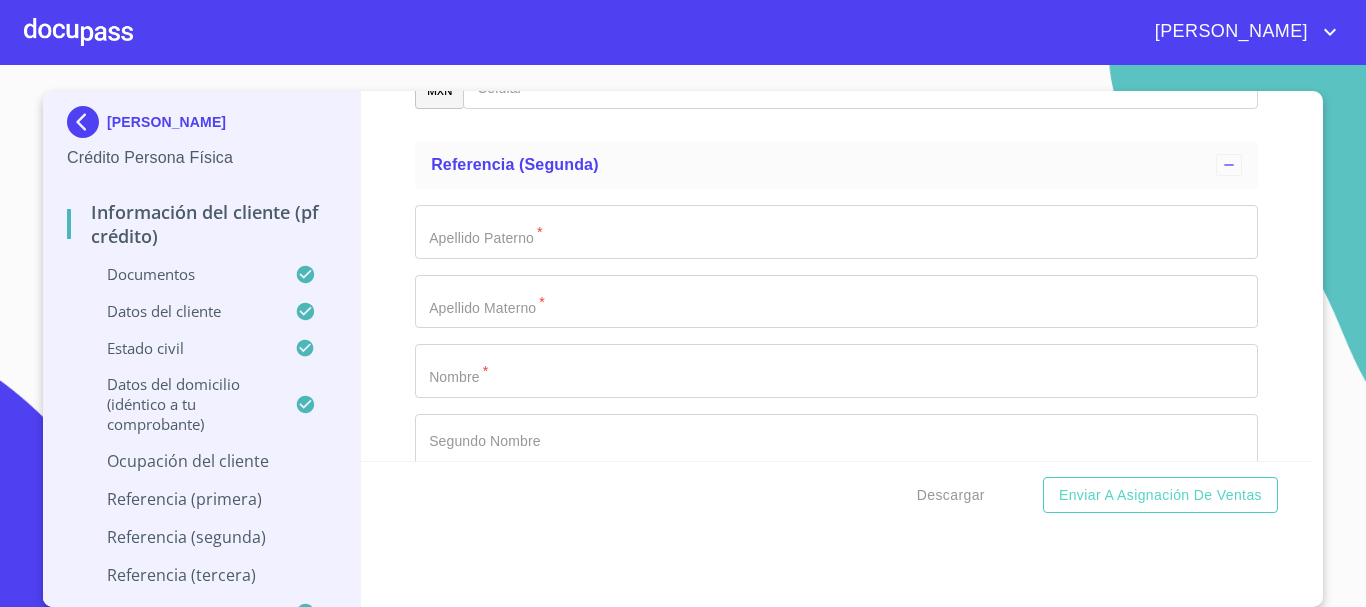 scroll, scrollTop: 8792, scrollLeft: 0, axis: vertical 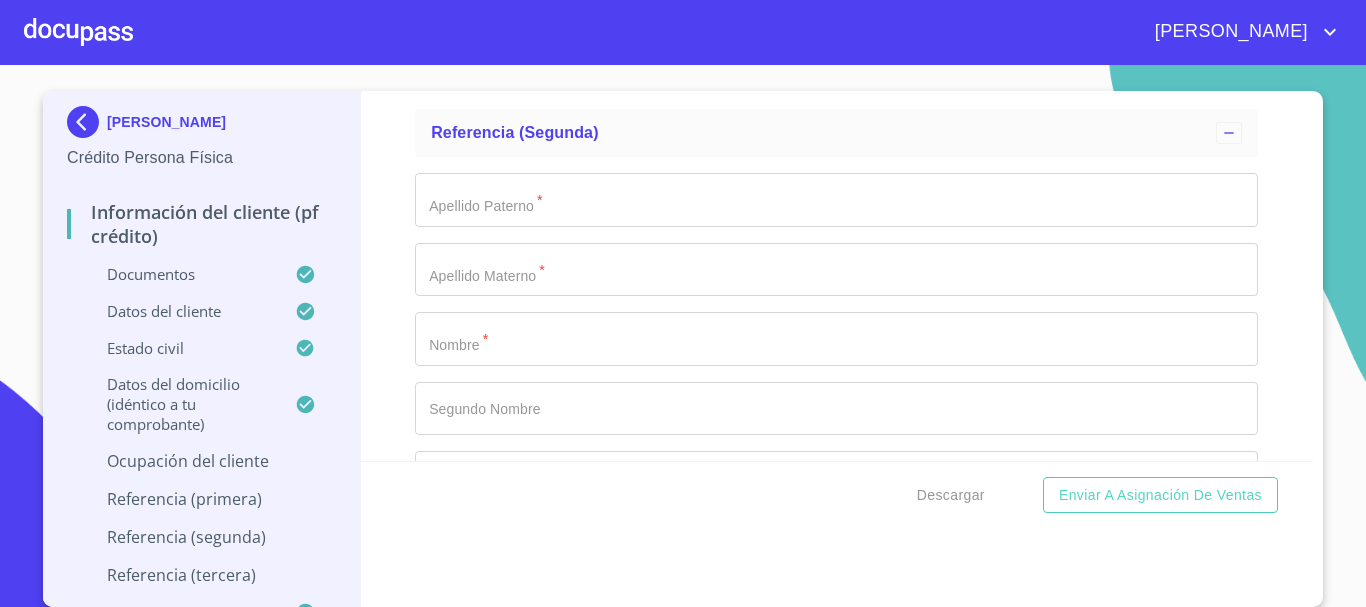 type on "DOCENTE" 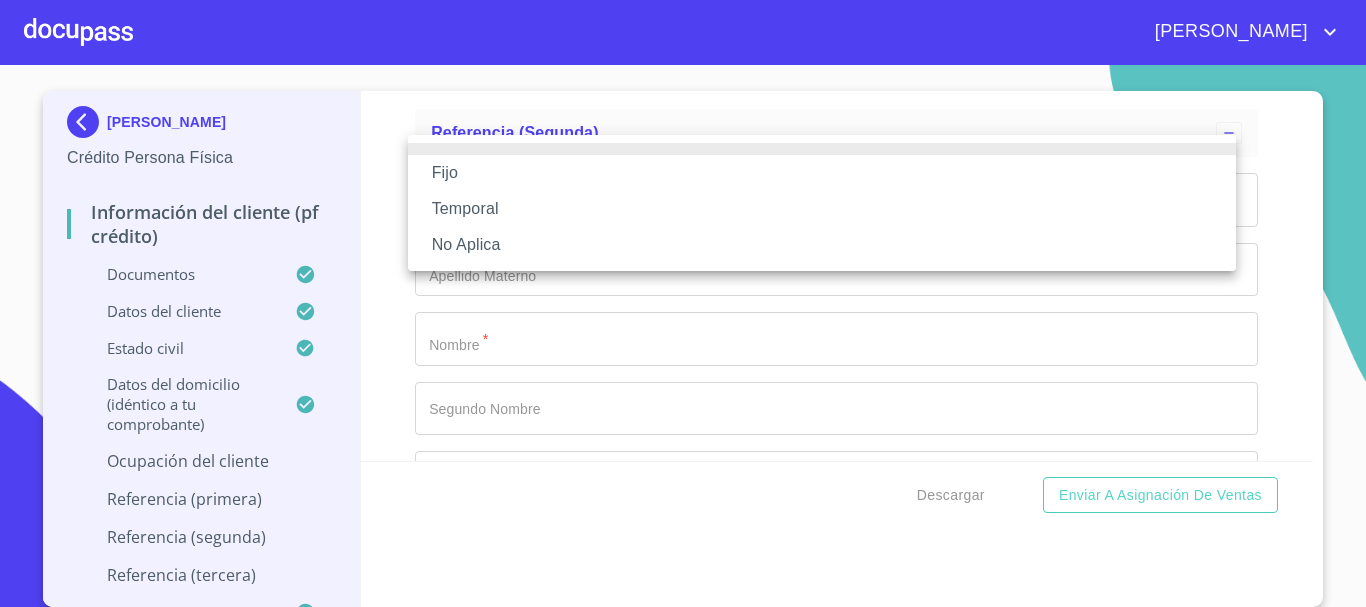 click on "Fijo" at bounding box center [822, 173] 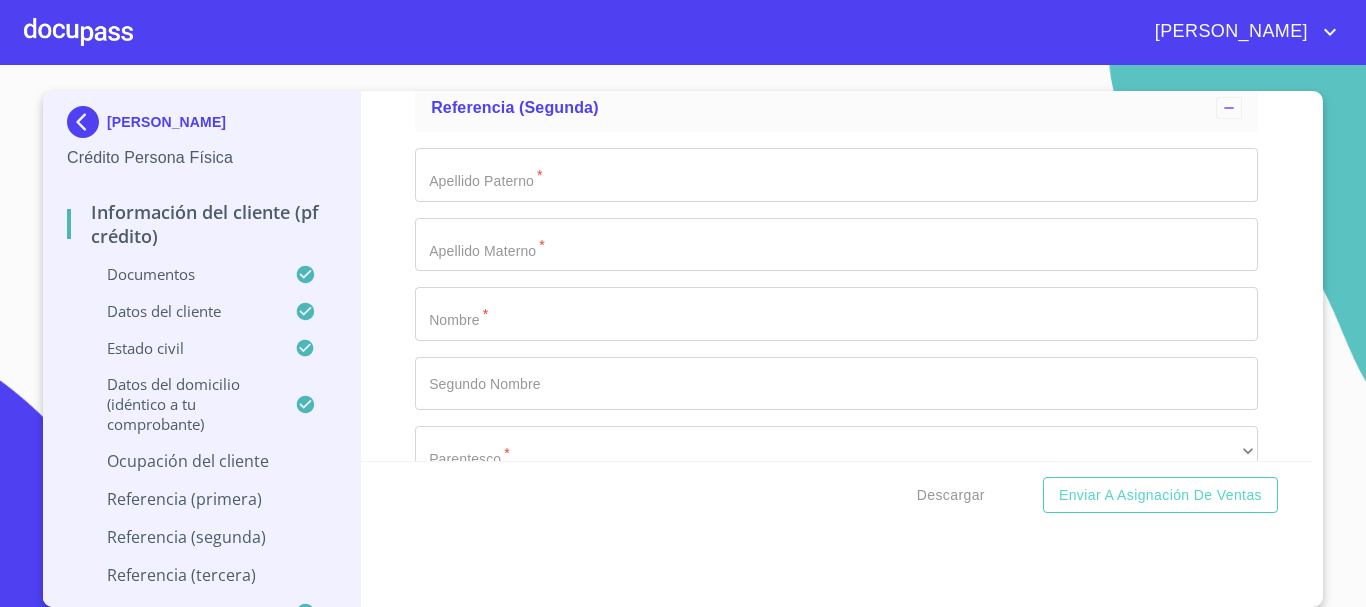 click on "Ocupación   * Empleado sector publico ​ Nombre de la empresa   * SEP ​ Fecha de ingreso * 15 de ago. de 2015 ​ Descripción empleo   * DOCENTE ​ Tipo de contrato   * Fijo ​ Ingreso neto mensual   * ​ Nacionalidad de la empresa   * ​ ​ Tipo de empresa   * ​ ​ Actividad Específica de la Empresa   * ​ MXN Teléfono de la empresa   * ​ Domicilio empresa (Calle, Av. o Vía)   * ​ No. Exterior   * ​ No. Interior ​ Colonia o Urbanización   * ​ Código Postal   * ​ Delegación/Municipio   * ​ Estado   * ​ ​ Nombre del jefe inmediato   * ​ Puesto del jefe inmediato   * ​ MXN Teléfono del jefe inmediato   * ​ Antigüedad de tu trabajo actual   * ​ ​" at bounding box center [836, -1240] 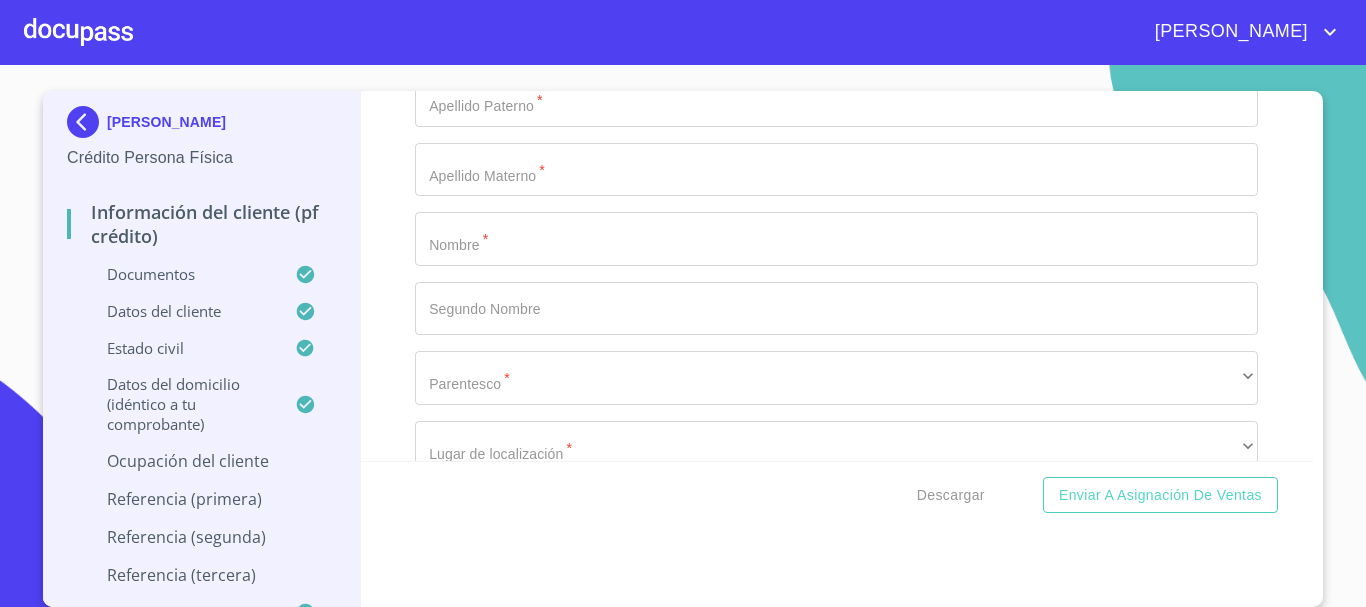 scroll, scrollTop: 8792, scrollLeft: 0, axis: vertical 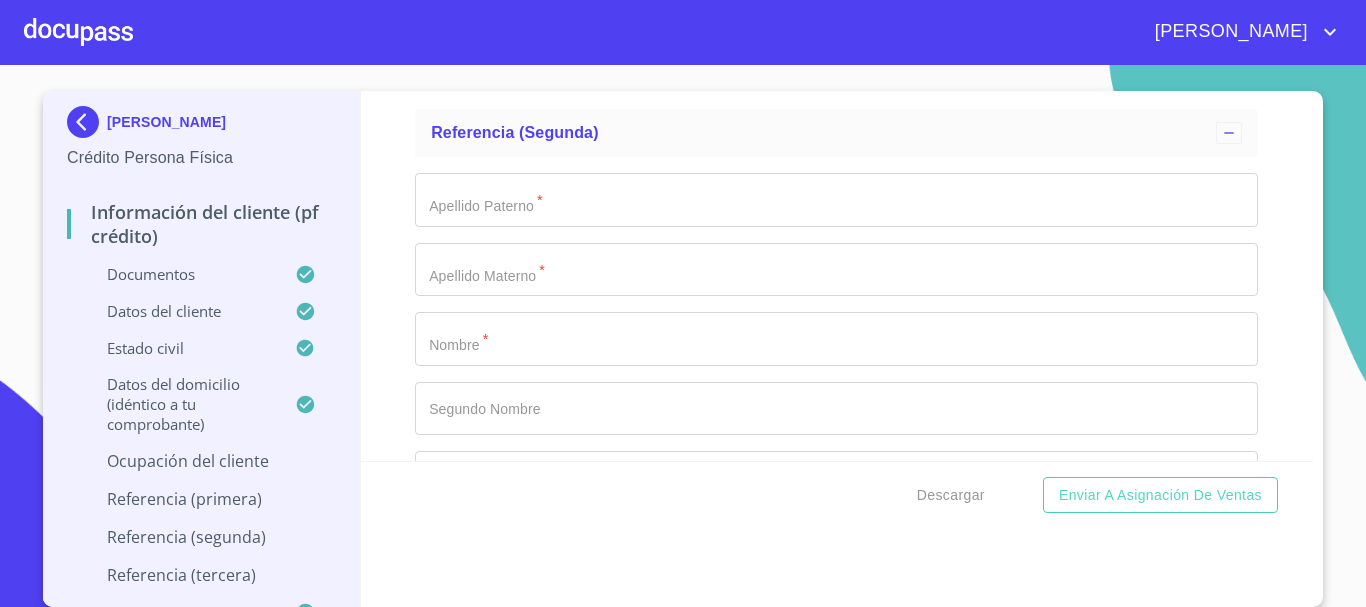 type on "35000" 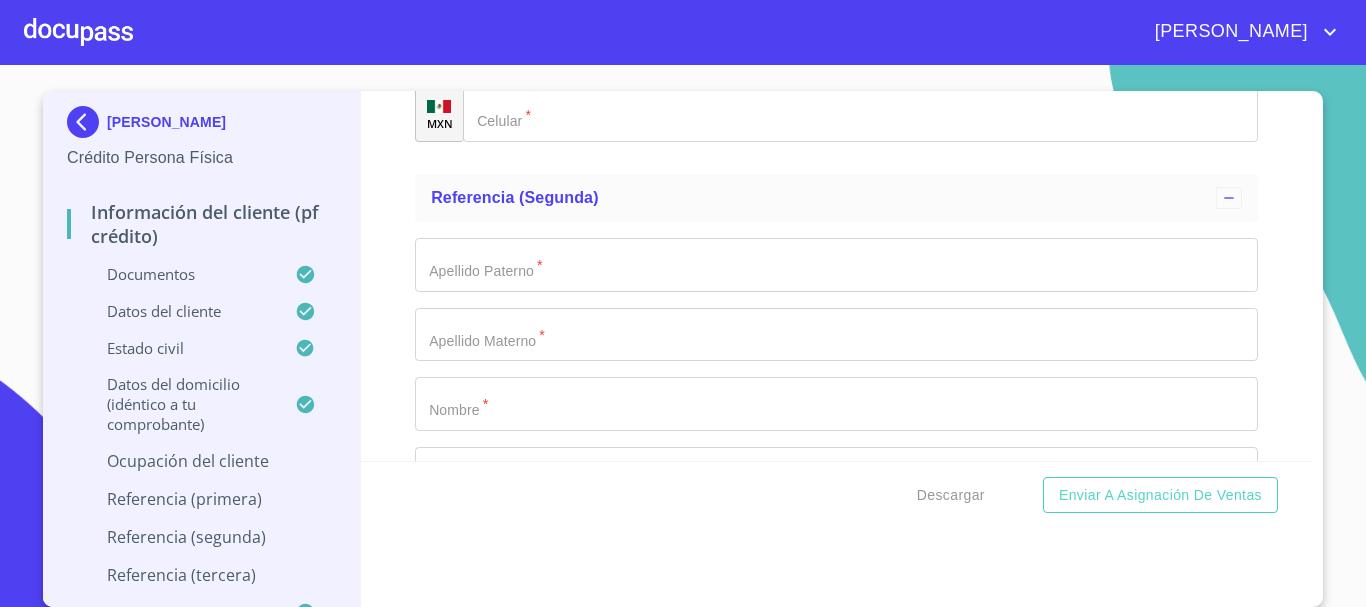 scroll, scrollTop: 8692, scrollLeft: 0, axis: vertical 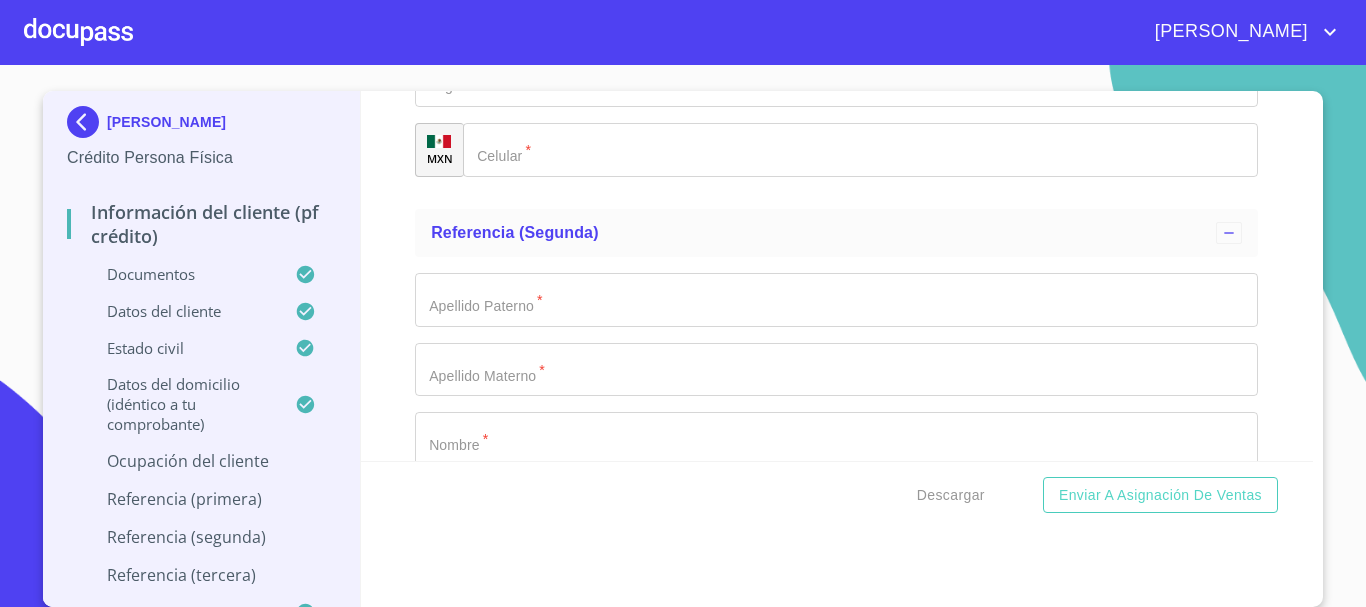 click on "DOCENTE" at bounding box center [813, -4349] 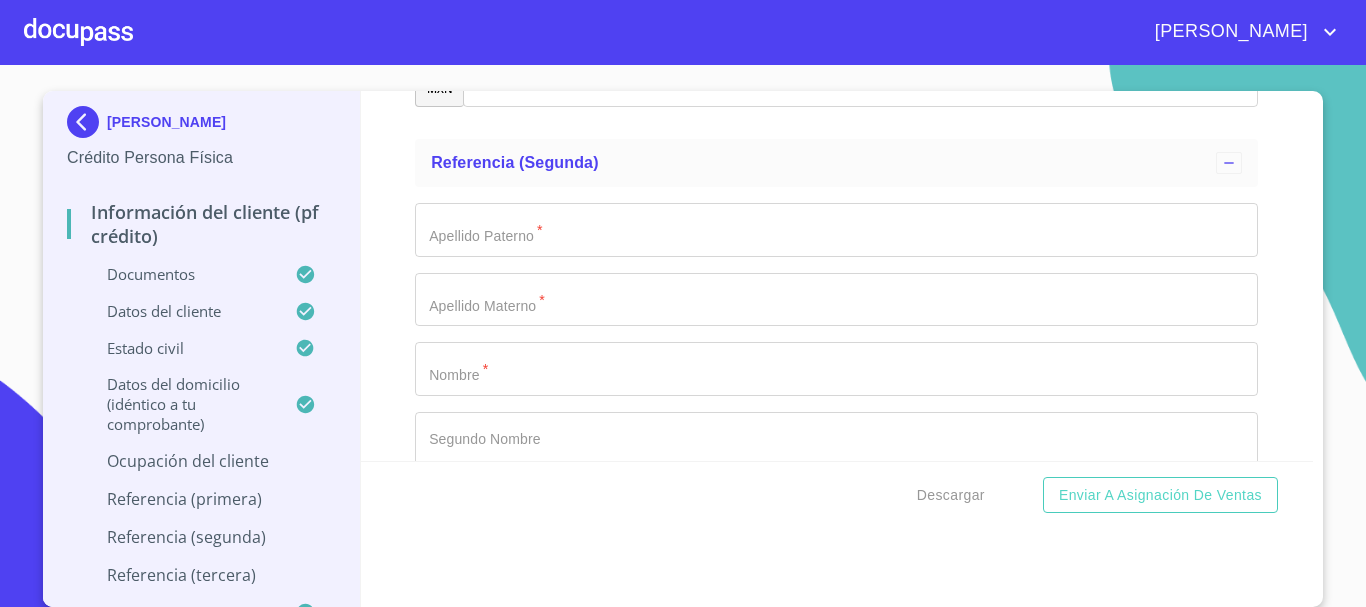scroll, scrollTop: 8792, scrollLeft: 0, axis: vertical 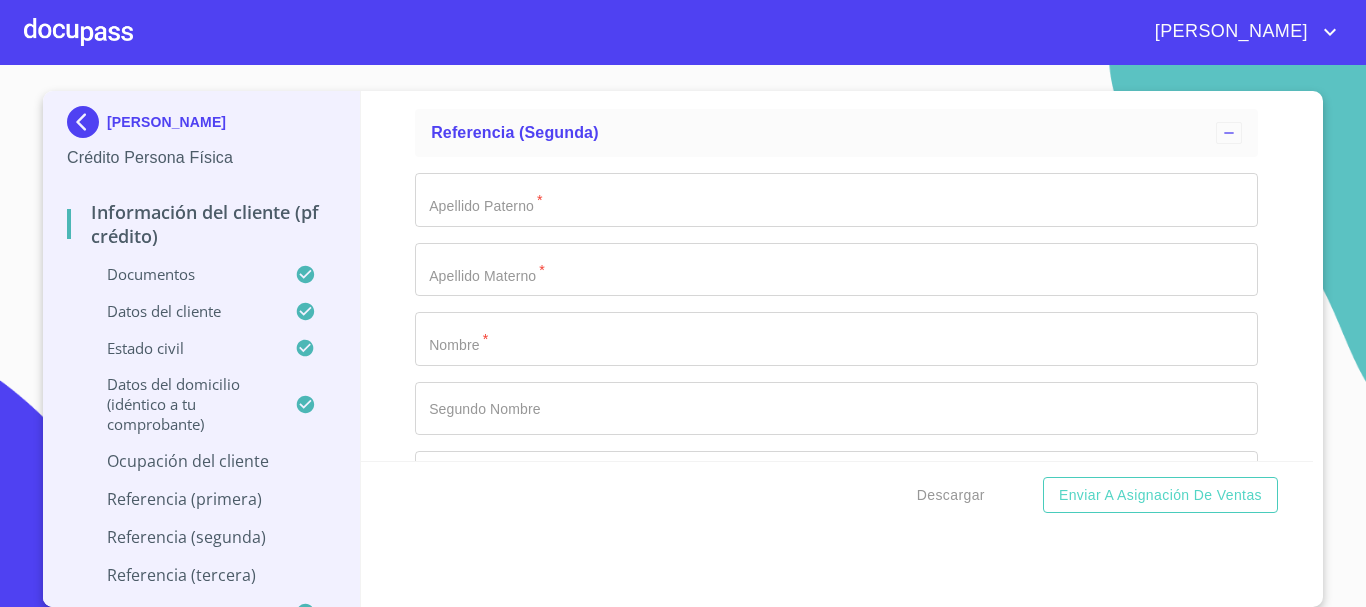type on "DOCENTE CON BASE" 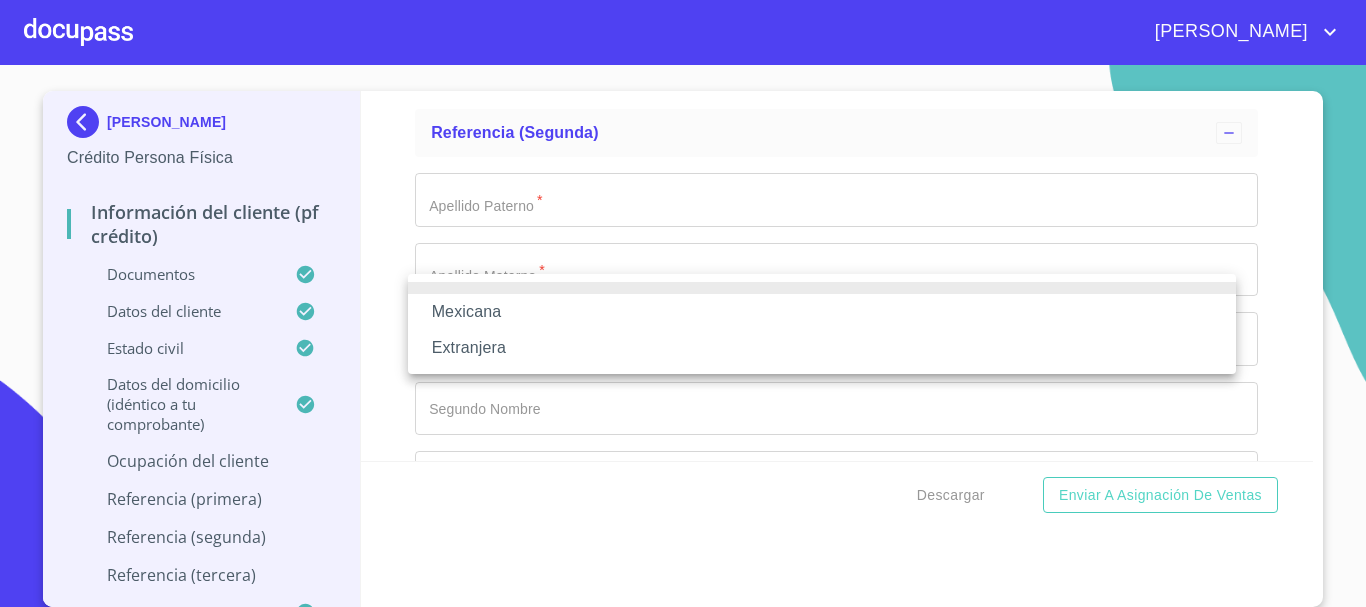 click on "Mexicana" at bounding box center [822, 312] 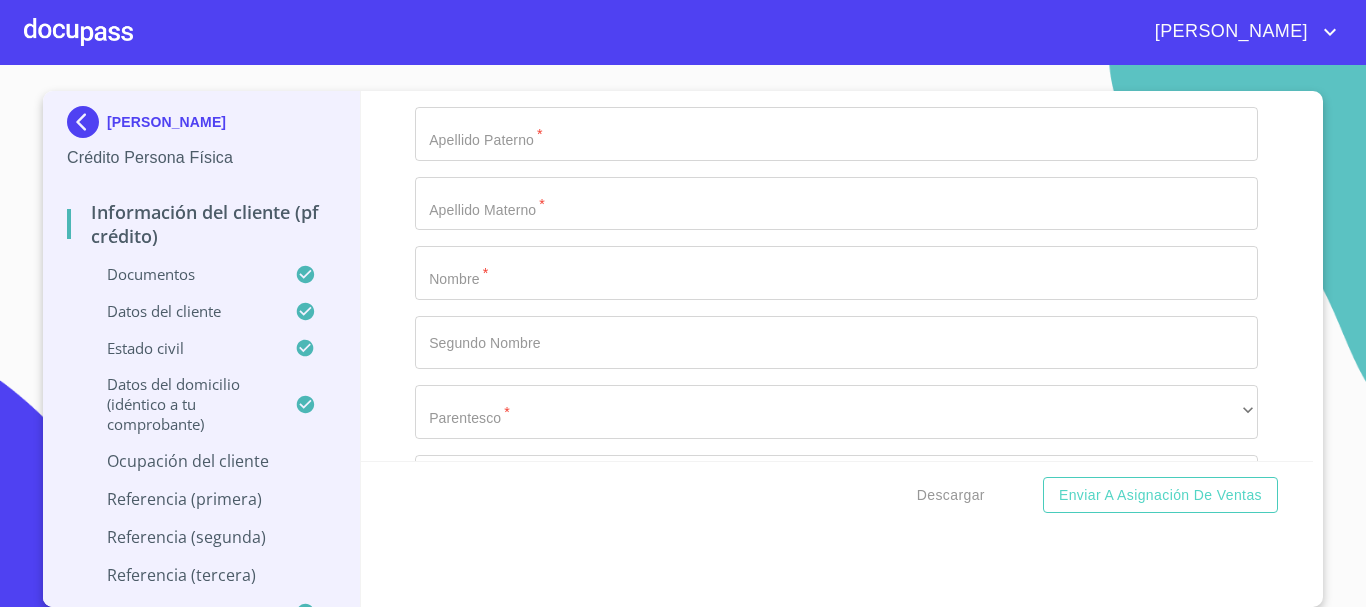 scroll, scrollTop: 8892, scrollLeft: 0, axis: vertical 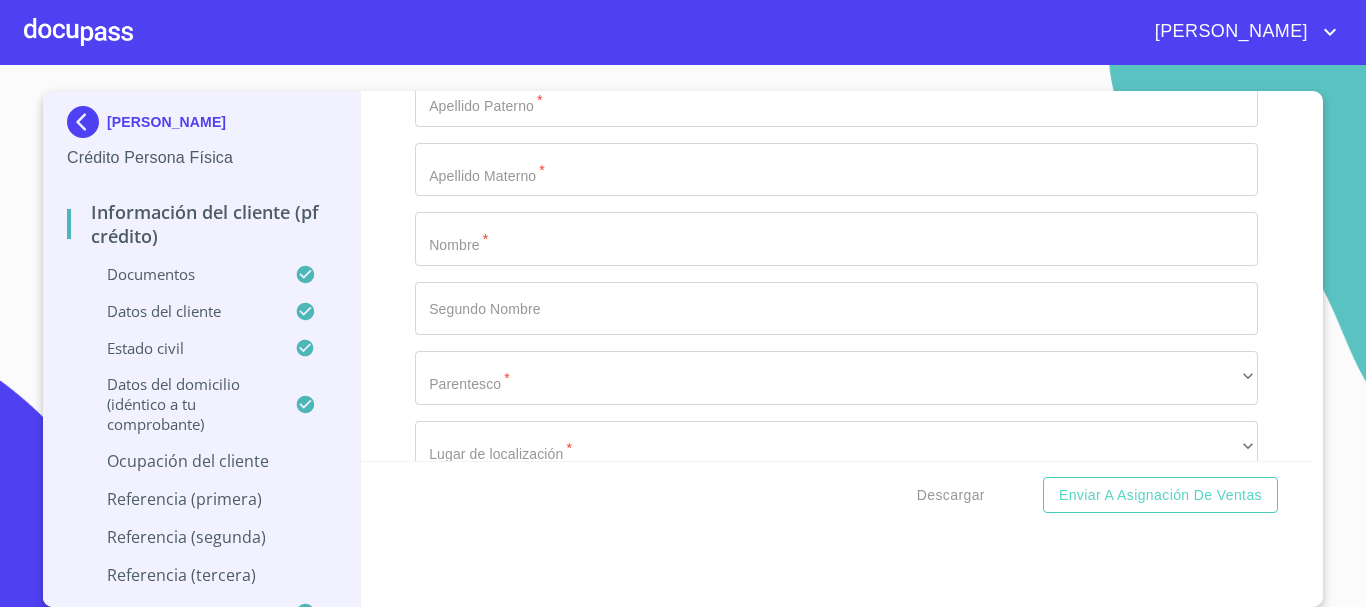 click on "Ocupación   * Empleado sector publico ​ Nombre de la empresa   * SEP ​ Fecha de ingreso * 15 de ago. de 2015 ​ Descripción empleo   * DOCENTE CON BASE ​ Tipo de contrato   * Fijo ​ Ingreso neto mensual   * 35000 ​ Nacionalidad de la empresa   * Mexicana ​ Tipo de empresa   * ​ ​ Actividad Específica de la Empresa   * ​ MXN Teléfono de la empresa   * ​ Domicilio empresa (Calle, Av. o Vía)   * ​ No. Exterior   * ​ No. Interior ​ Colonia o Urbanización   * ​ Código Postal   * ​ Delegación/Municipio   * ​ Estado   * ​ ​ Nombre del jefe inmediato   * ​ Puesto del jefe inmediato   * ​ MXN Teléfono del jefe inmediato   * ​ Antigüedad de tu trabajo actual   * ​ ​" at bounding box center (836, -1315) 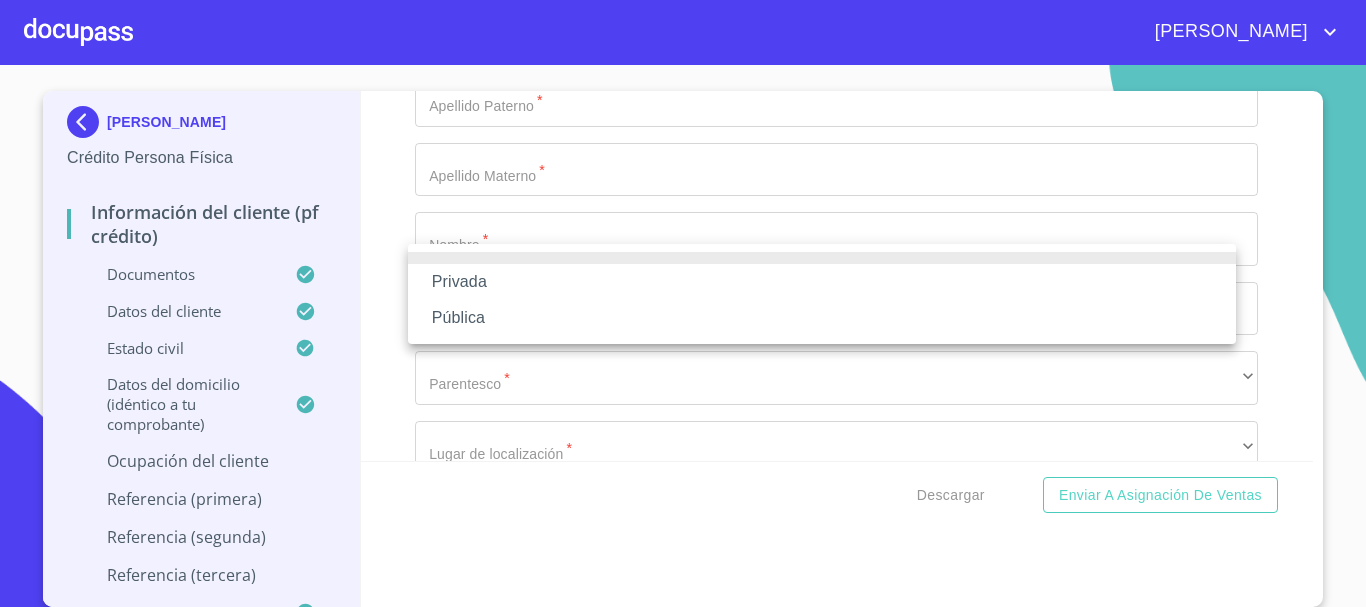 click on "Privada" at bounding box center (822, 282) 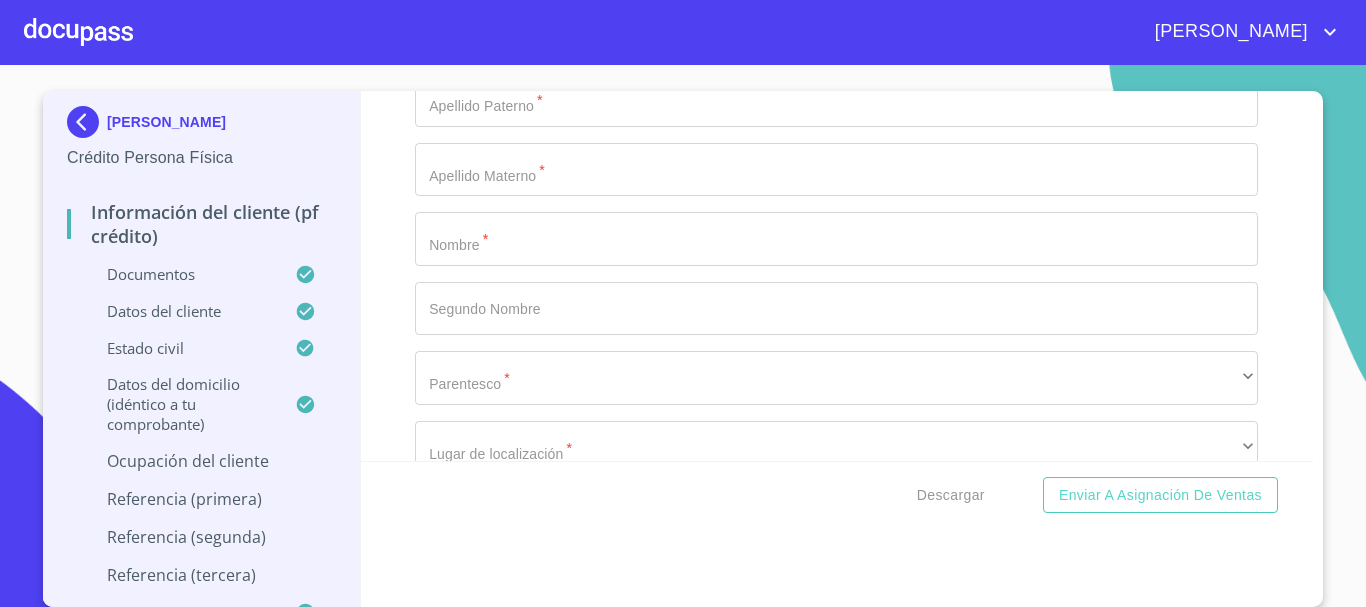click on "Privada" at bounding box center (836, -1523) 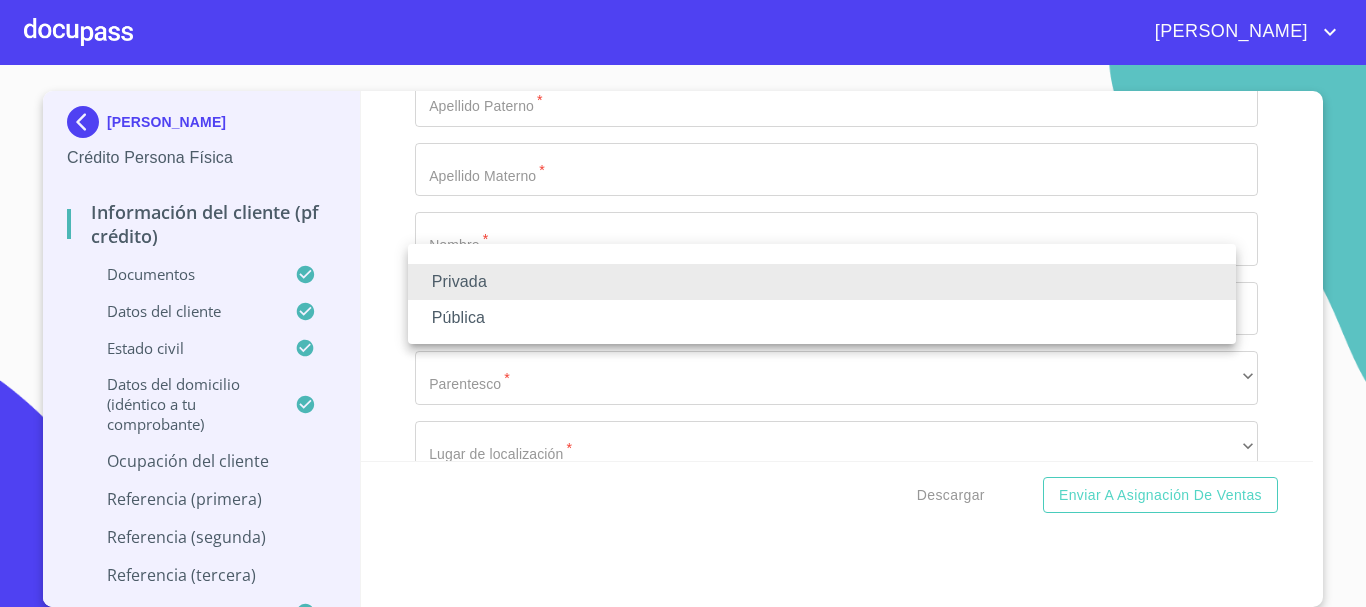 click on "Pública" at bounding box center [822, 318] 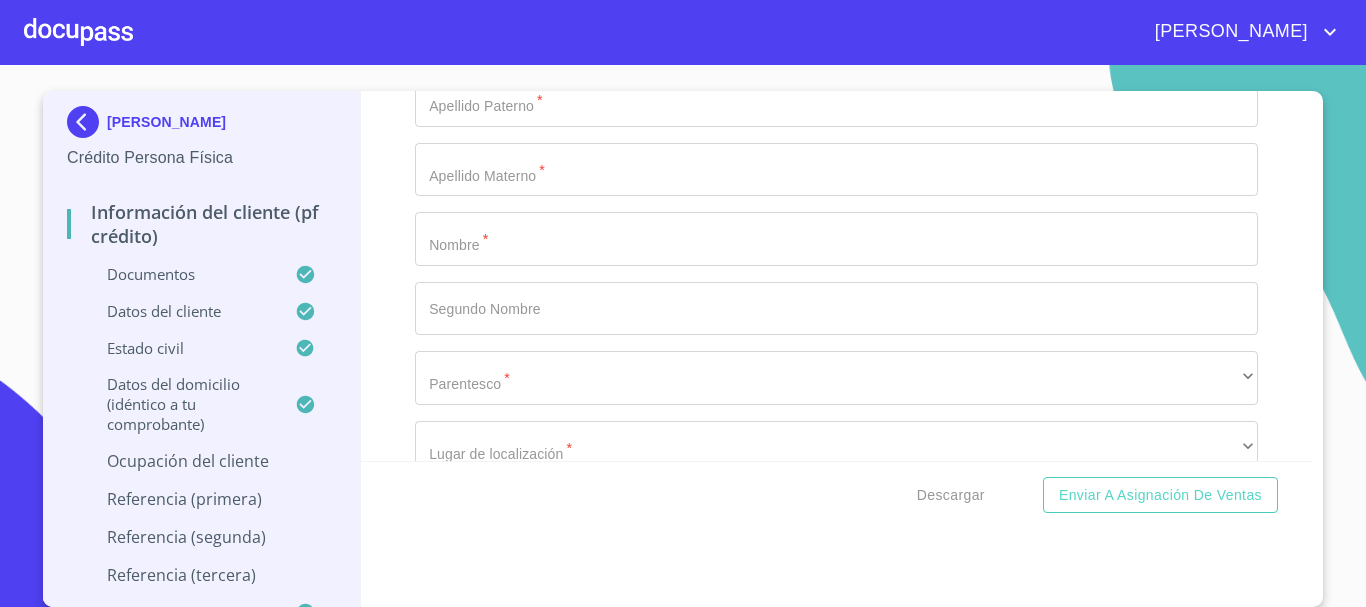 click on "Documento de identificación.   *" at bounding box center [813, -4549] 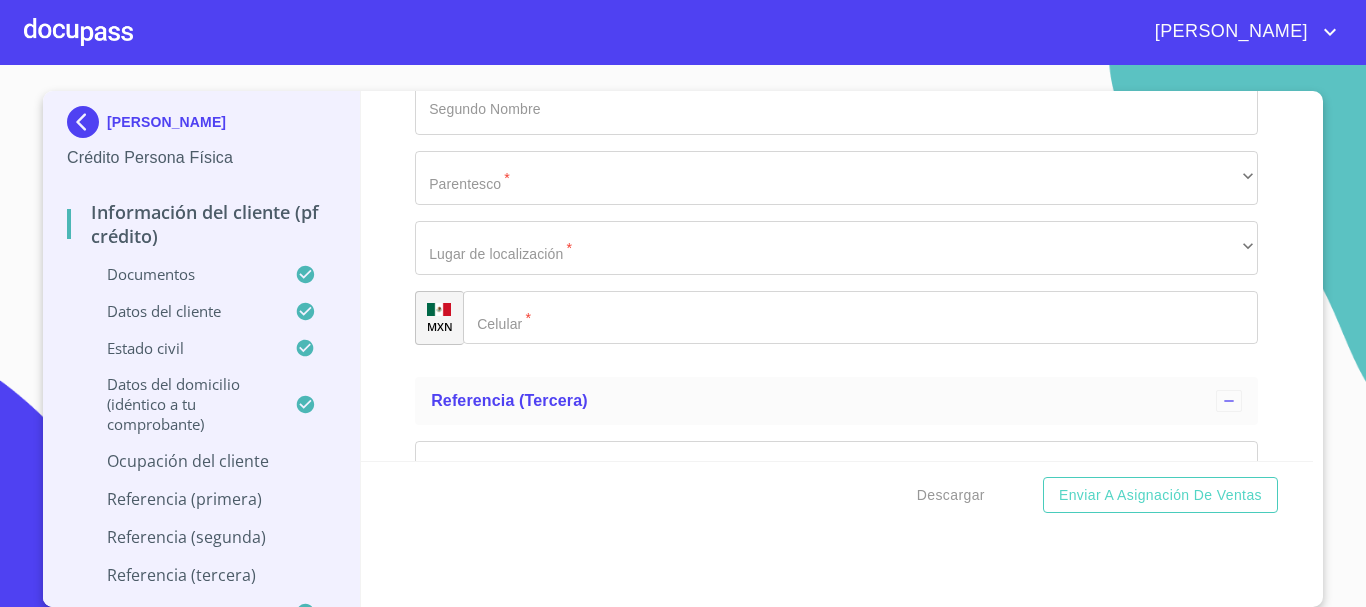 type on "MAESTRA" 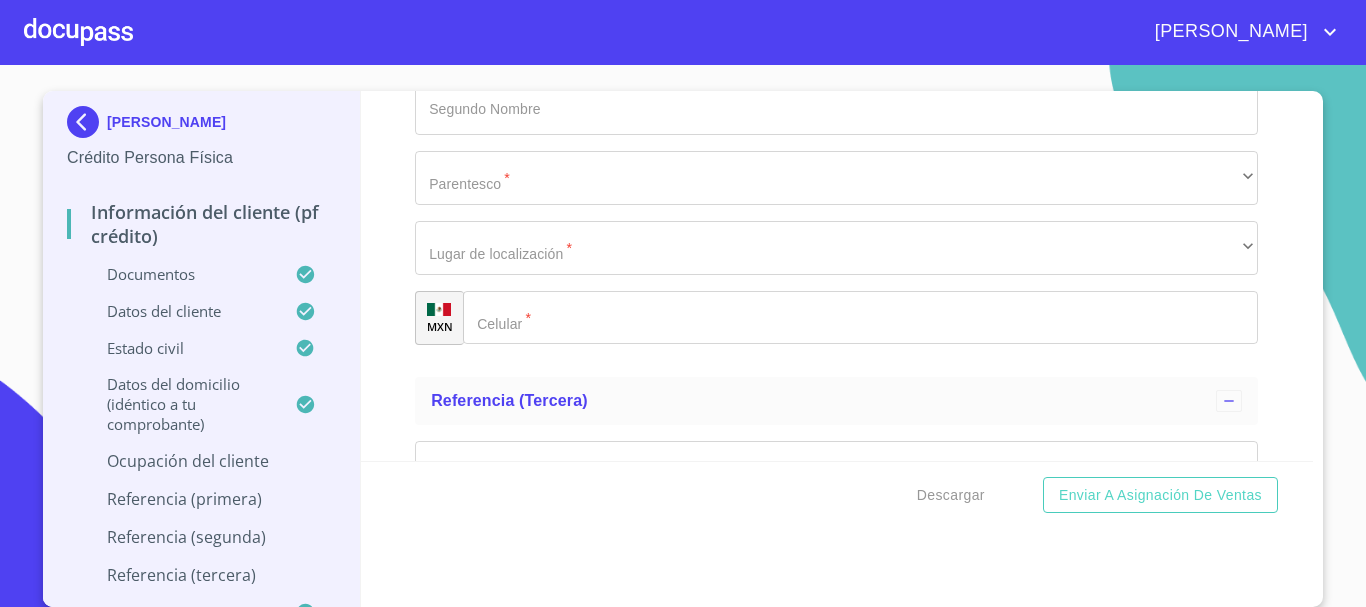 click on "Documento de identificación.   *" at bounding box center [886, -1584] 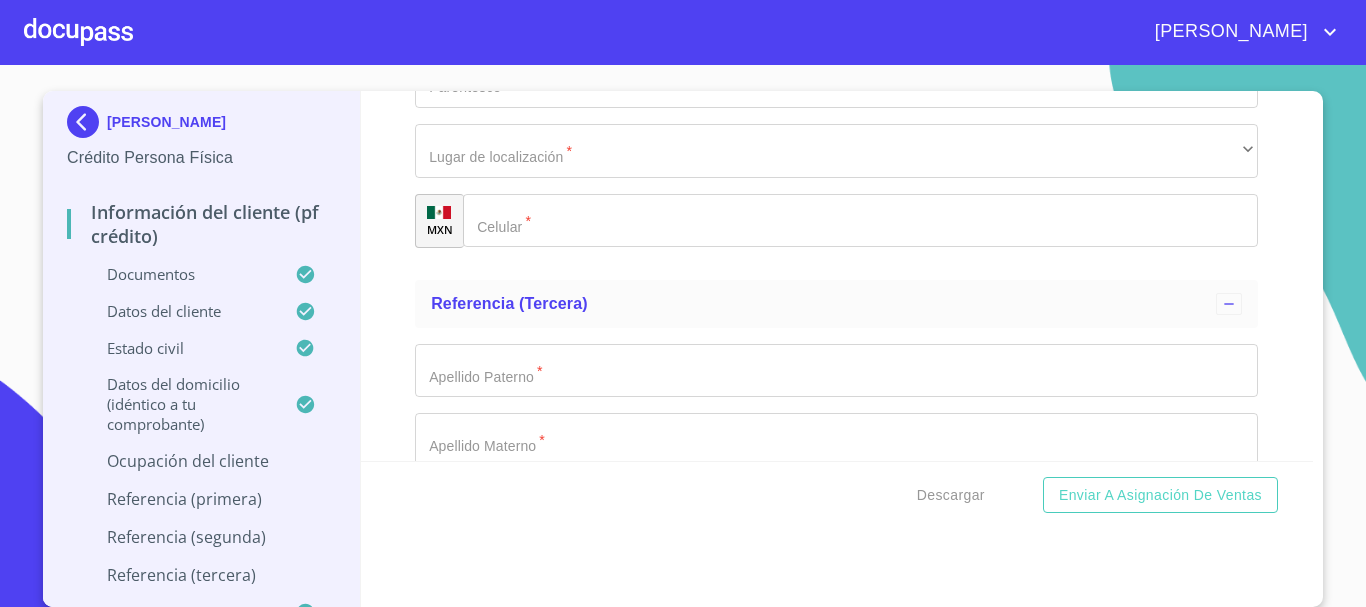 scroll, scrollTop: 9192, scrollLeft: 0, axis: vertical 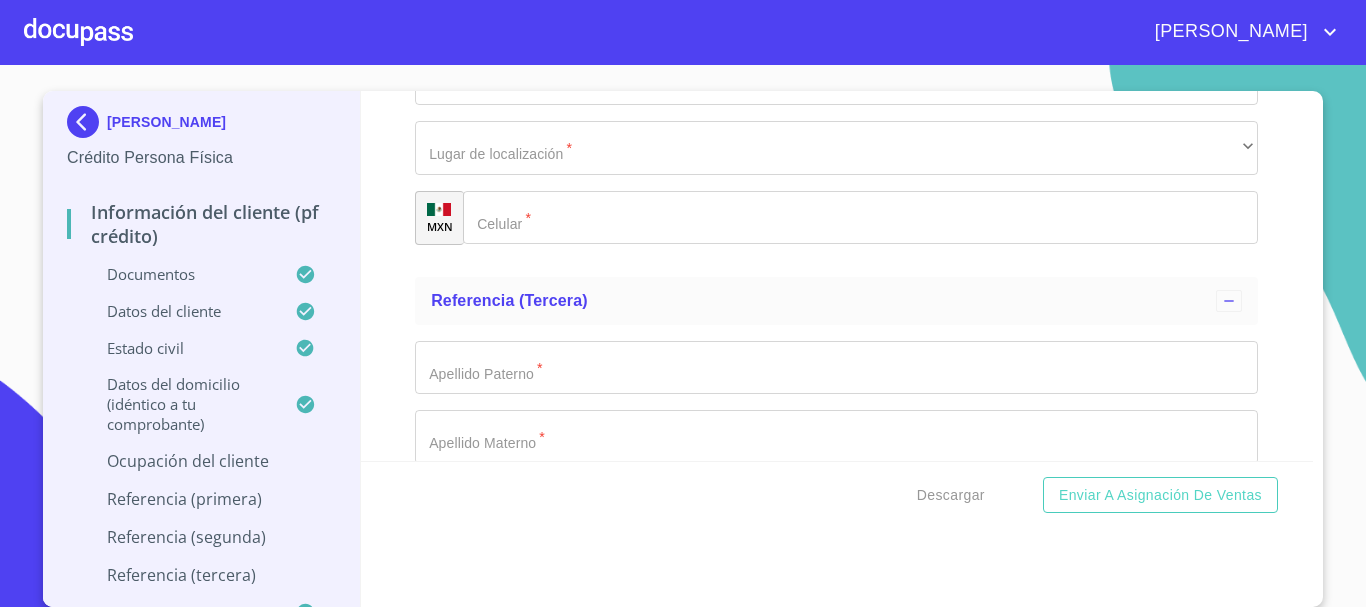 type on "[PHONE_NUMBER]" 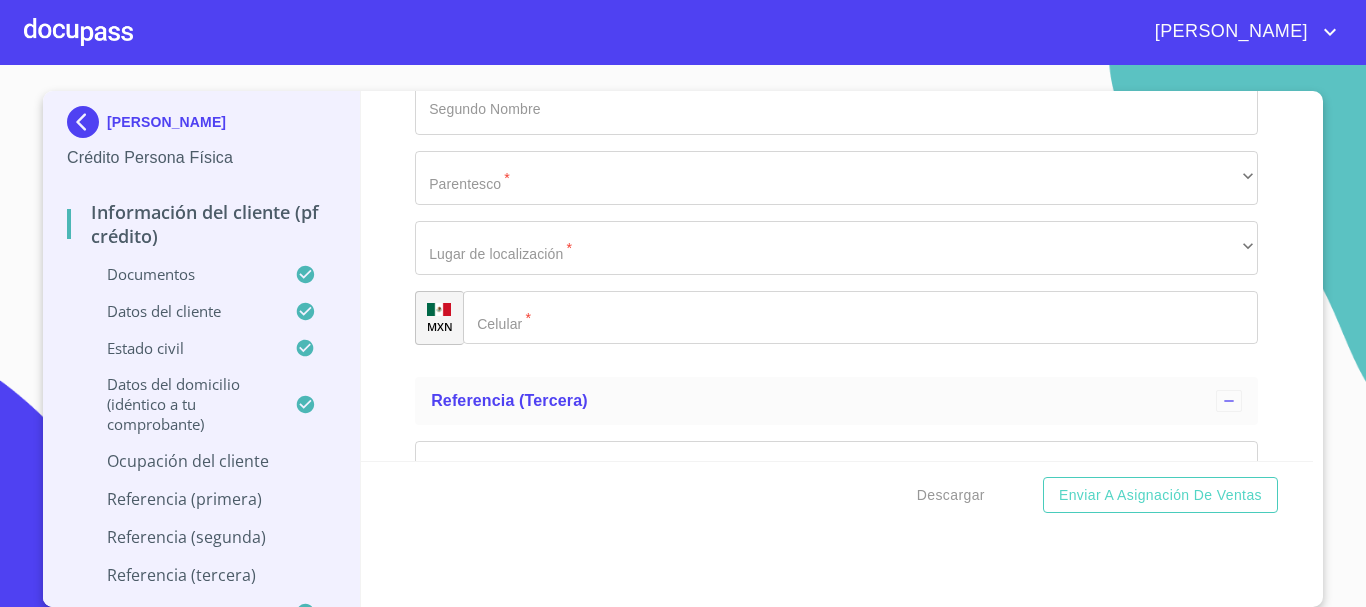 scroll, scrollTop: 9192, scrollLeft: 0, axis: vertical 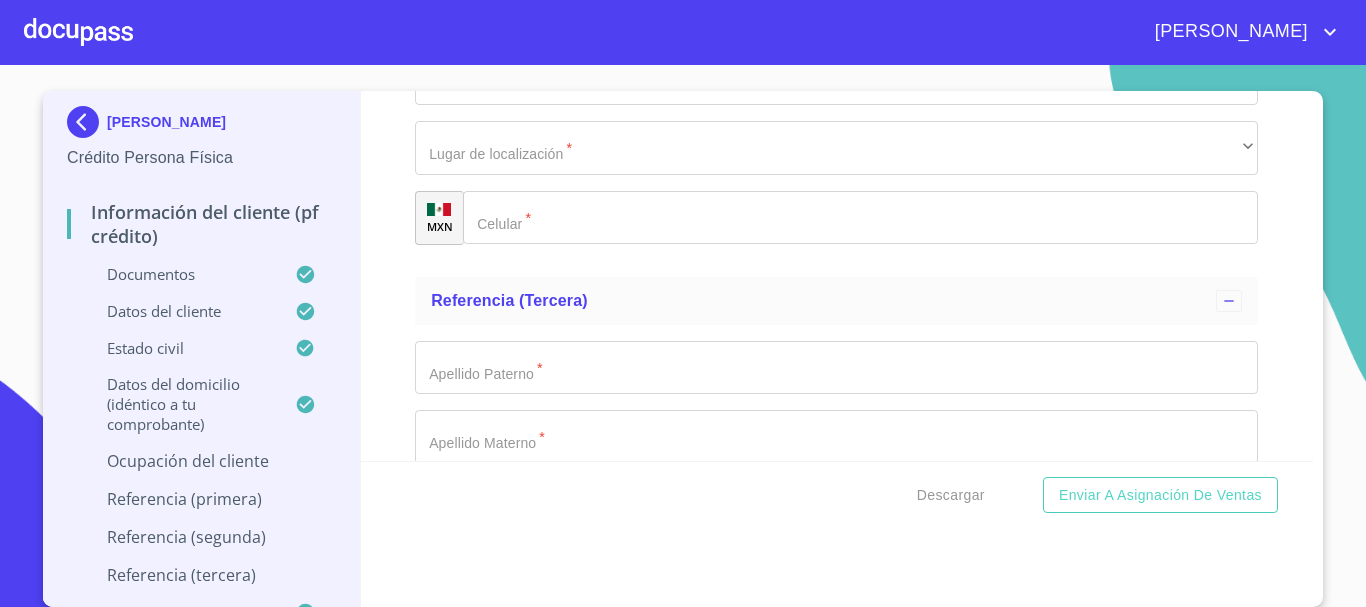 click on "111" at bounding box center [813, -1544] 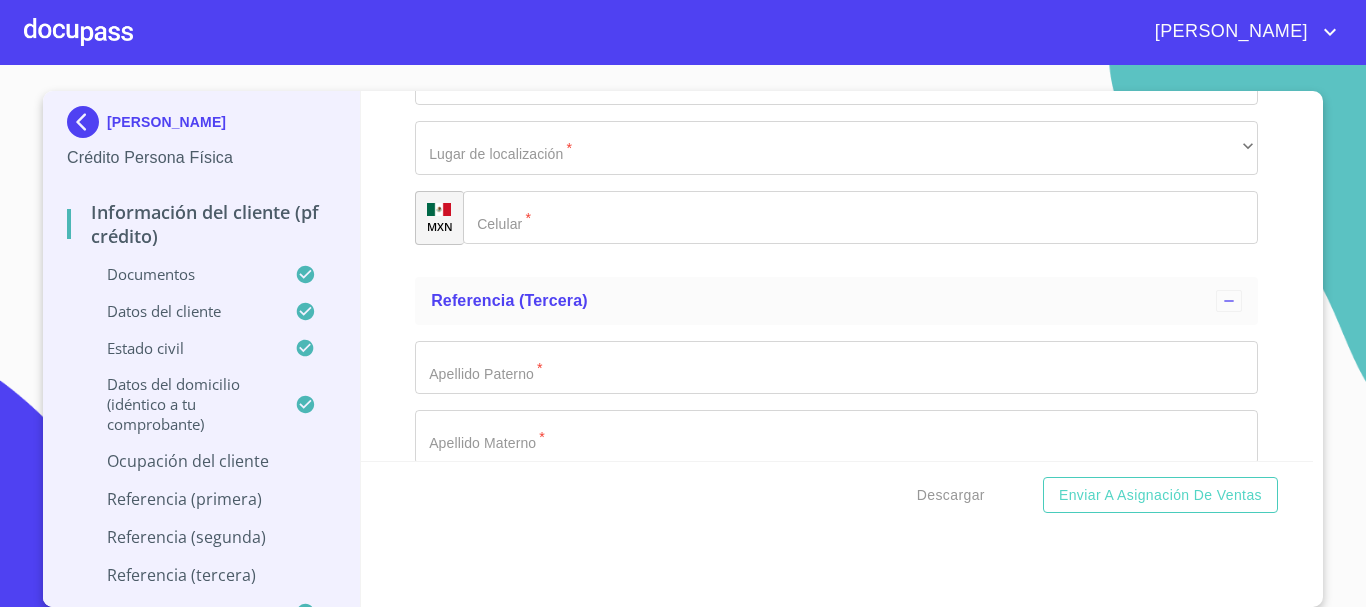 type on "110" 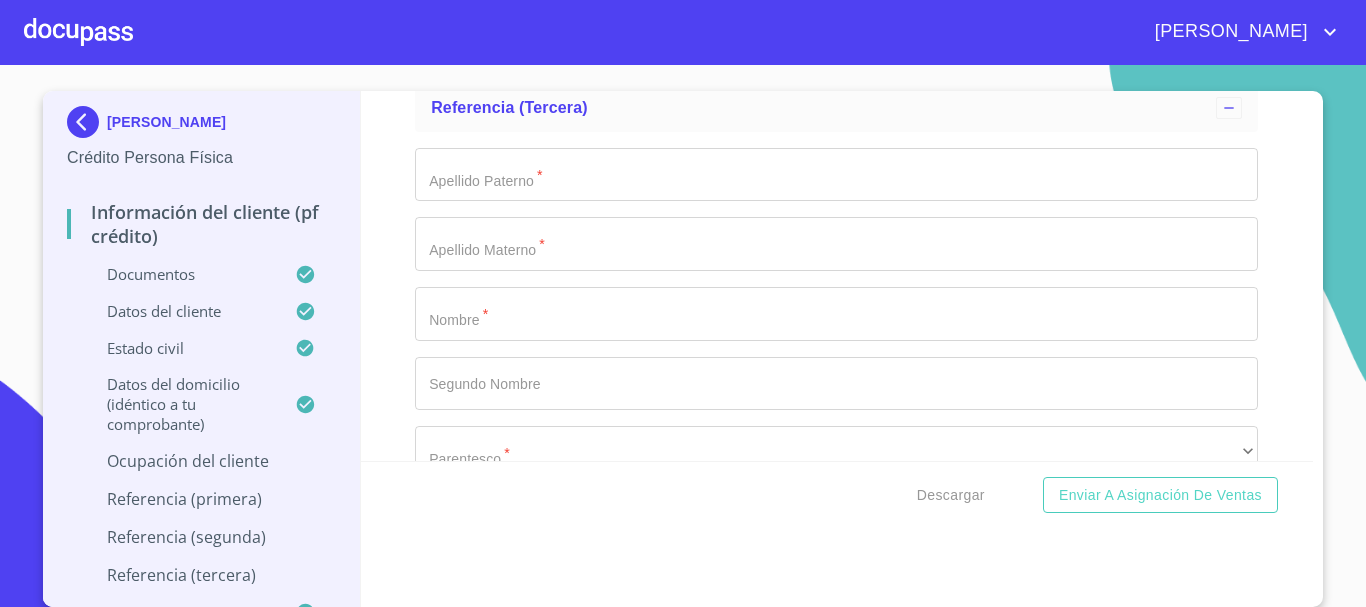 scroll, scrollTop: 9392, scrollLeft: 0, axis: vertical 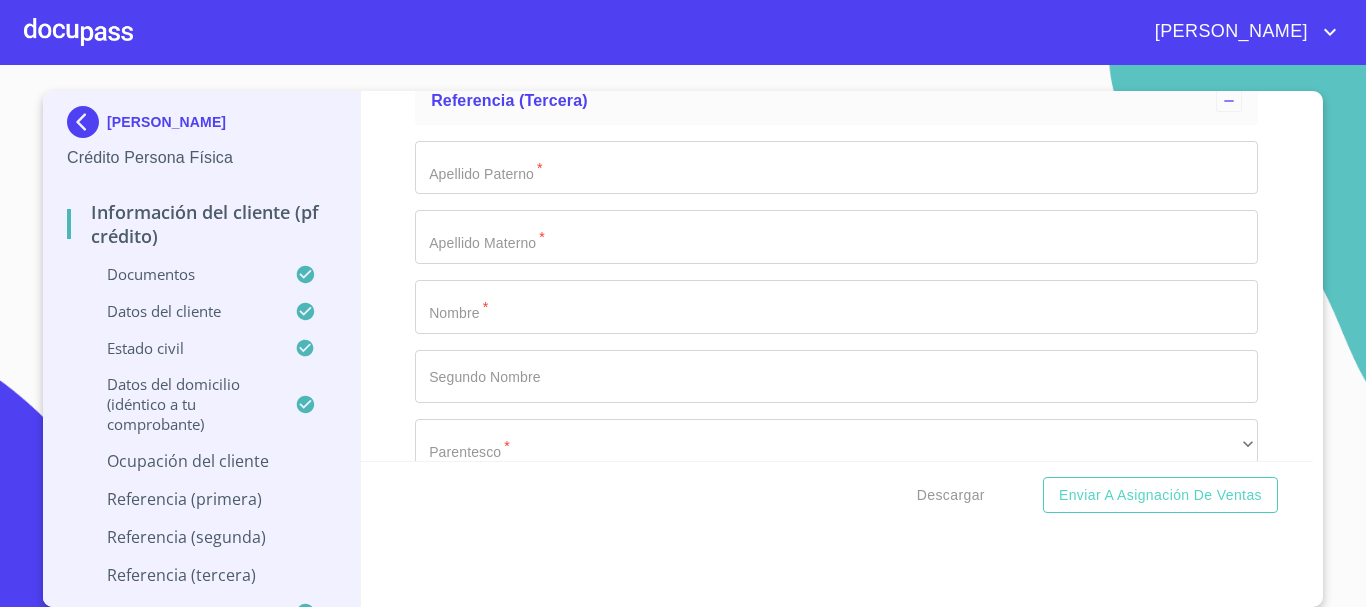 type on "SAN [PERSON_NAME]" 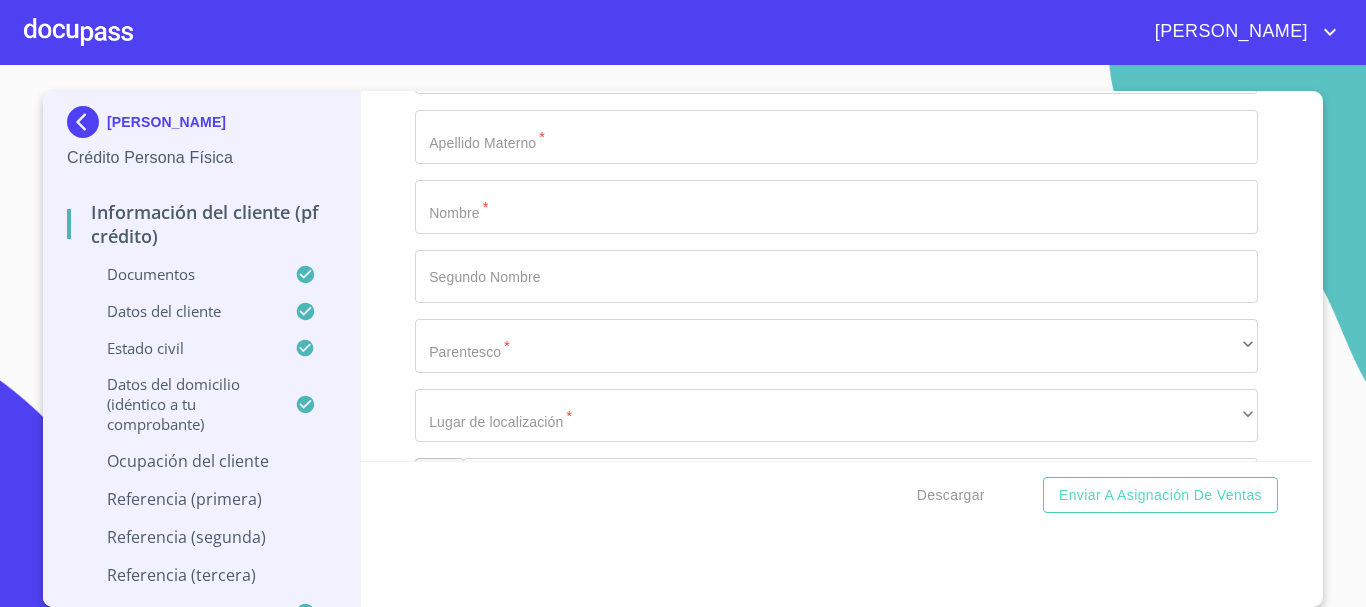 type on "45640" 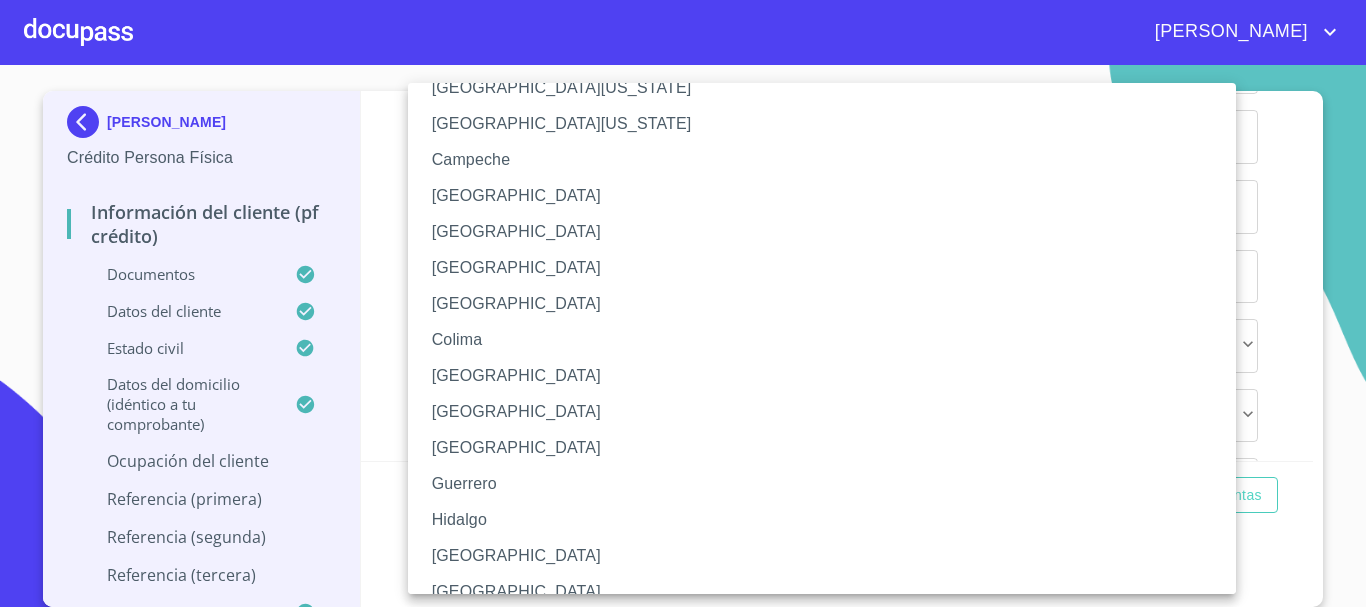 scroll, scrollTop: 100, scrollLeft: 0, axis: vertical 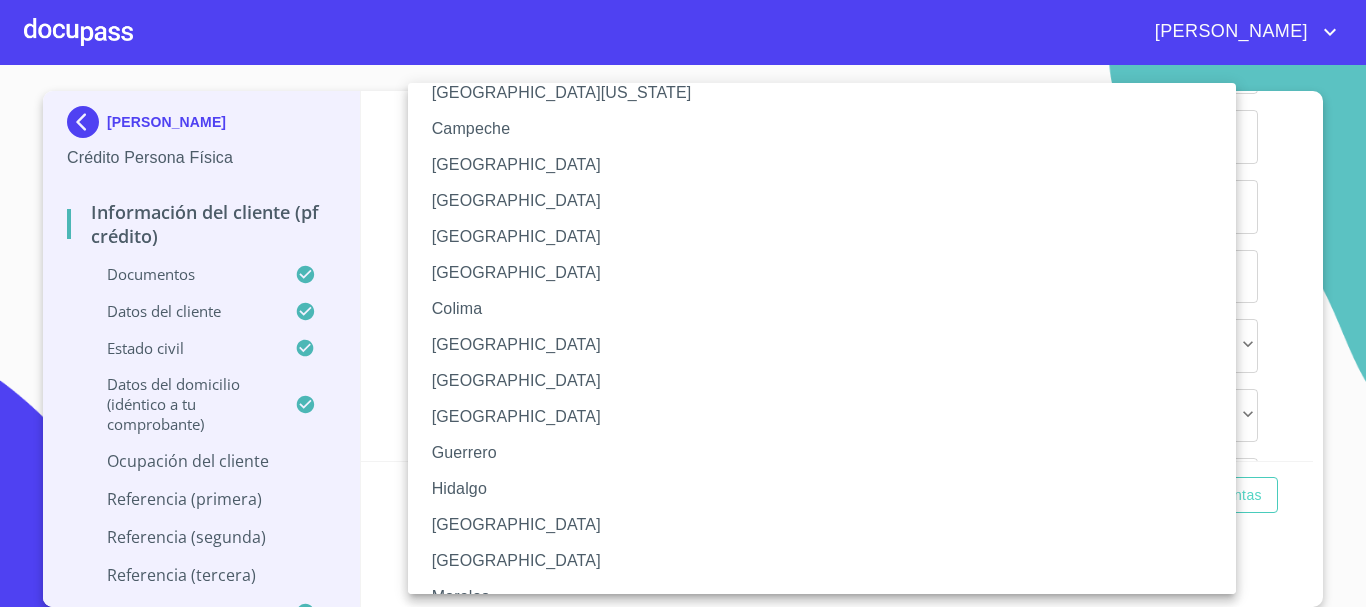 click on "[GEOGRAPHIC_DATA]" at bounding box center [829, 525] 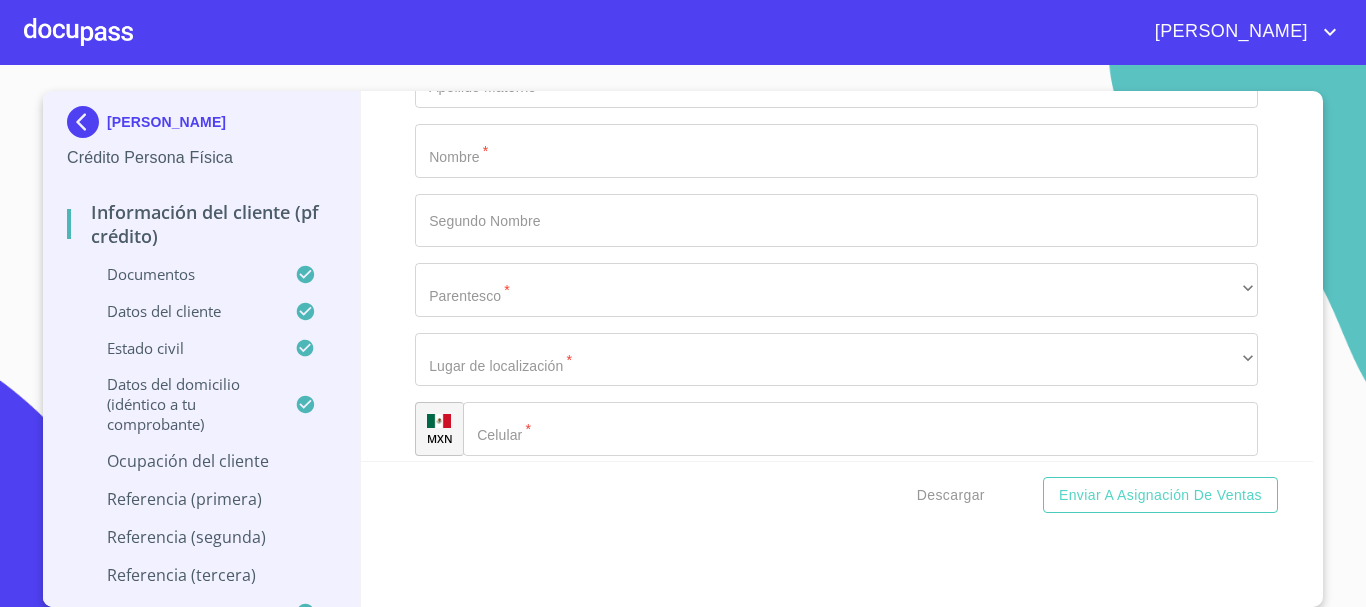 scroll, scrollTop: 9592, scrollLeft: 0, axis: vertical 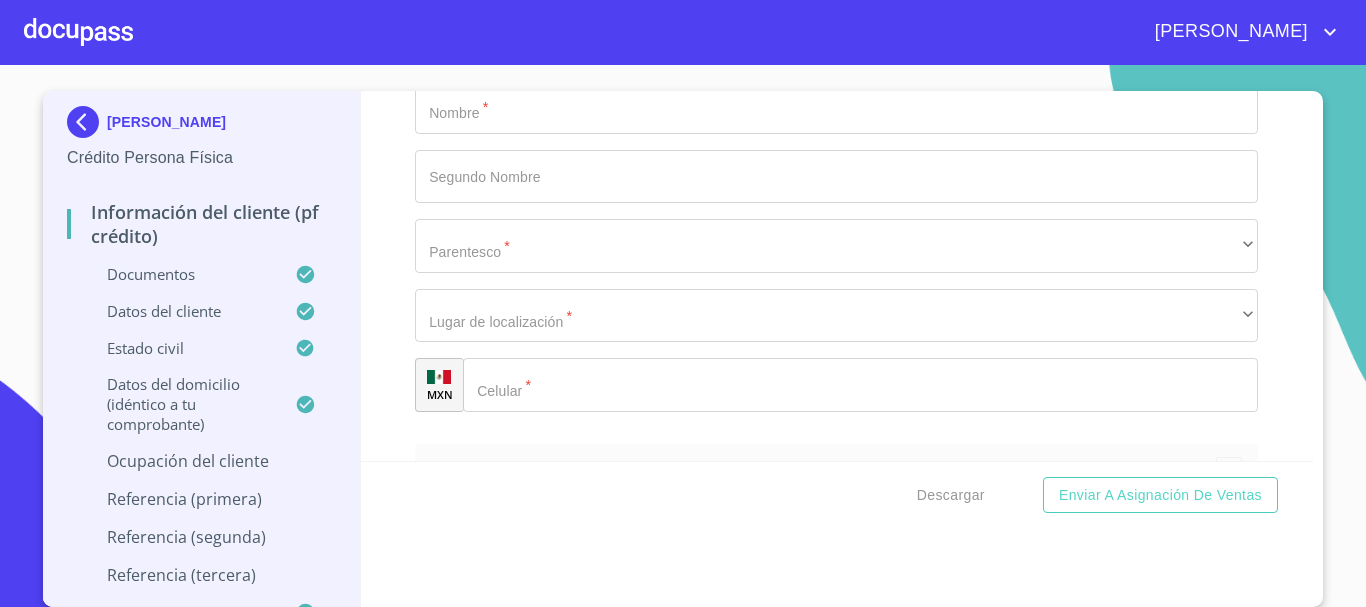 click on "Documento de identificación.   *" at bounding box center [813, -5249] 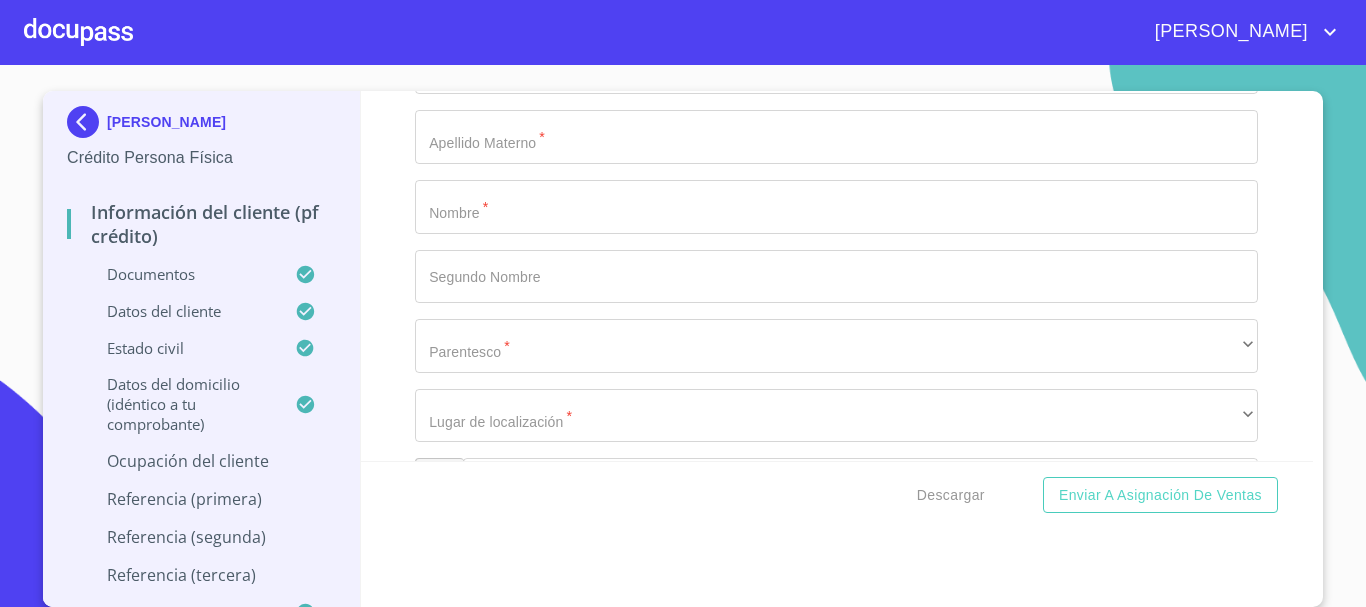scroll, scrollTop: 9592, scrollLeft: 0, axis: vertical 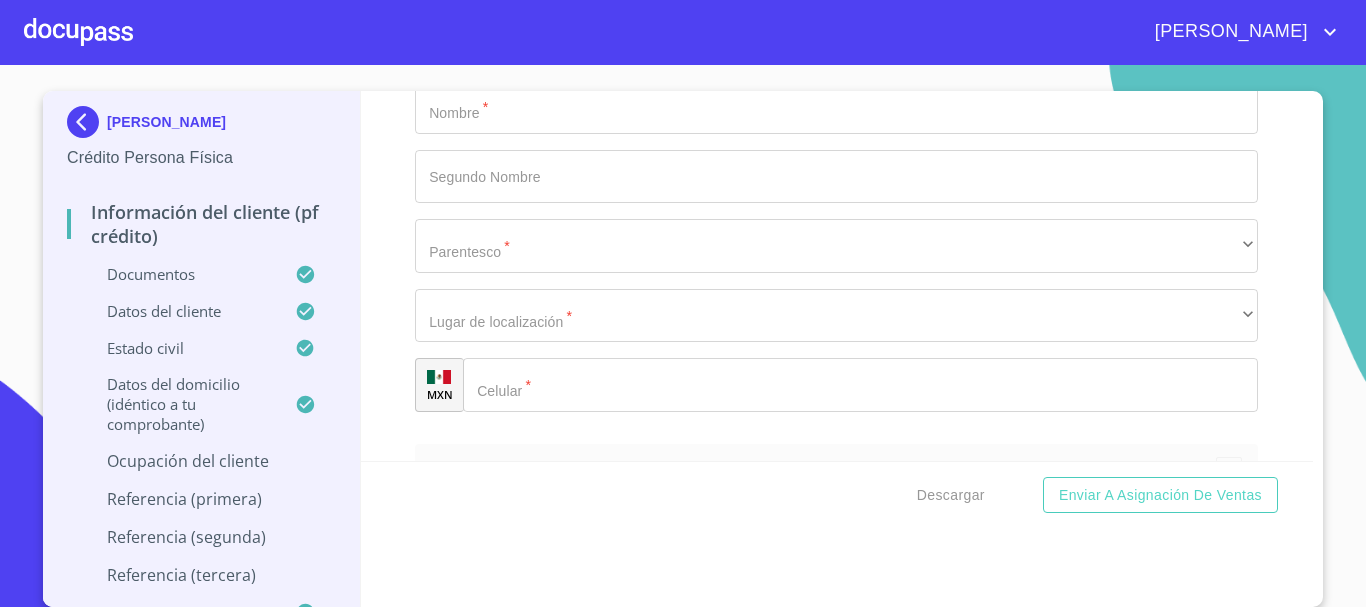 type on "[PERSON_NAME]" 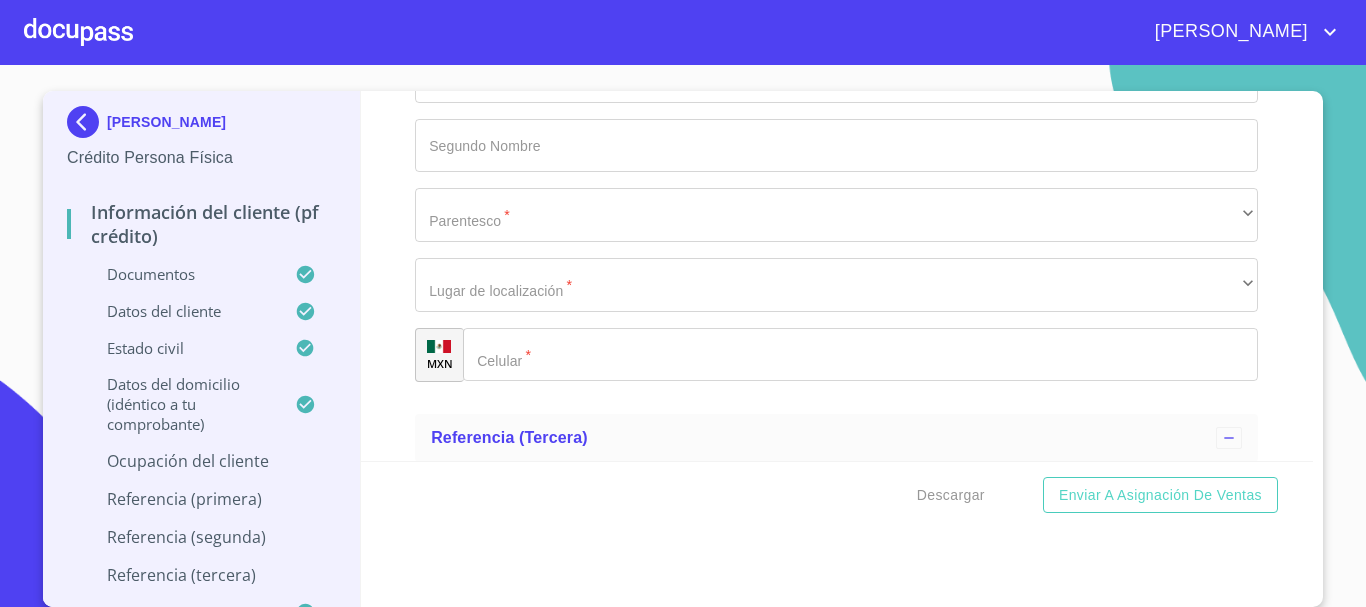 scroll, scrollTop: 8992, scrollLeft: 0, axis: vertical 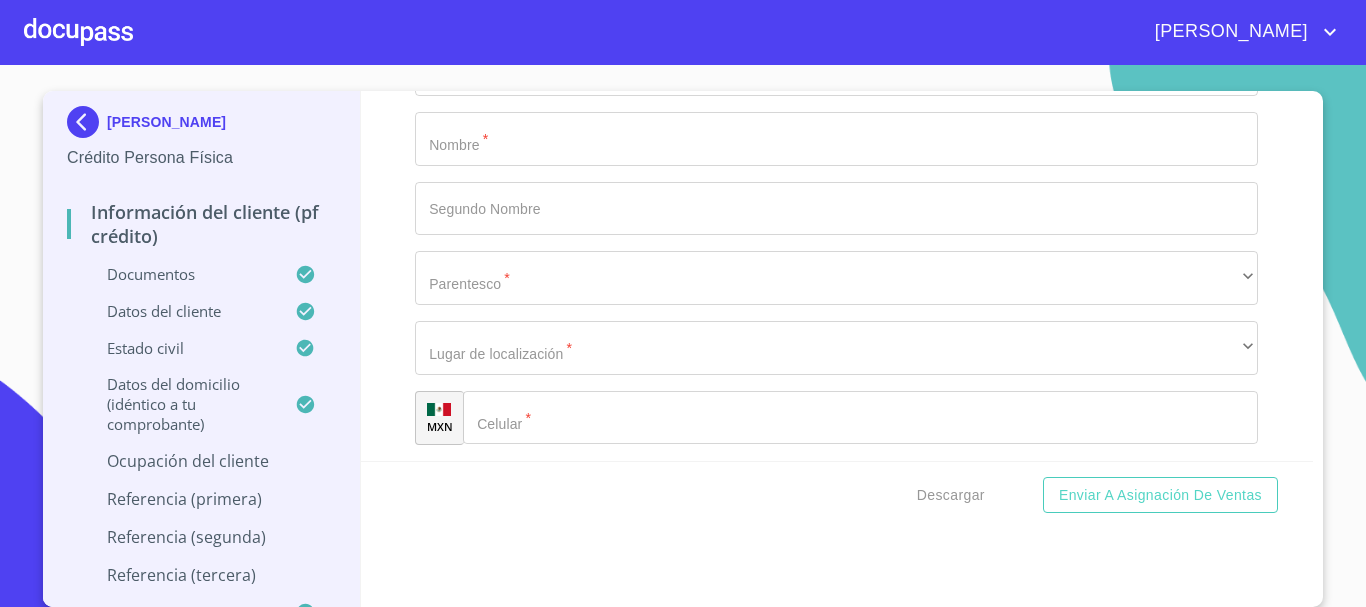 type on "DOCENTE" 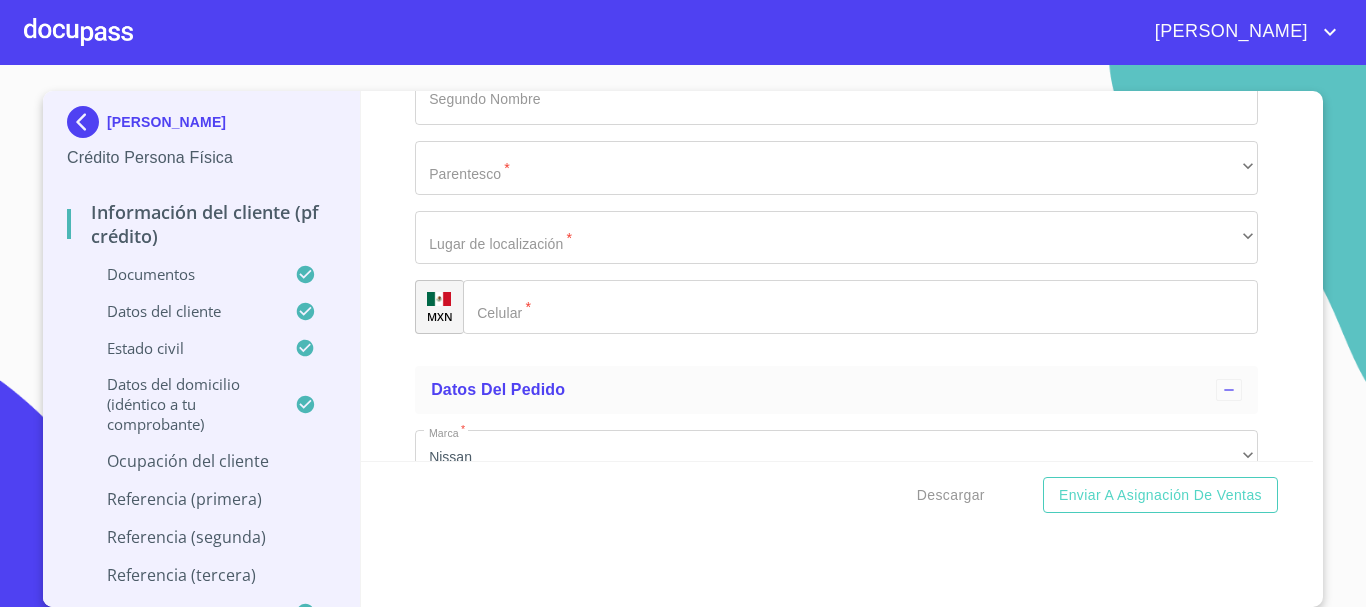 scroll, scrollTop: 9692, scrollLeft: 0, axis: vertical 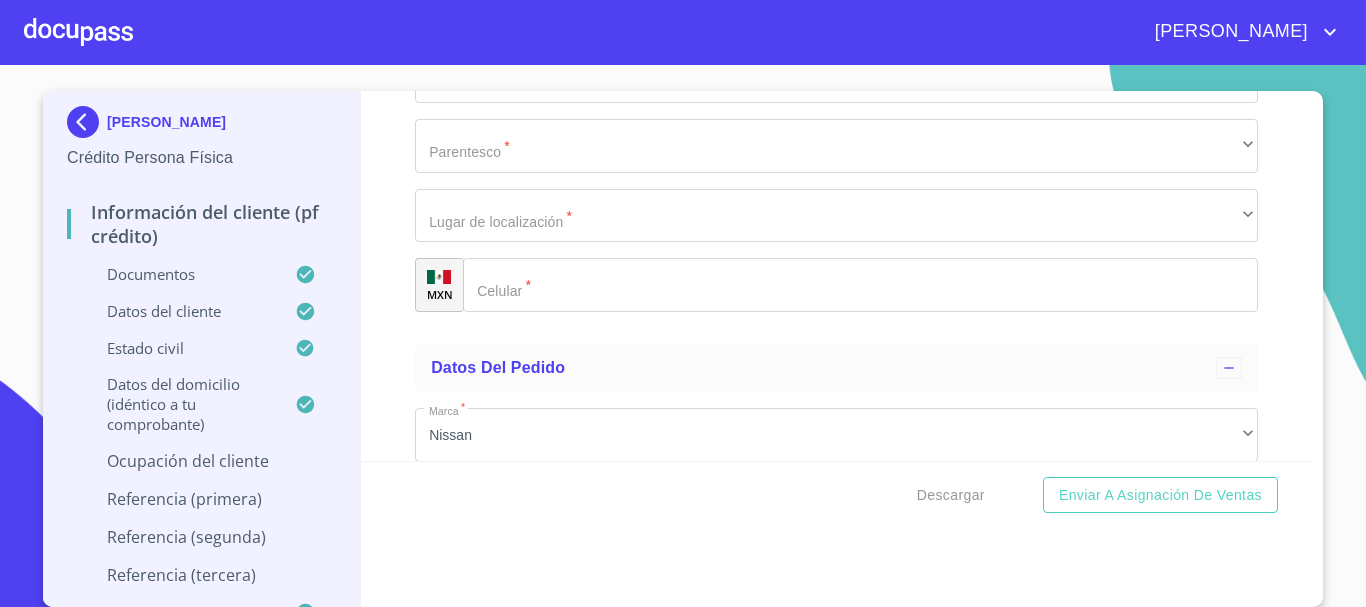 click on "+52 ​" at bounding box center (861, -1487) 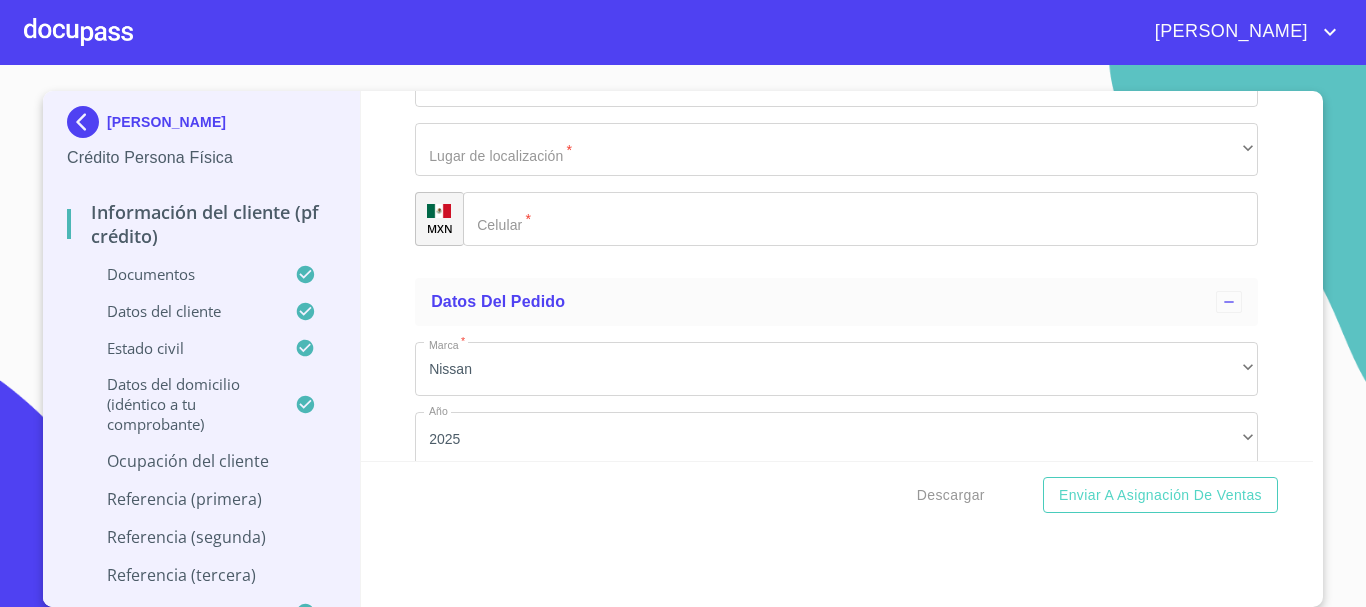 scroll, scrollTop: 9792, scrollLeft: 0, axis: vertical 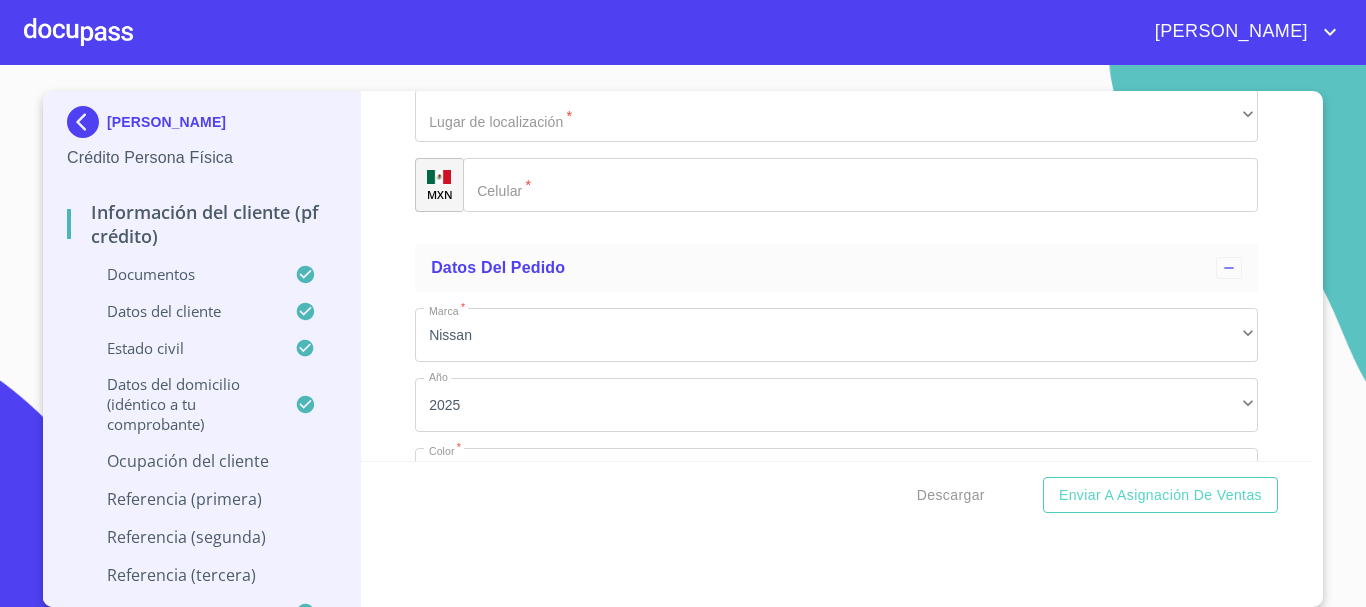 type on "[PHONE_NUMBER]" 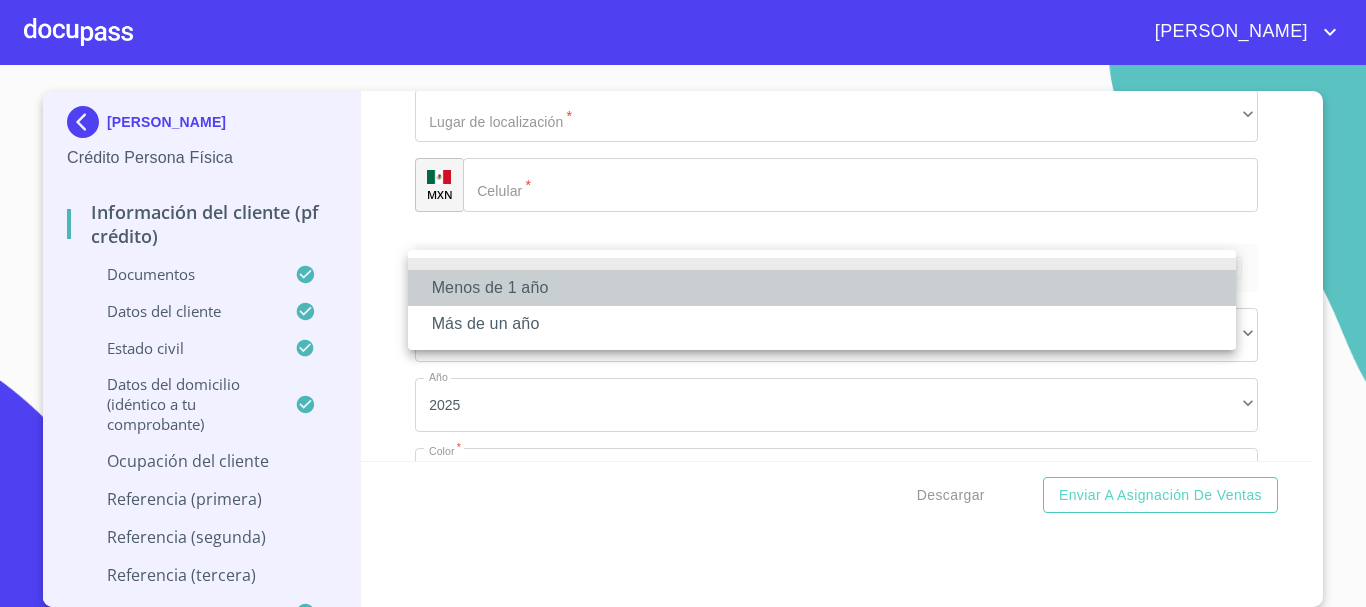 click on "Menos de 1 año" at bounding box center (822, 288) 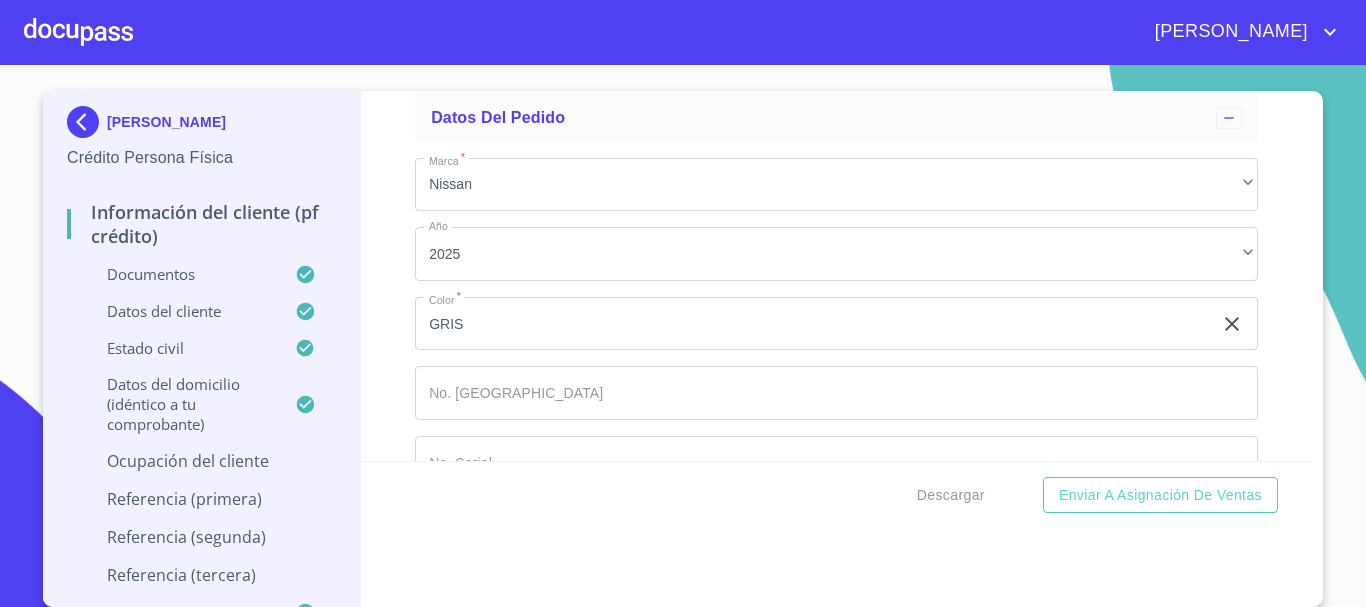 scroll, scrollTop: 10340, scrollLeft: 0, axis: vertical 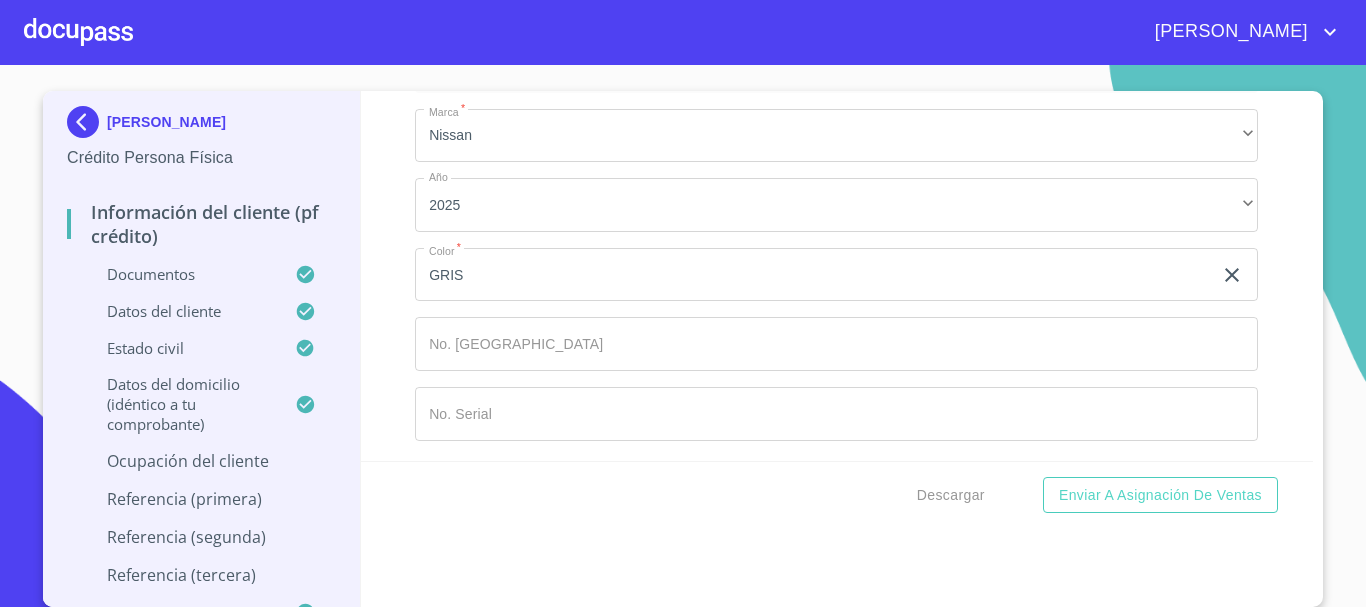click on "Documento de identificación.   *" at bounding box center (813, -5997) 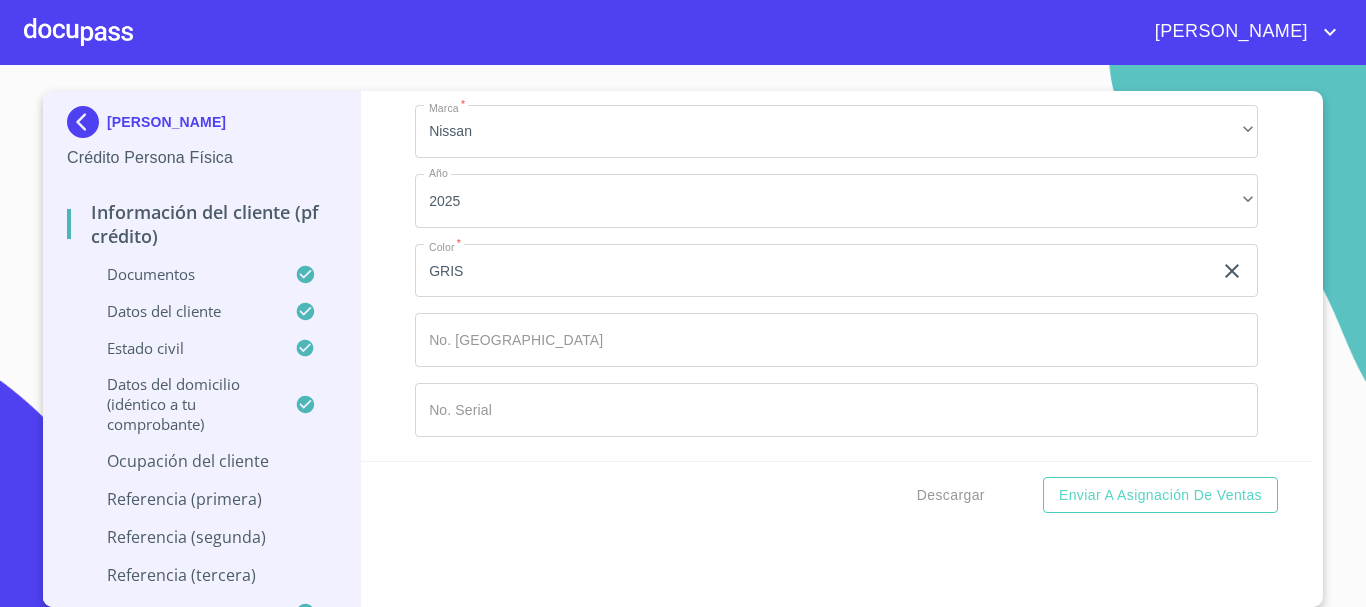 scroll, scrollTop: 10440, scrollLeft: 0, axis: vertical 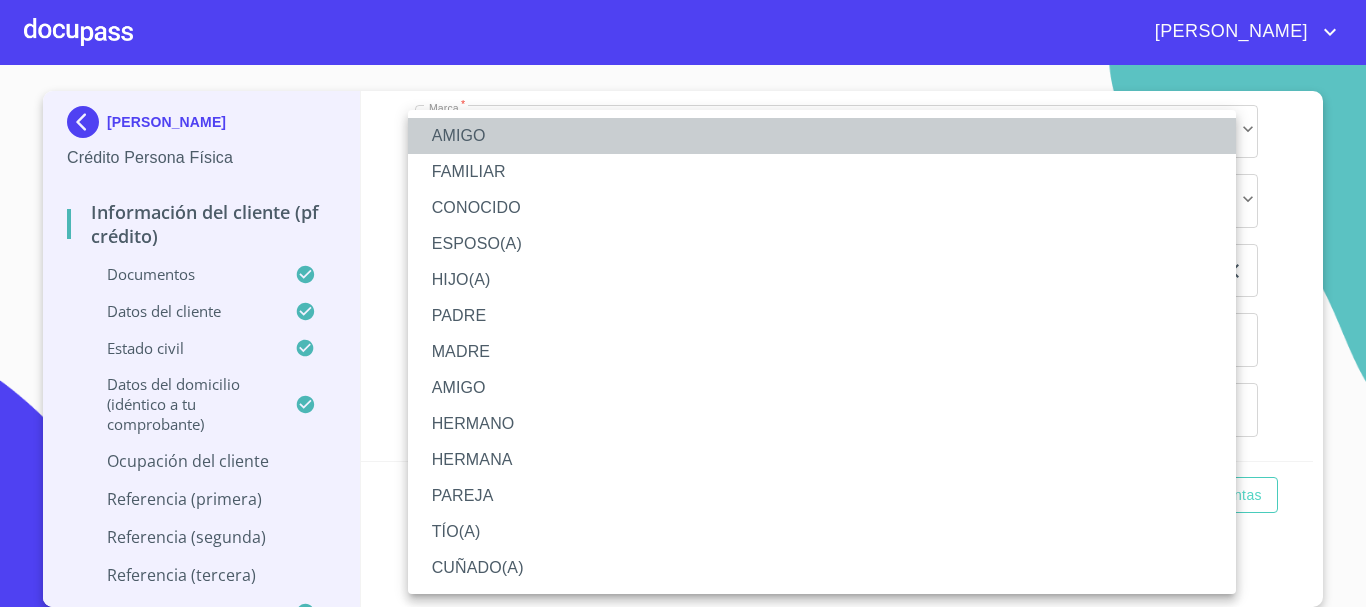 click on "AMIGO" at bounding box center [822, 136] 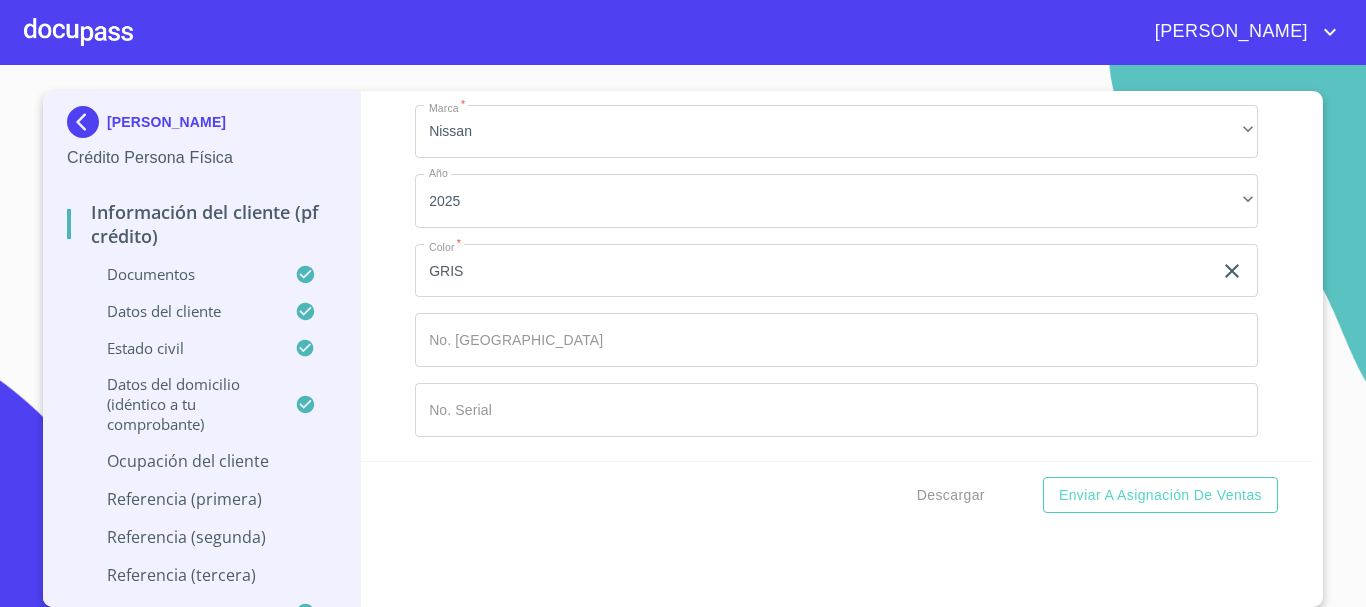scroll, scrollTop: 10640, scrollLeft: 0, axis: vertical 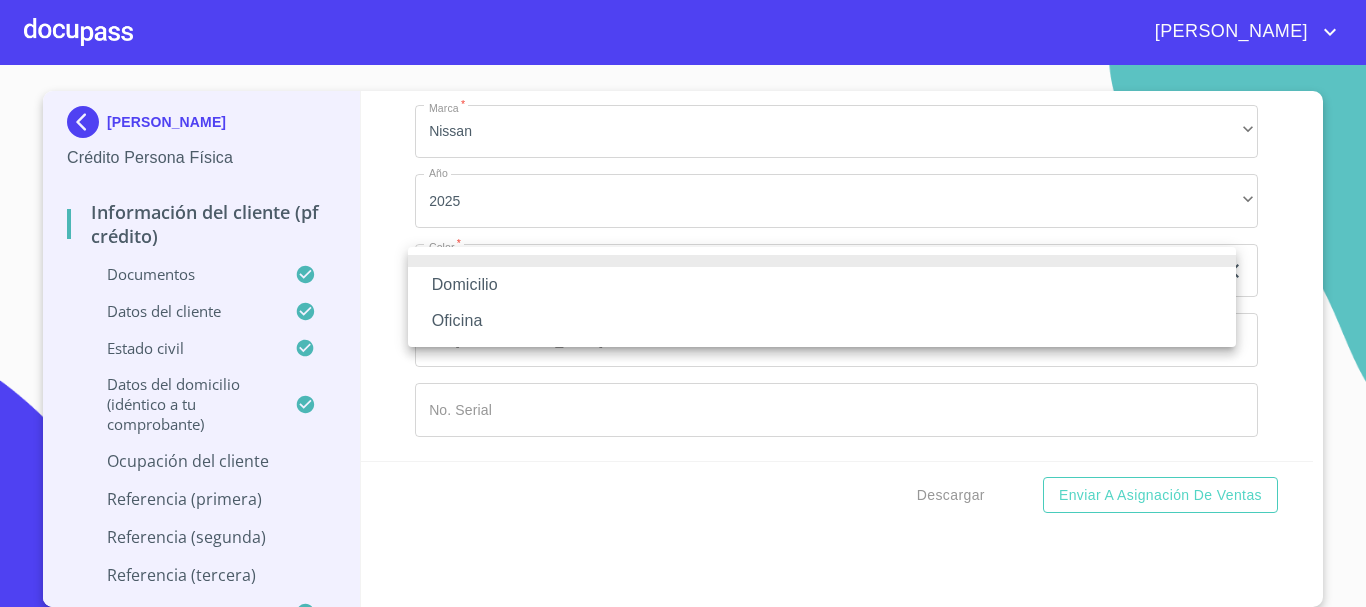 click on "Domicilio" at bounding box center [822, 285] 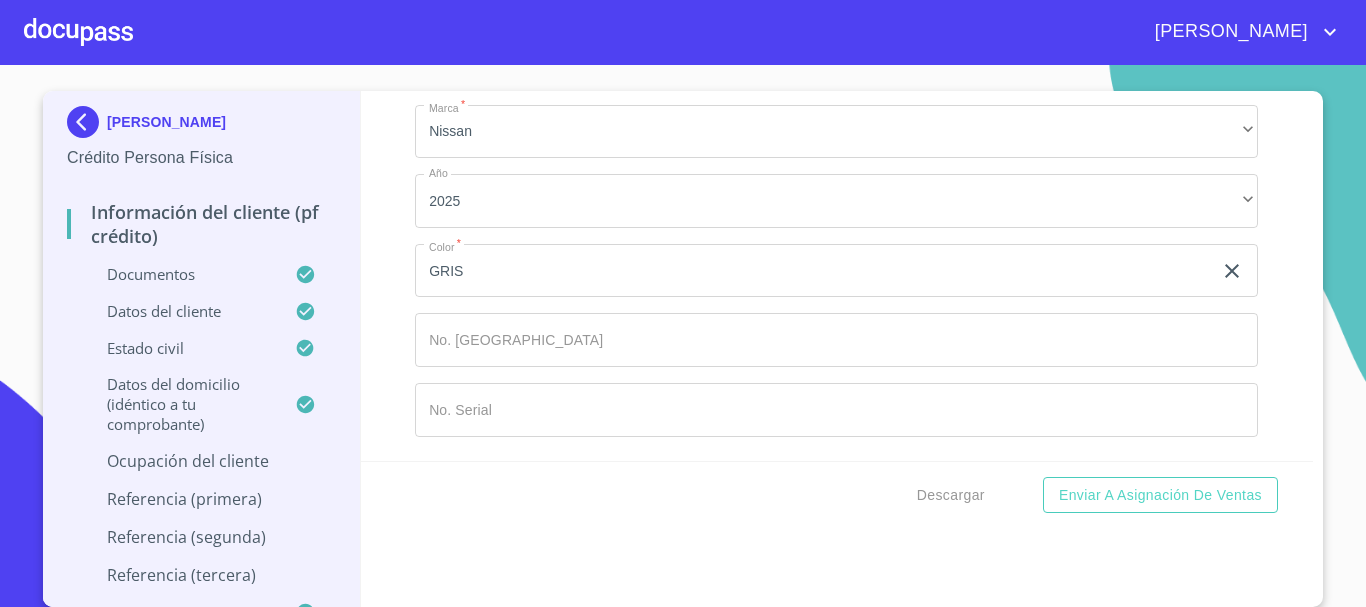 click on "Documento de identificación.   *" 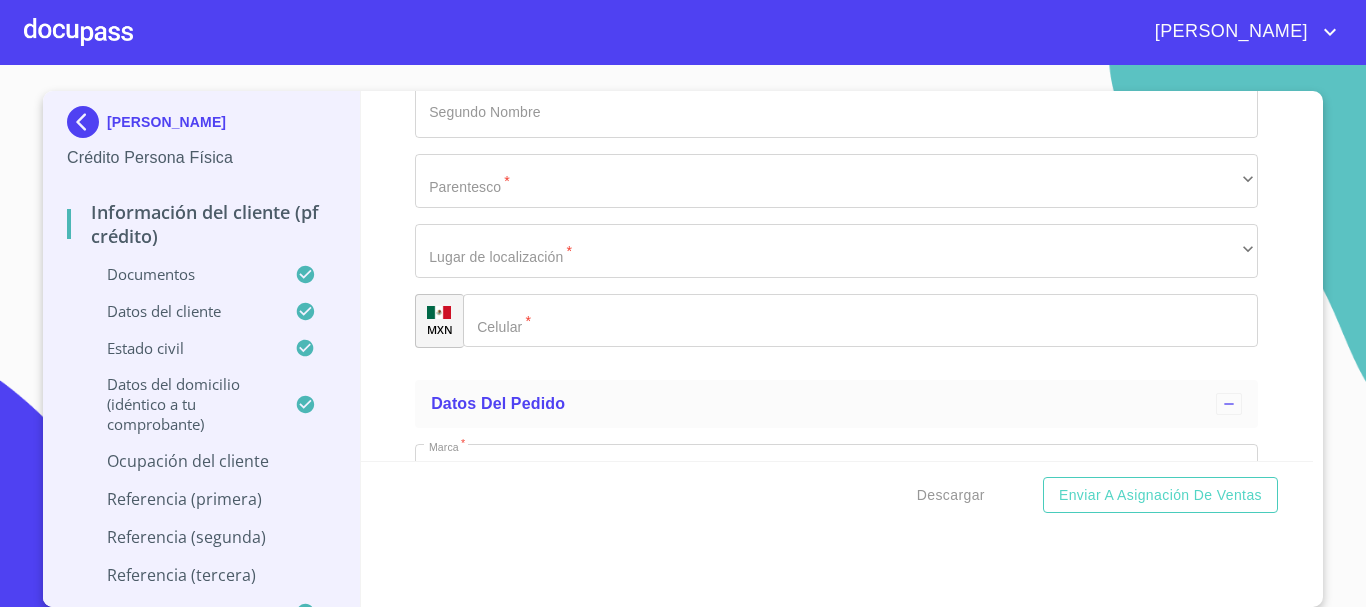 scroll, scrollTop: 10040, scrollLeft: 0, axis: vertical 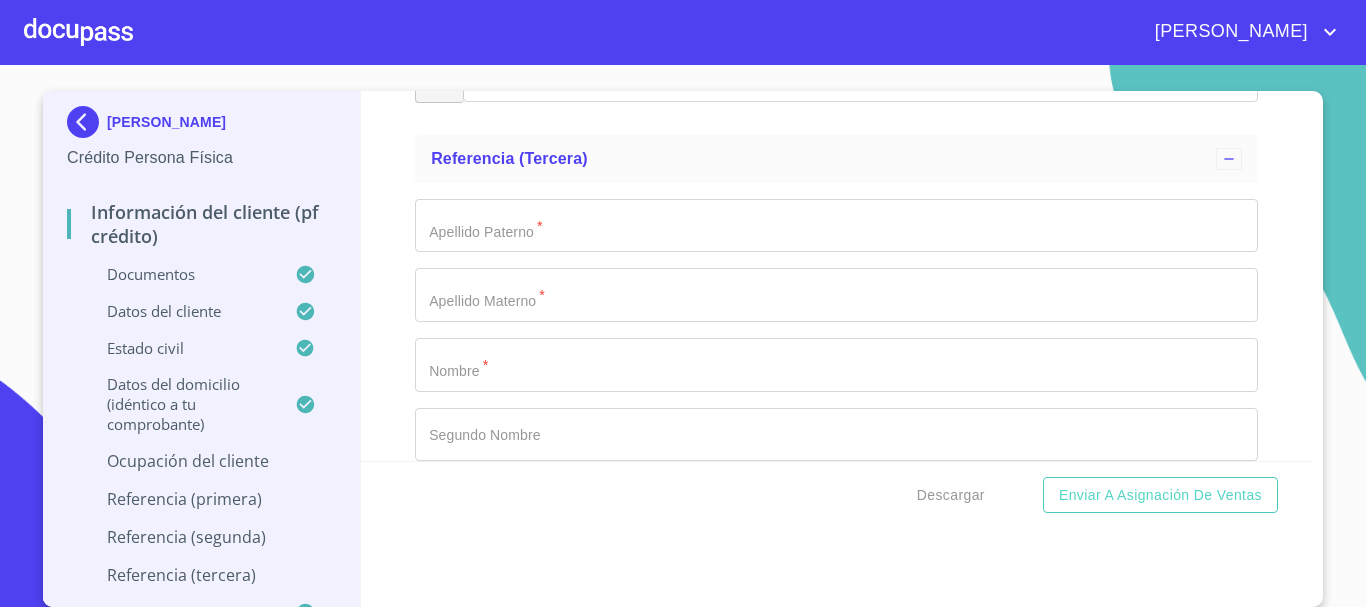 click on "[PERSON_NAME]" at bounding box center (813, -5339) 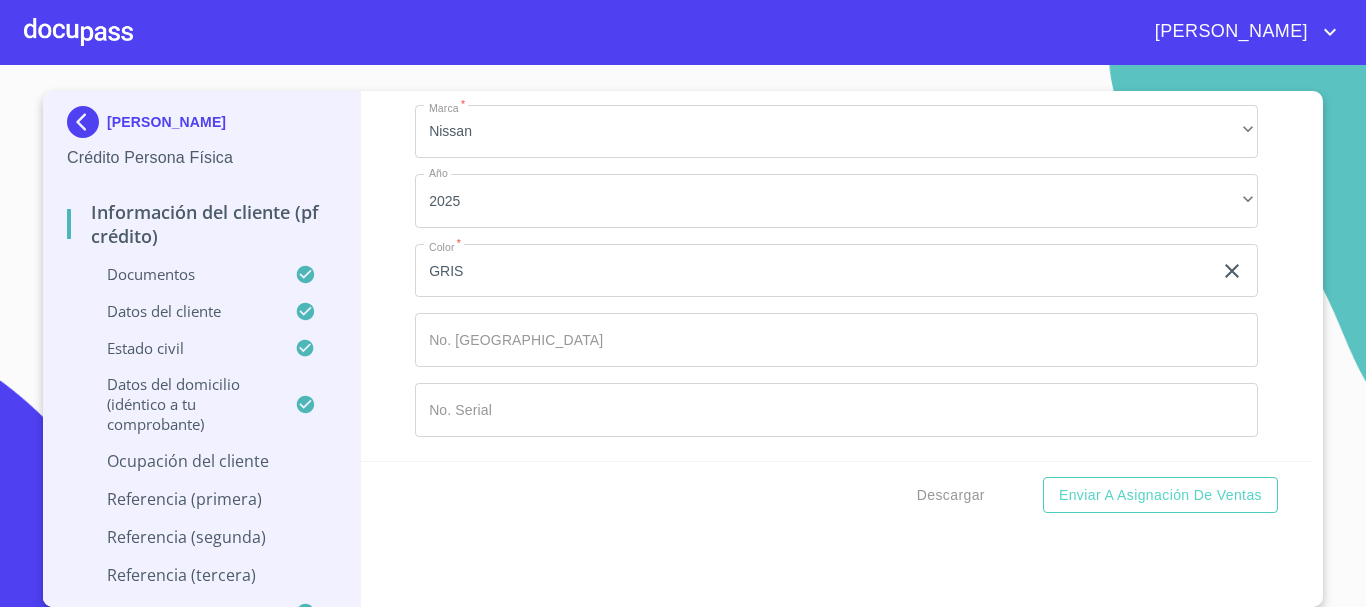 scroll, scrollTop: 10782, scrollLeft: 0, axis: vertical 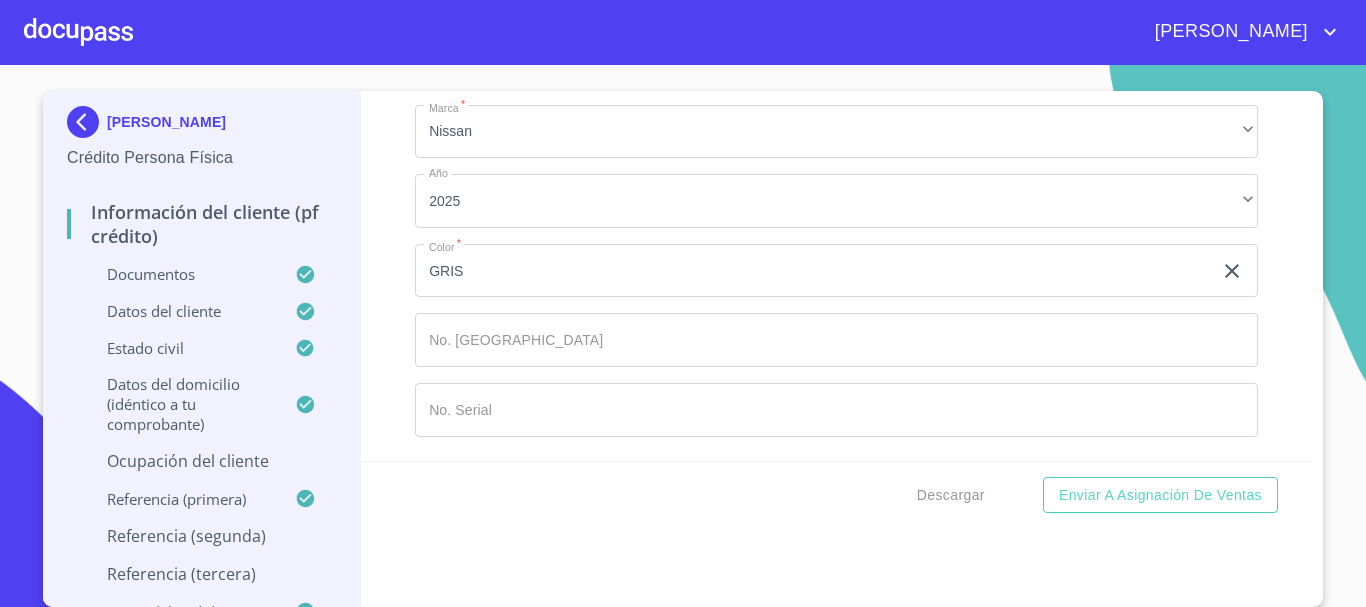 type on "[PERSON_NAME]" 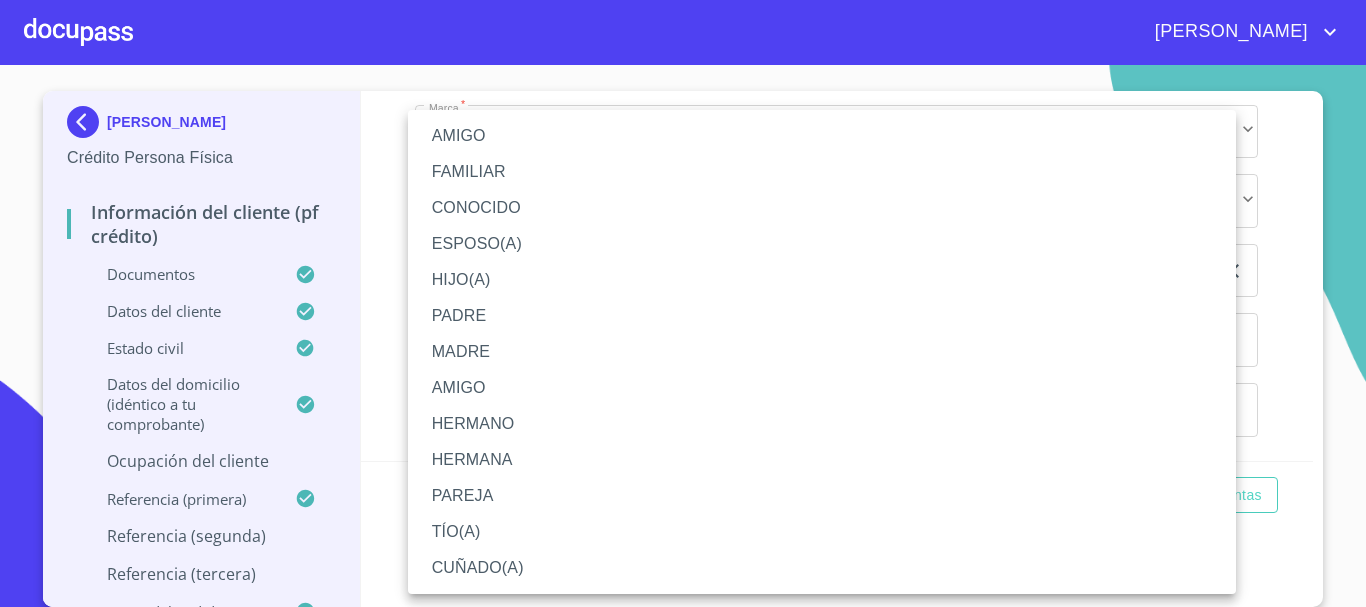 click on "HERMANA" at bounding box center (822, 460) 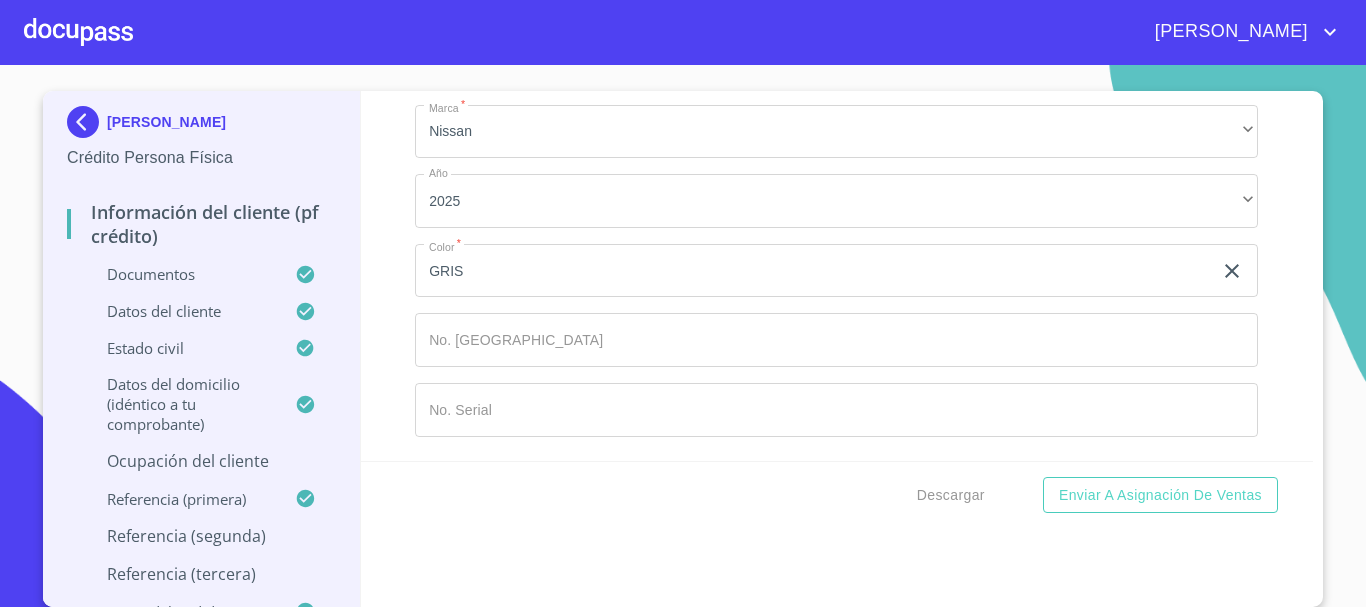 click on "​" at bounding box center (836, -656) 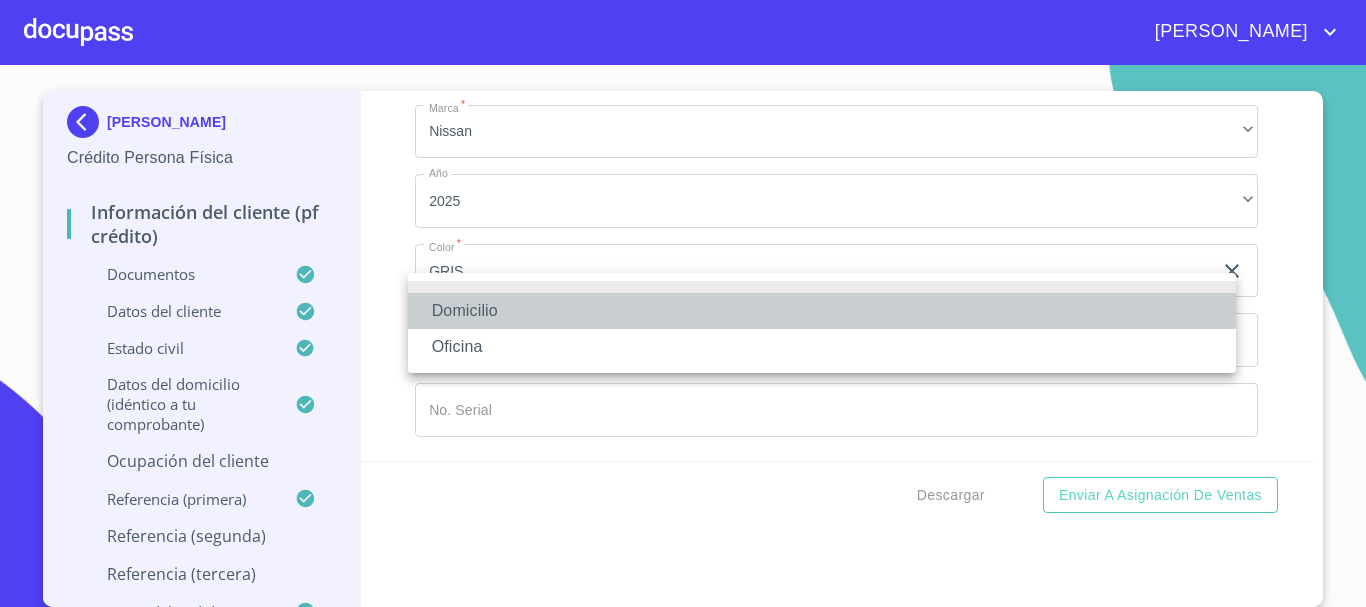 click on "Domicilio" at bounding box center [822, 311] 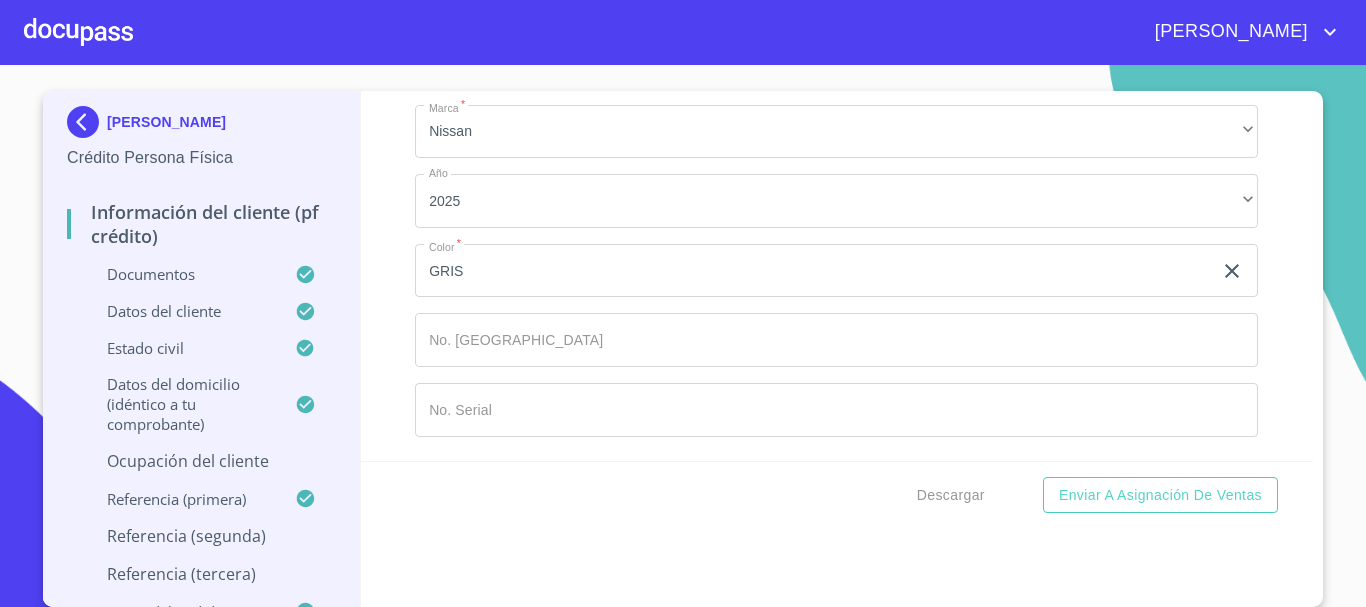 click on "Documento de identificación.   *" 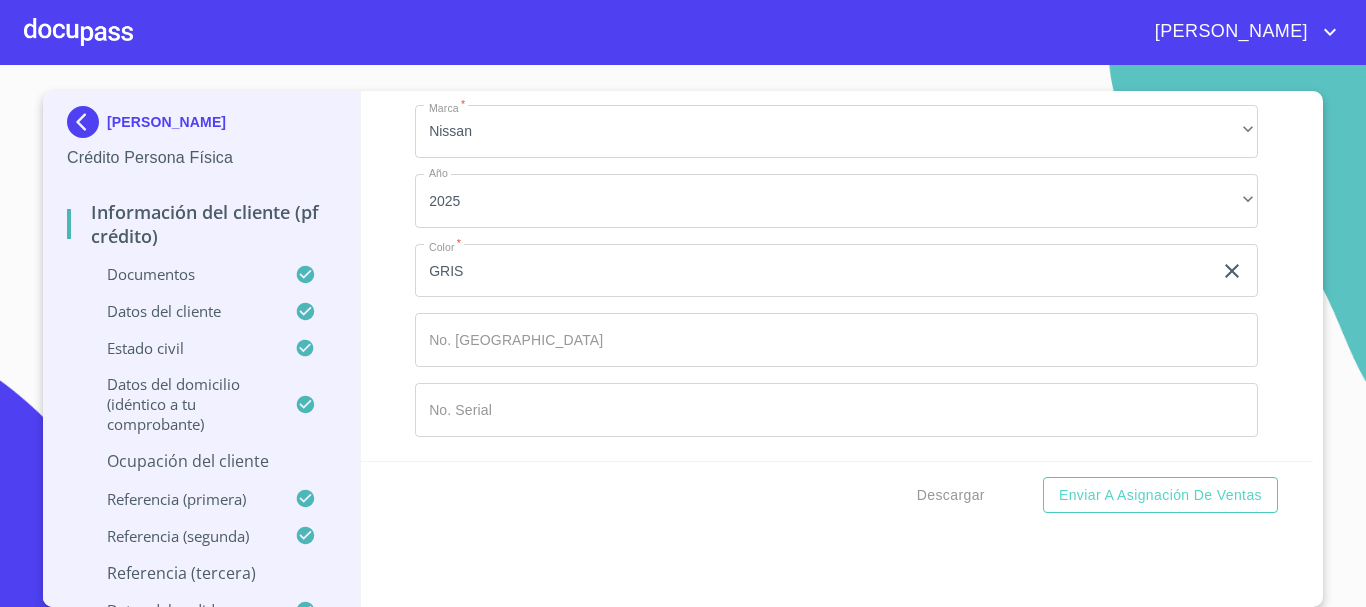 scroll, scrollTop: 11482, scrollLeft: 0, axis: vertical 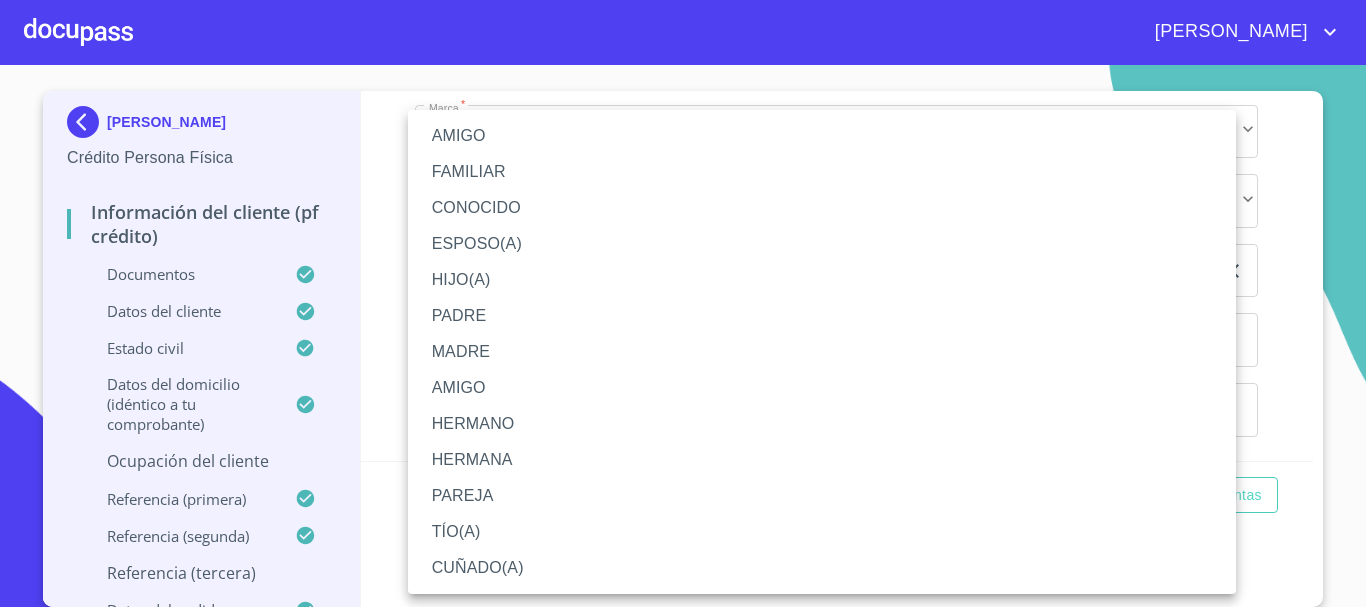click on "MADRE" at bounding box center (822, 352) 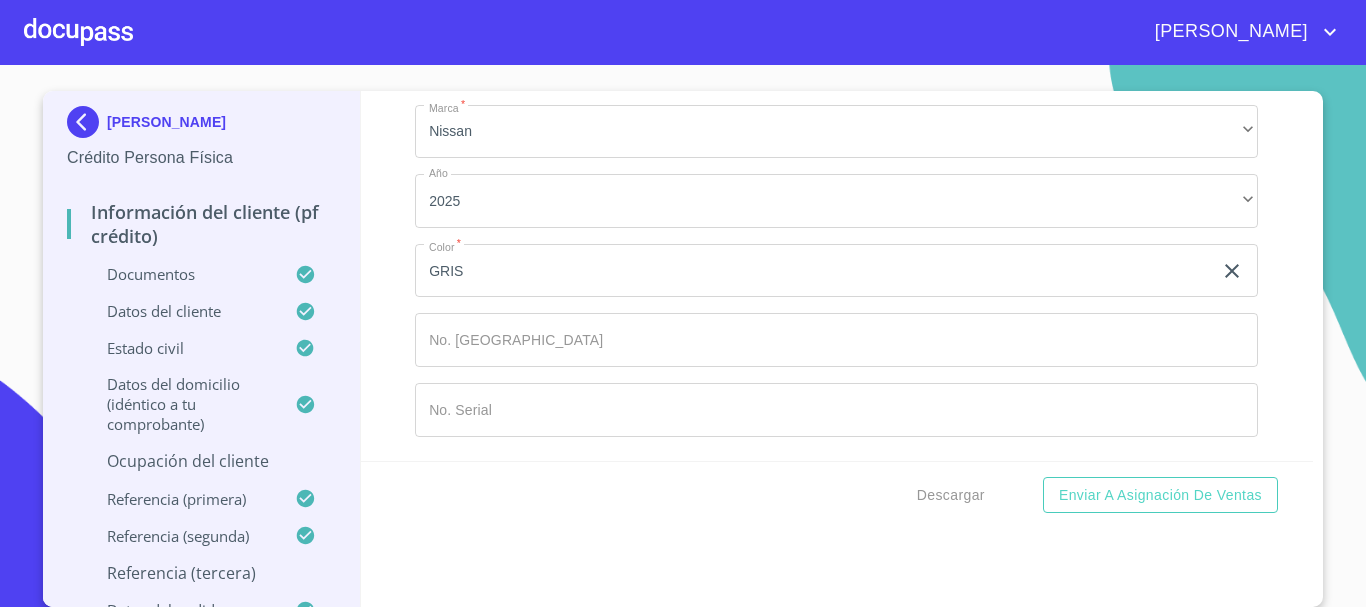 click on "Información del cliente (PF crédito)   Documentos Documento de identificación.   * INE ​ Identificación Oficial * Identificación Oficial Identificación Oficial Identificación Oficial Comprobante de Domicilio * Comprobante de Domicilio Comprobante de Domicilio Fuente de ingresos   * Empleado S. Privado/S. Público ​ Comprobante de Ingresos mes 1 * Comprobante de Ingresos mes 1 Comprobante de Ingresos mes 1 Comprobante de Ingresos mes 2 Comprobante de Ingresos mes 2 Comprobante de Ingresos mes 2 Comprobante de Ingresos mes 3 Comprobante de Ingresos mes 3 Comprobante de Ingresos mes 3 CURP * CURP [PERSON_NAME] de situación fiscal Arrastra o selecciona el (los) documento(s) para agregar Datos del cliente Apellido [PERSON_NAME]   * [PERSON_NAME] ​ Apellido Materno   * [PERSON_NAME] ​ Primer nombre   * [PERSON_NAME] ​ [PERSON_NAME] Nombre ​ Fecha de nacimiento * 17 de sep. de [DEMOGRAPHIC_DATA] ​ RFC   * MOGM870917Q5A ​ CURP   * MOGM870917MJCNRR06 ​ ID de Identificación 18400158928 ​ Nacionalidad   * Mexicana ​" at bounding box center (837, 276) 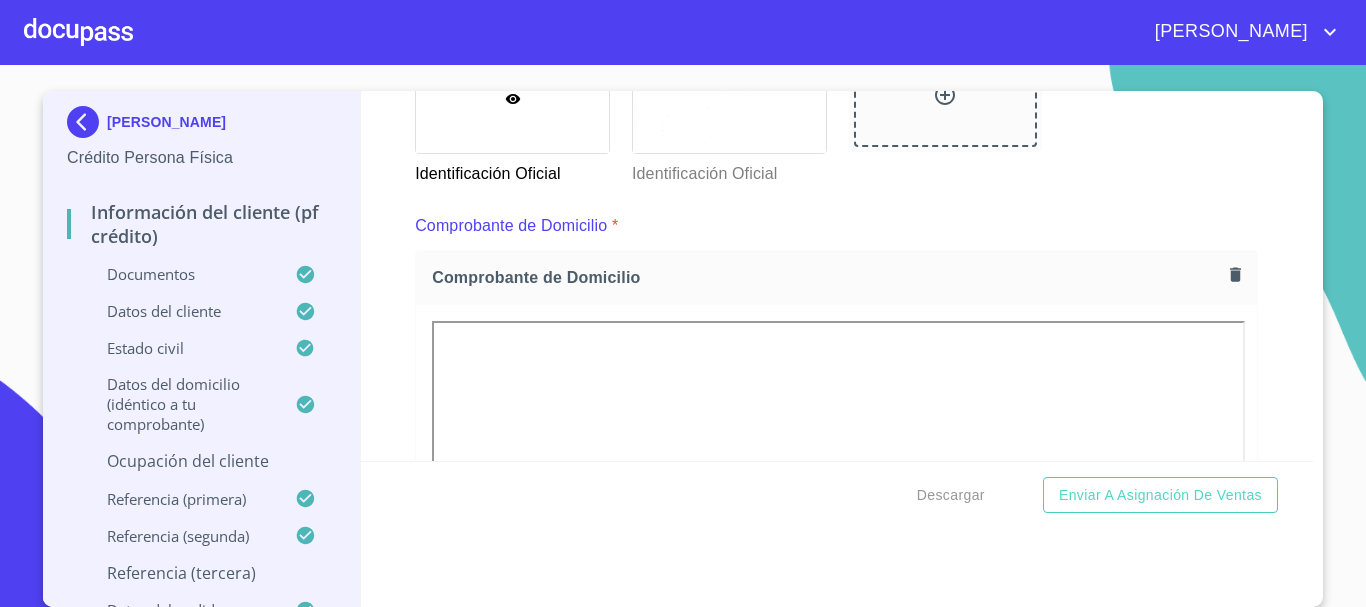 scroll, scrollTop: 0, scrollLeft: 0, axis: both 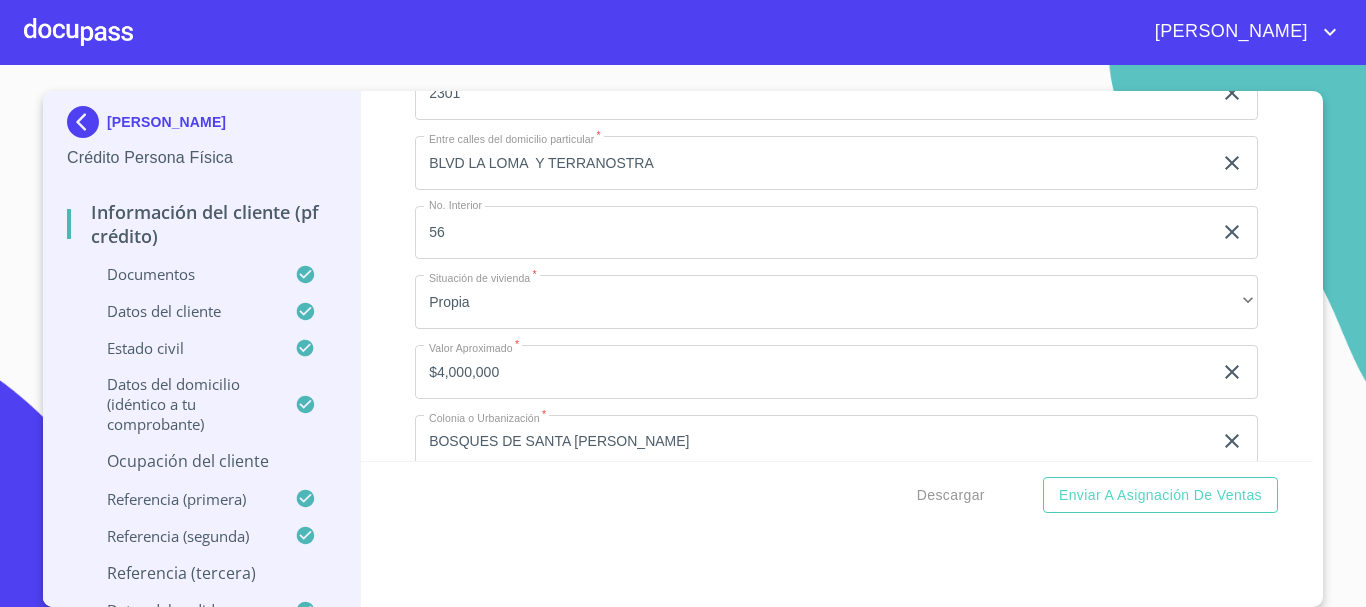 click on "[PERSON_NAME]" at bounding box center (813, -1599) 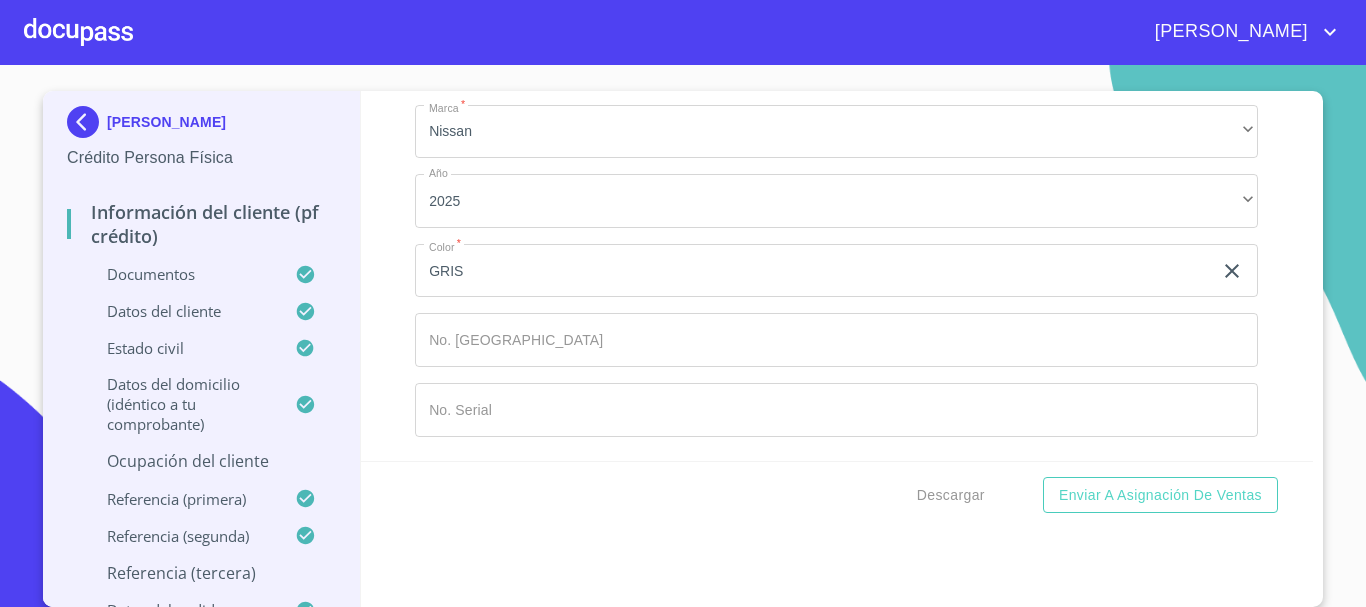 scroll, scrollTop: 11735, scrollLeft: 0, axis: vertical 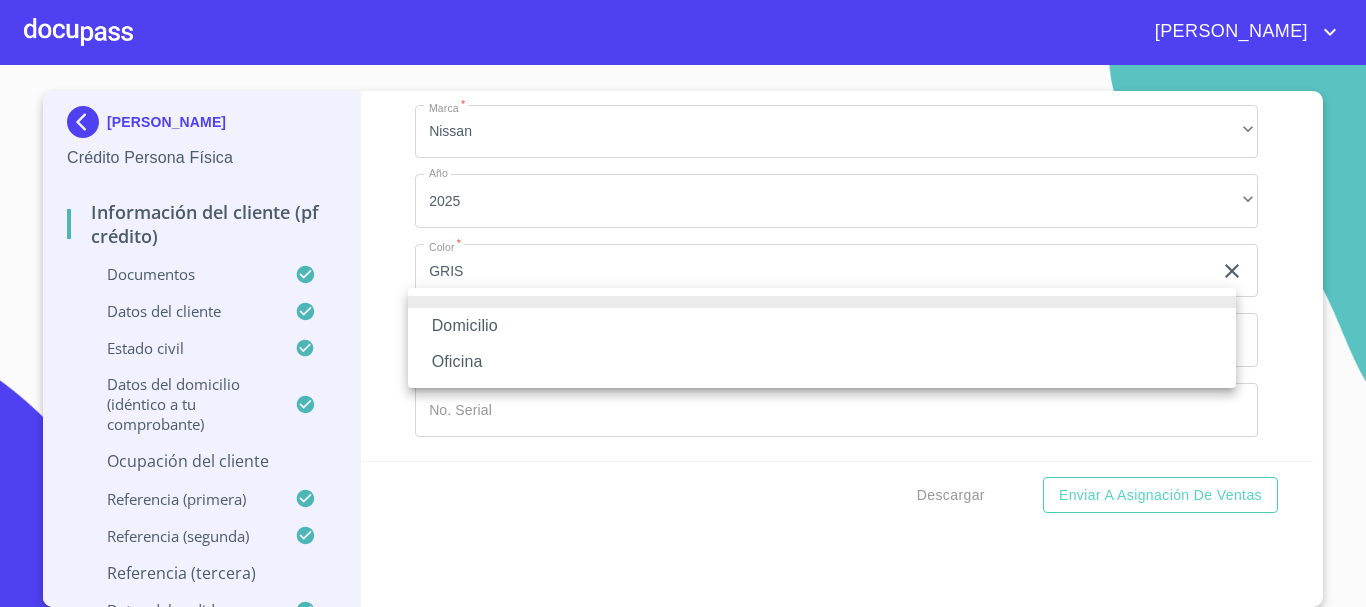 click on "Domicilio" at bounding box center [822, 326] 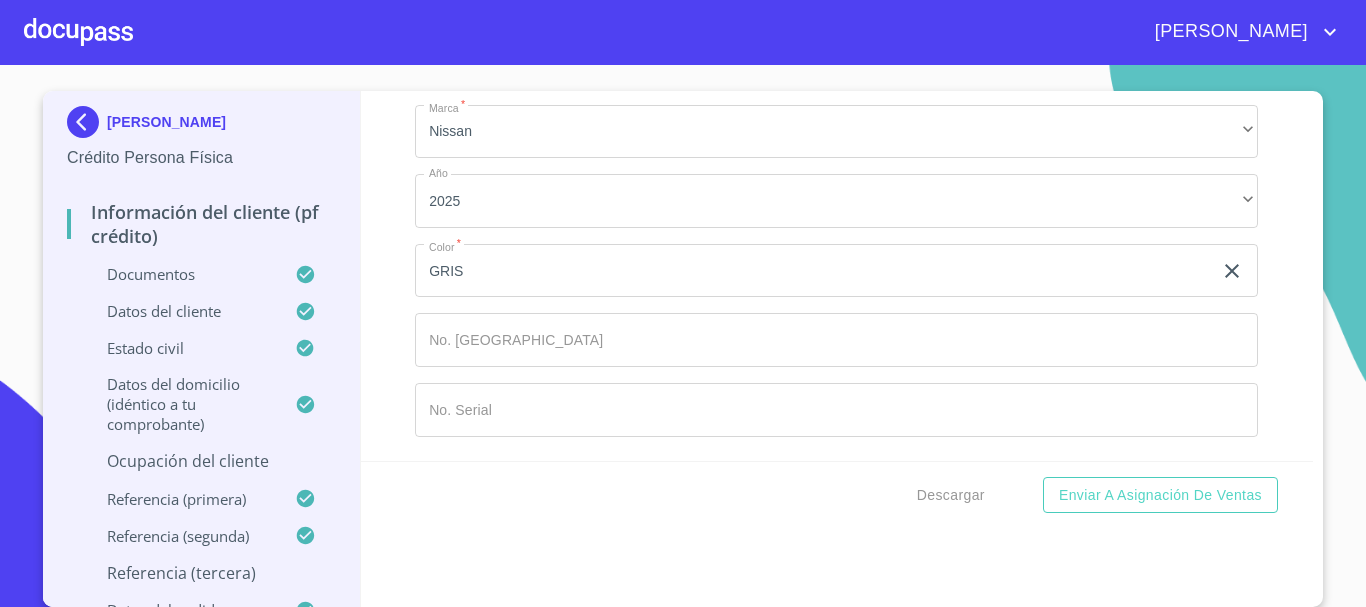 click on "Documento de identificación.   *" 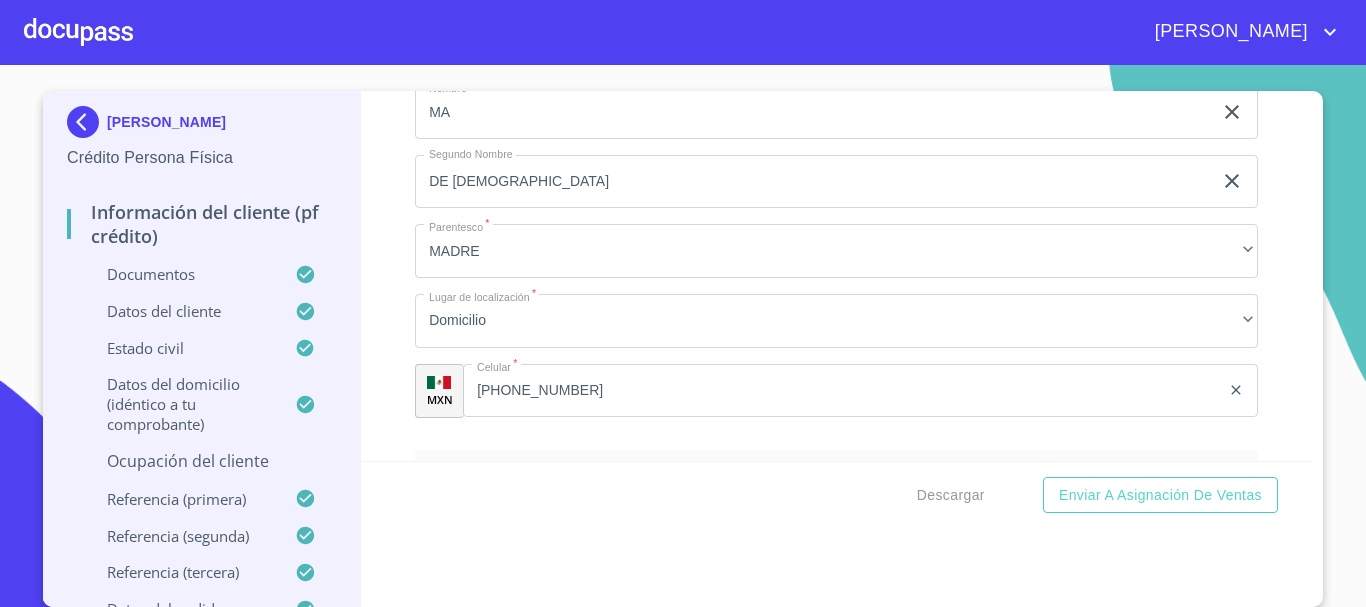 scroll, scrollTop: 9835, scrollLeft: 0, axis: vertical 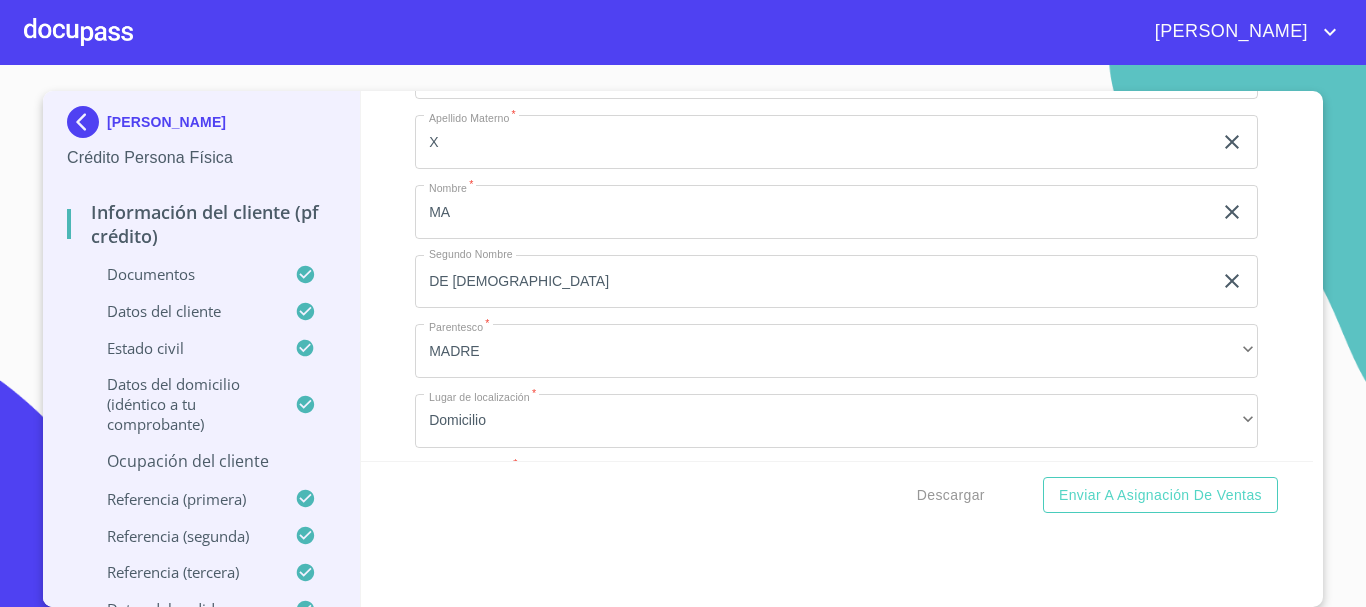 click on "Menos de 1 año" at bounding box center (836, -1560) 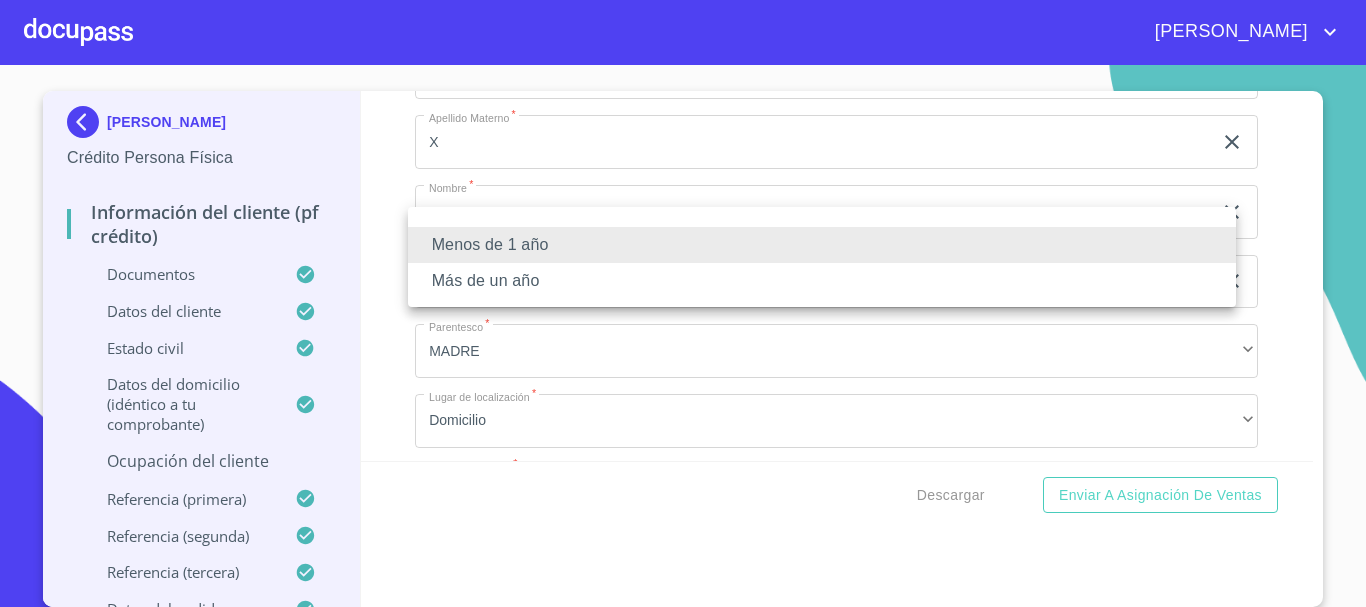 click on "Más de un año" at bounding box center (822, 281) 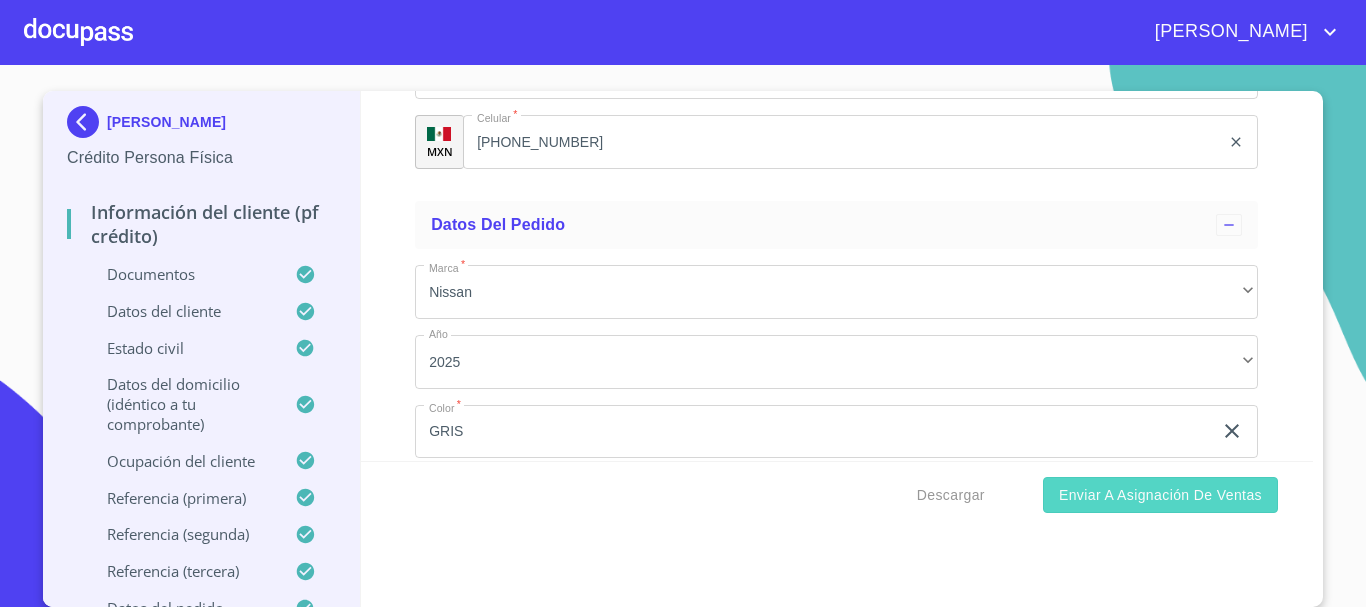 click on "Enviar a Asignación de Ventas" at bounding box center (1160, 495) 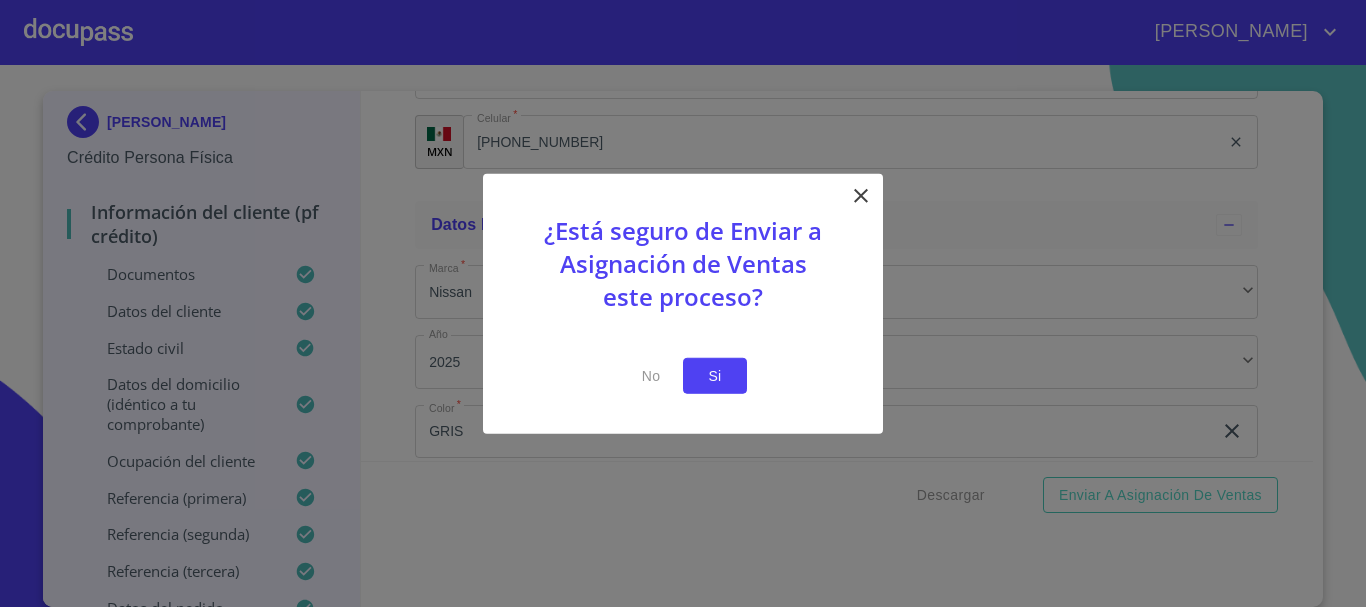 click on "Si" at bounding box center [715, 375] 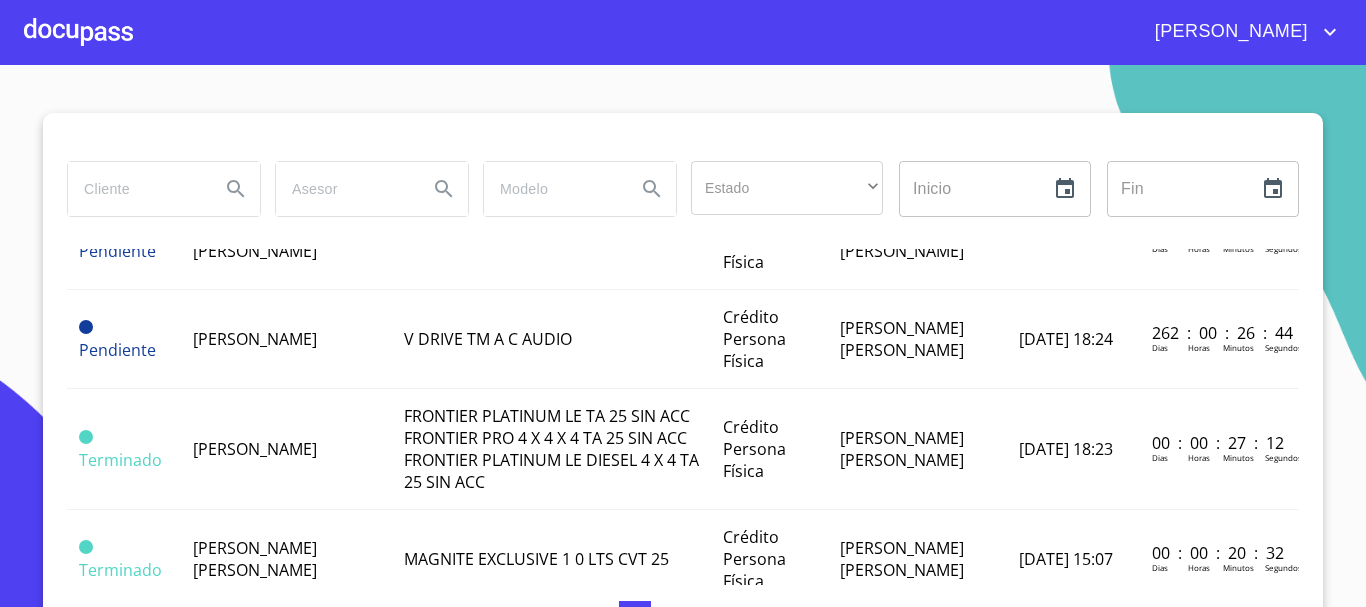 scroll, scrollTop: 500, scrollLeft: 0, axis: vertical 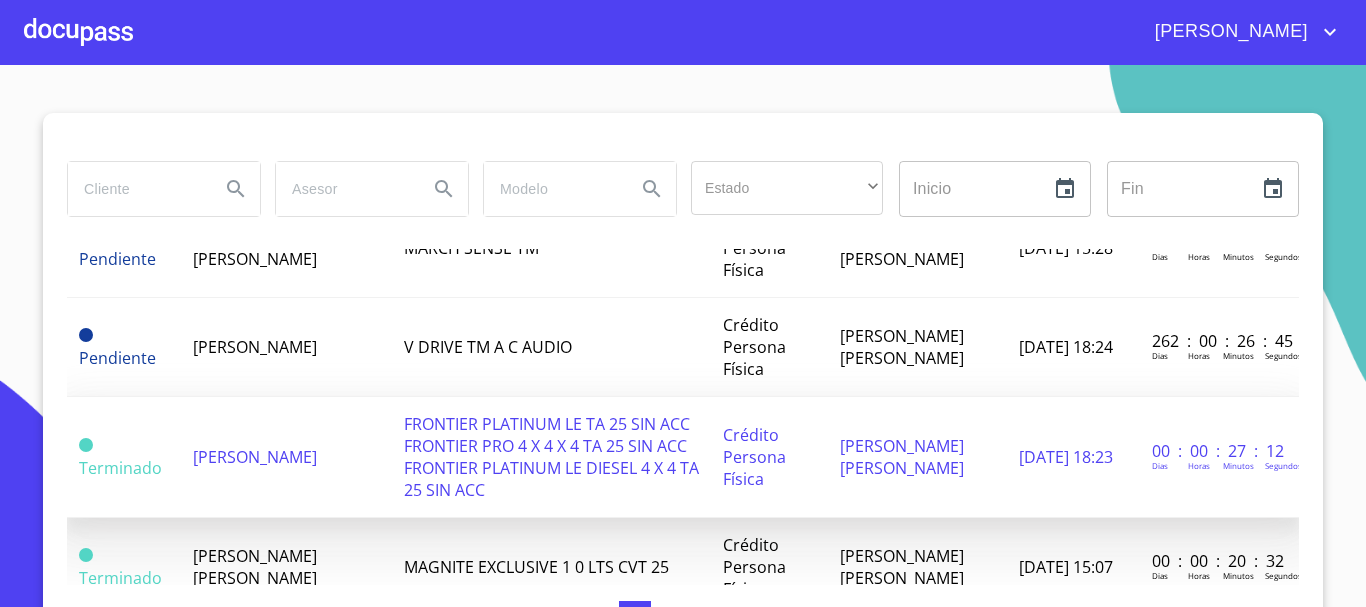 click on "[PERSON_NAME]" at bounding box center (255, 457) 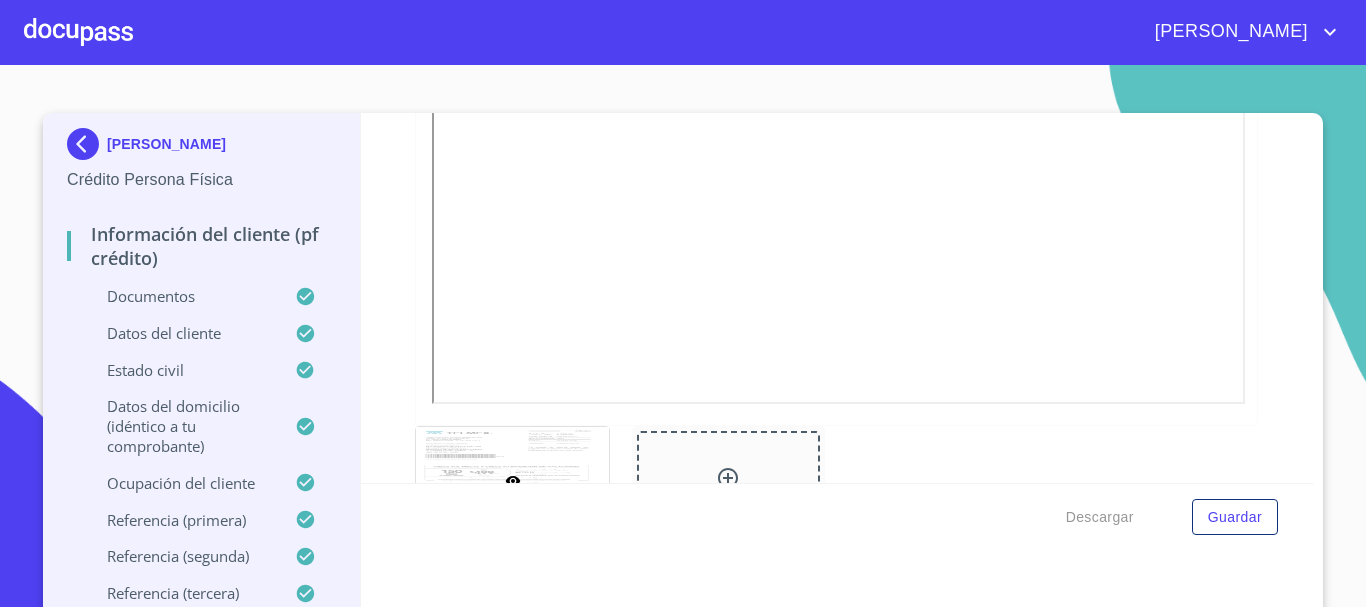 scroll, scrollTop: 1453, scrollLeft: 0, axis: vertical 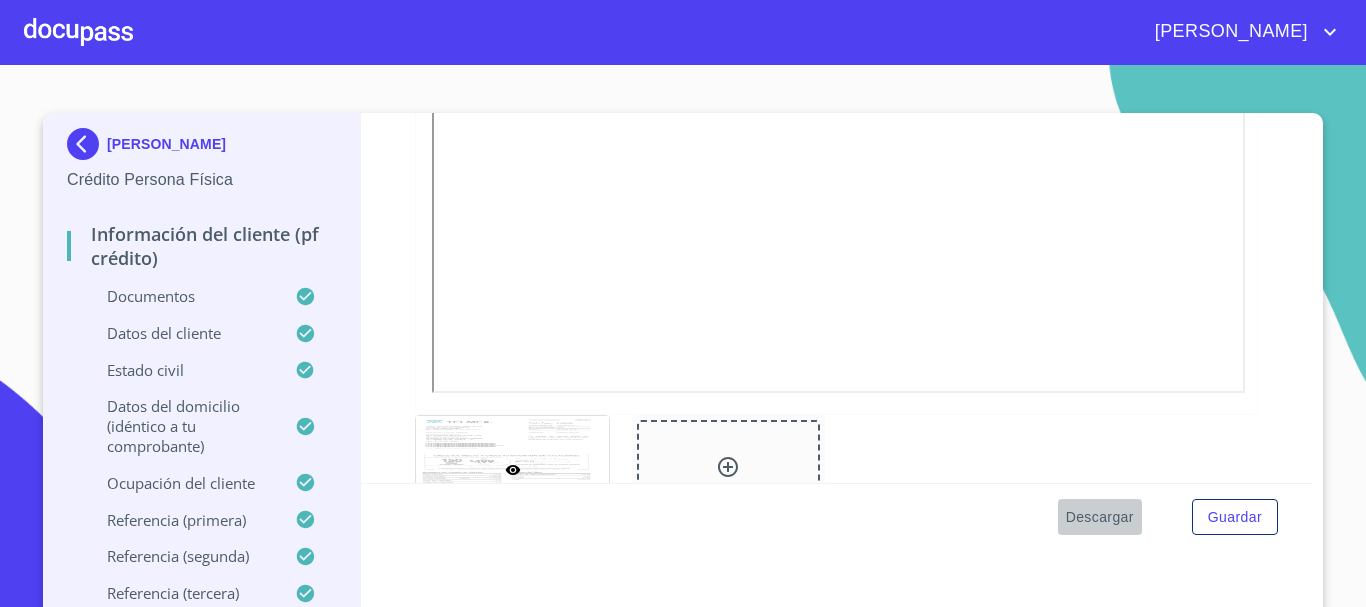 click on "Descargar" at bounding box center [1100, 517] 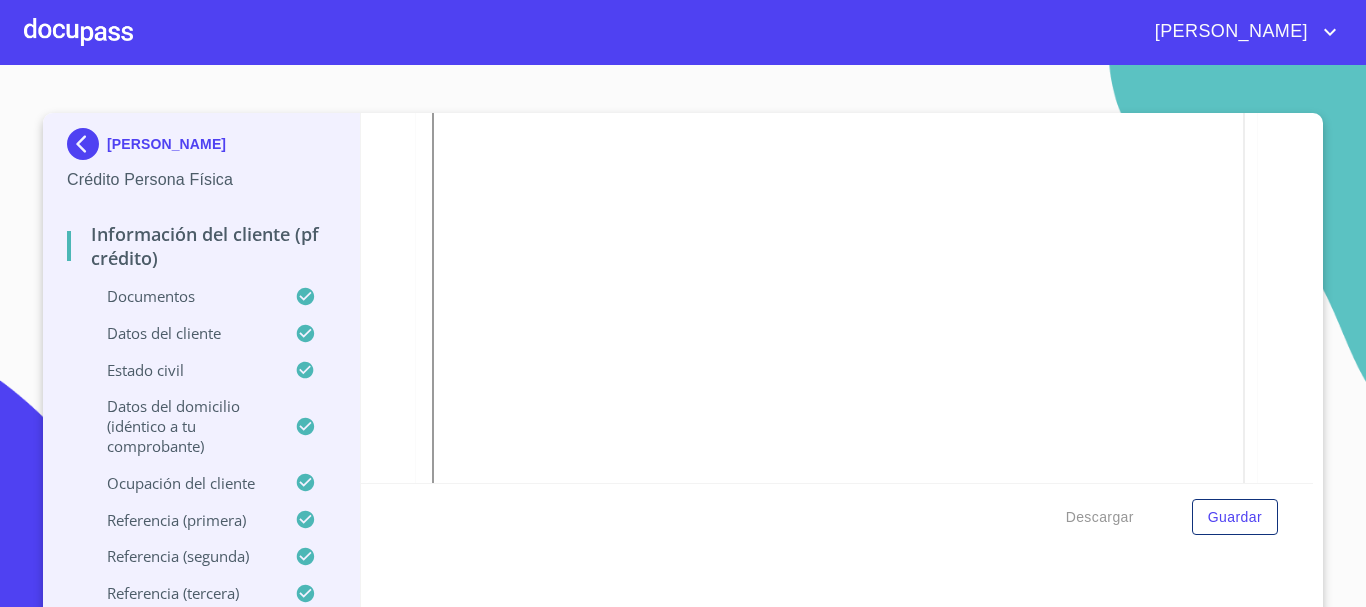 scroll, scrollTop: 453, scrollLeft: 0, axis: vertical 